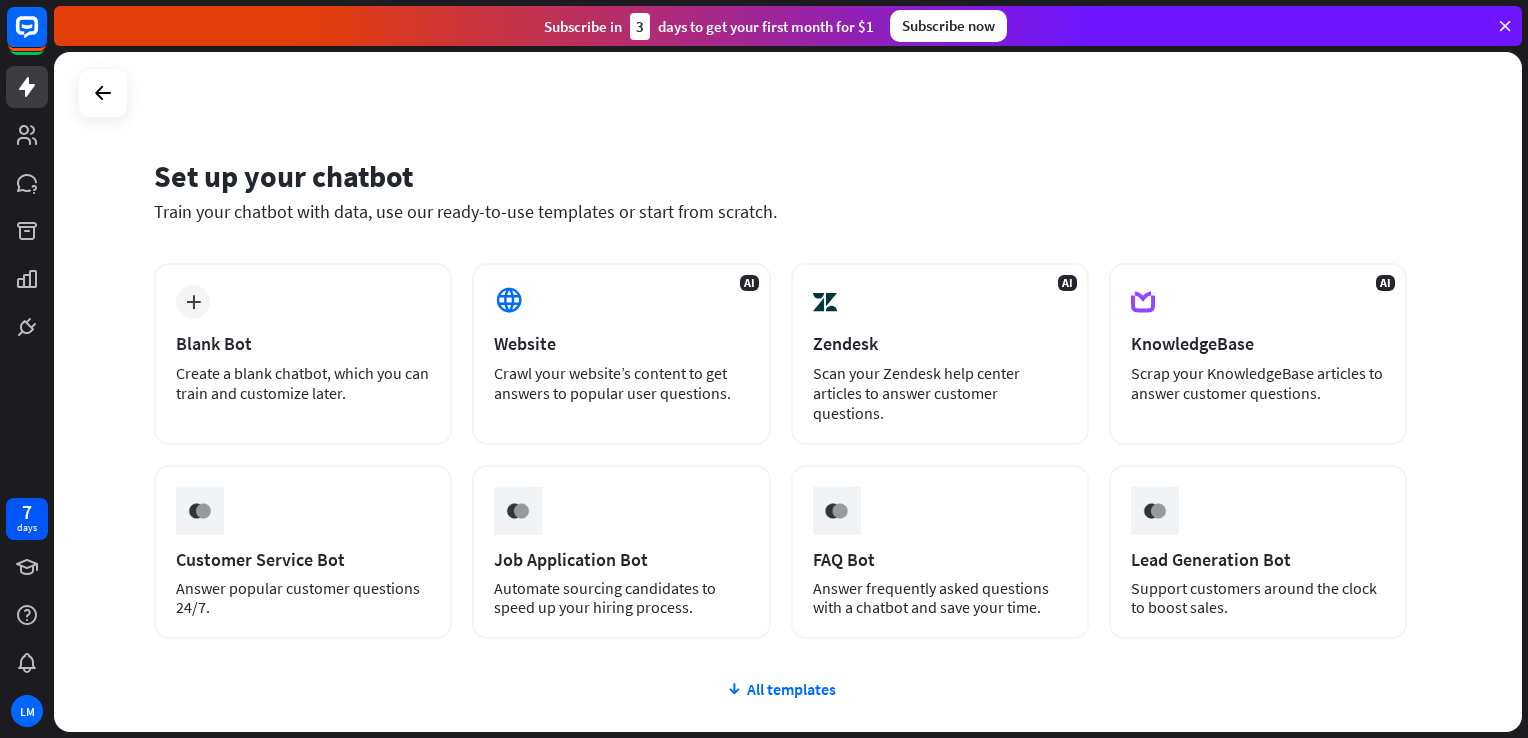 scroll, scrollTop: 0, scrollLeft: 0, axis: both 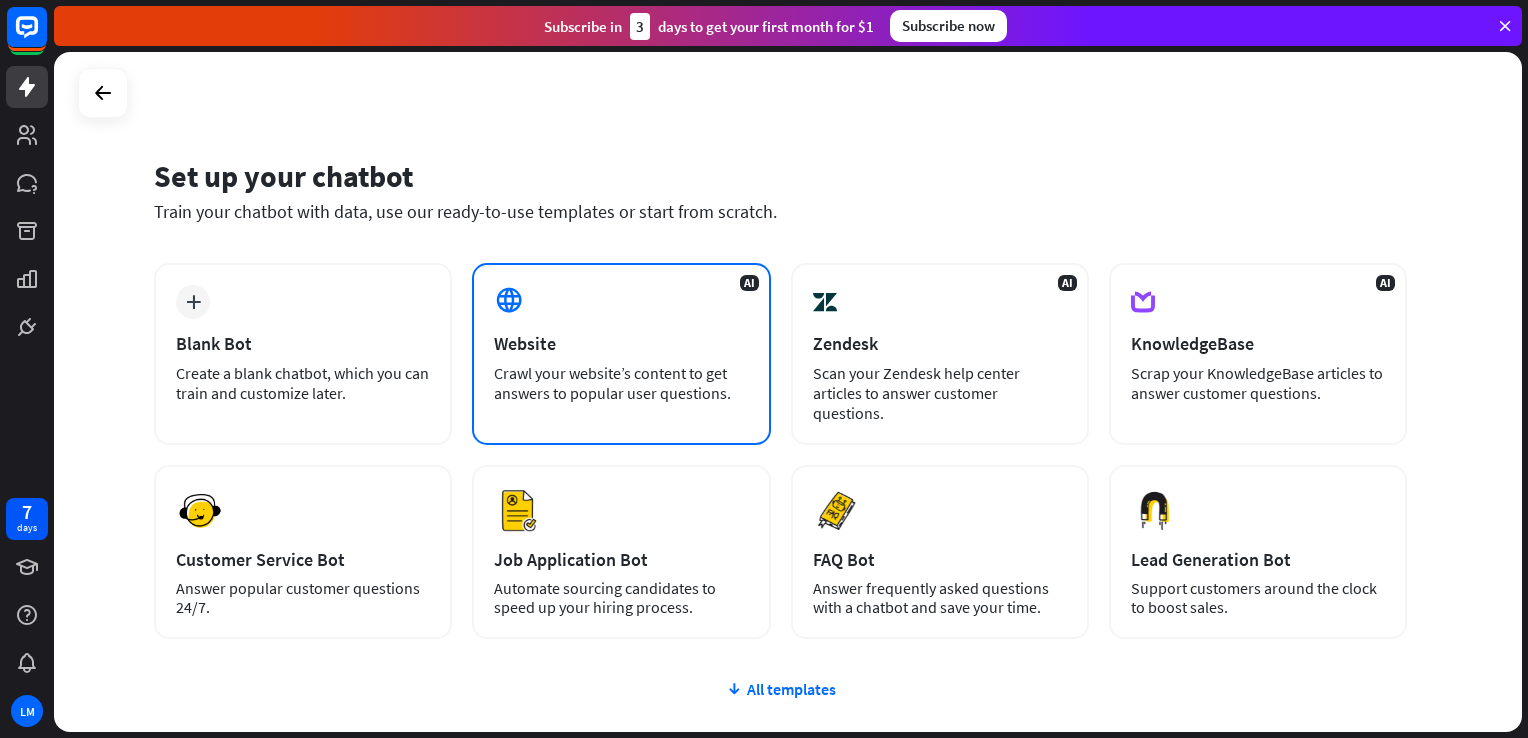 click on "AI     Website
Crawl your website’s content to get answers to
popular user questions." at bounding box center [621, 354] 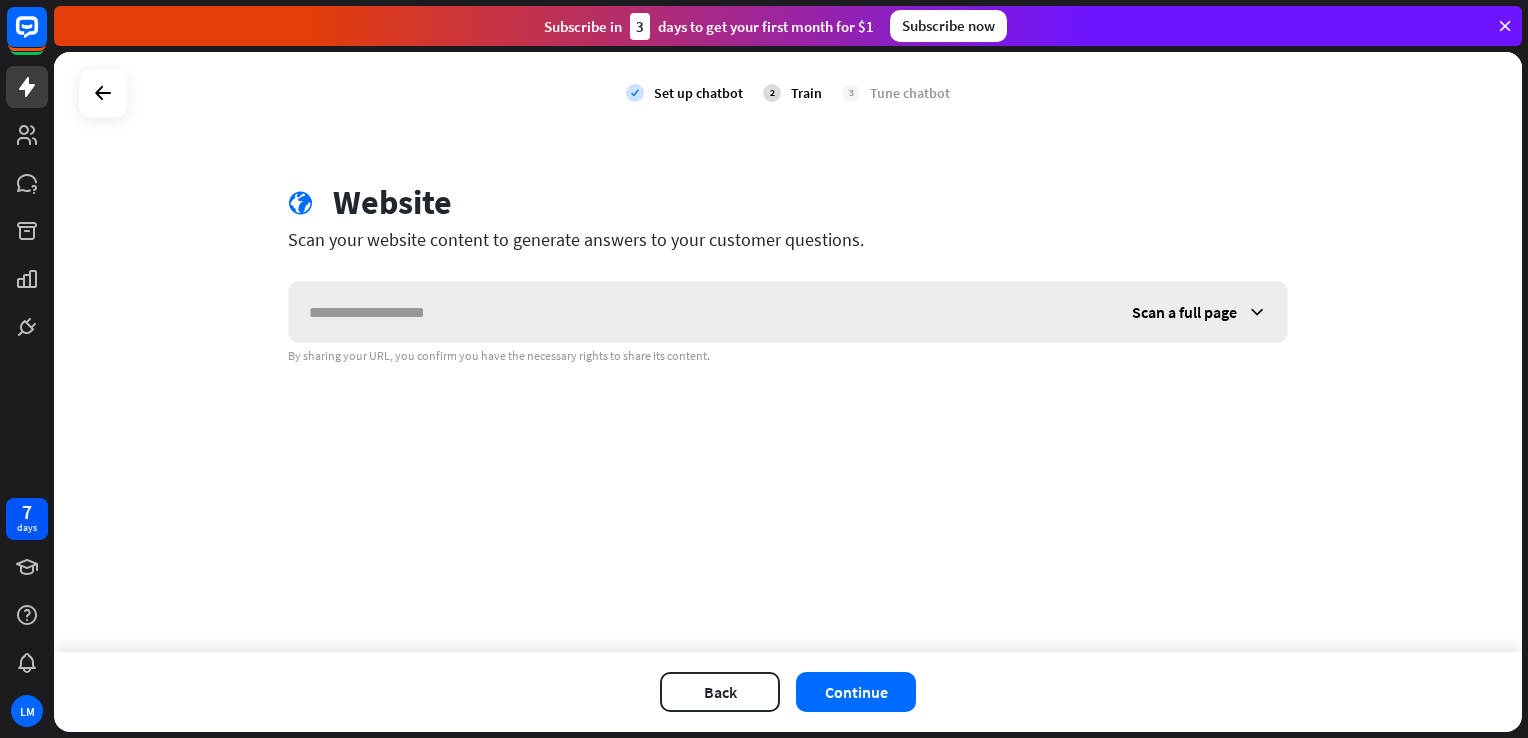 click at bounding box center [700, 312] 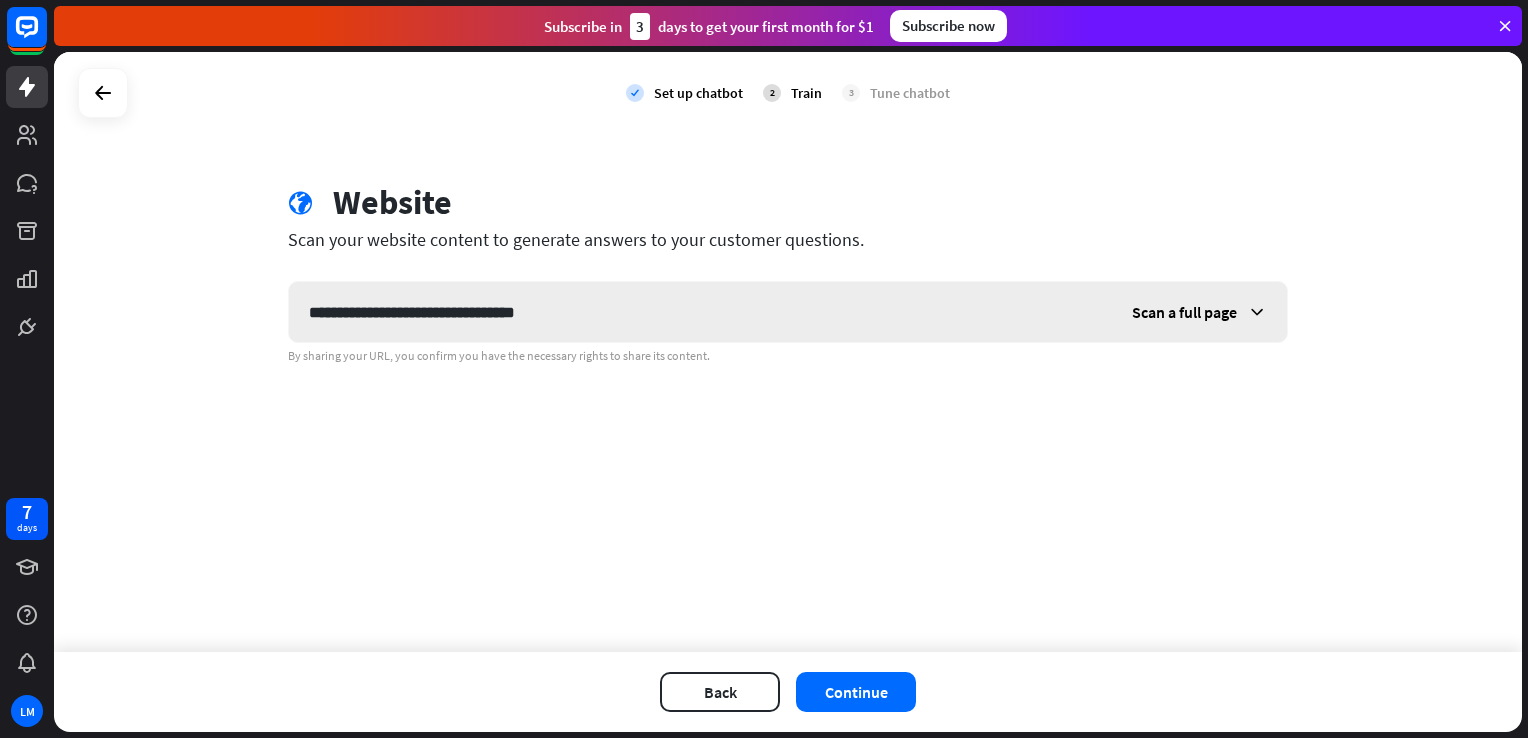 drag, startPoint x: 564, startPoint y: 327, endPoint x: 459, endPoint y: 313, distance: 105.92922 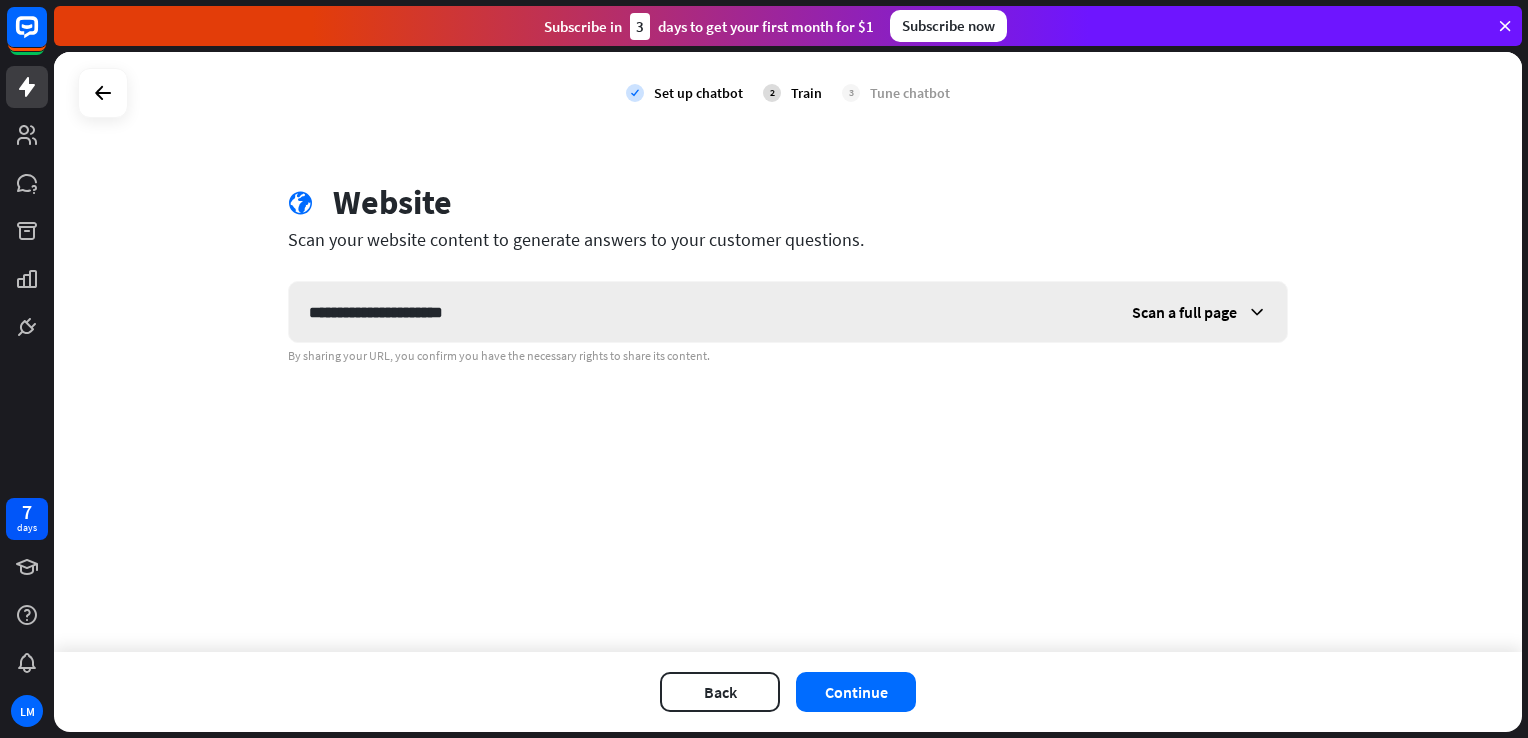 type on "**********" 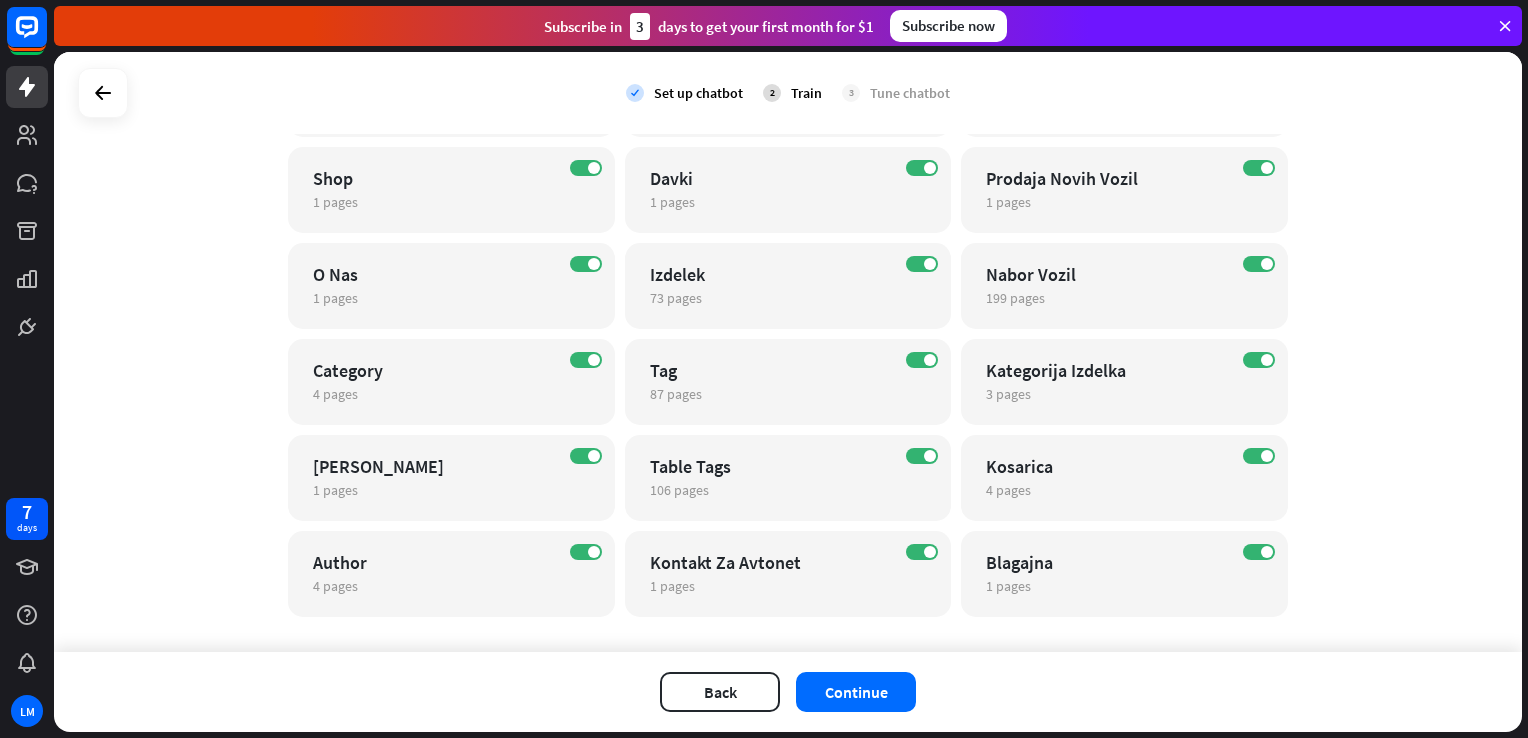 scroll, scrollTop: 771, scrollLeft: 0, axis: vertical 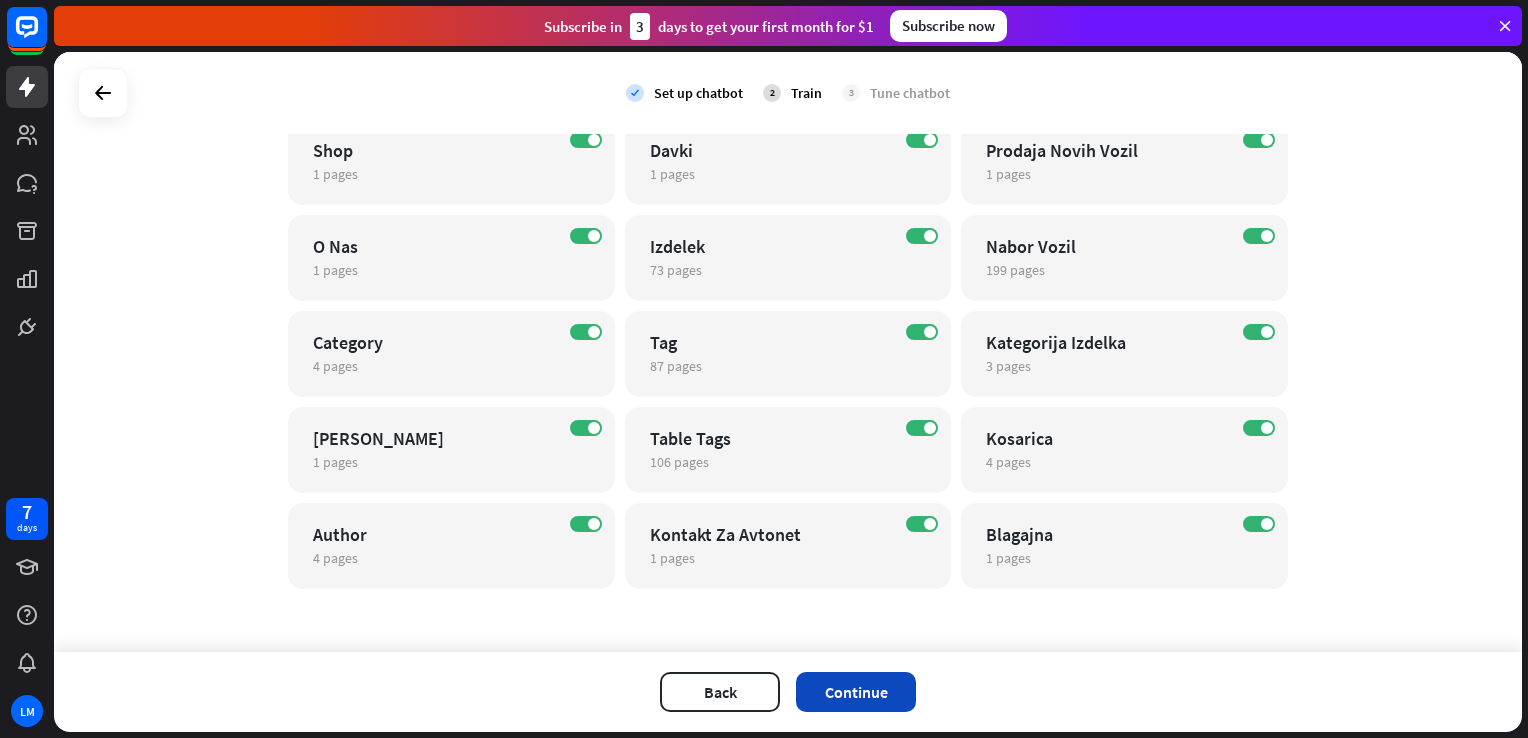 click on "Continue" at bounding box center [856, 692] 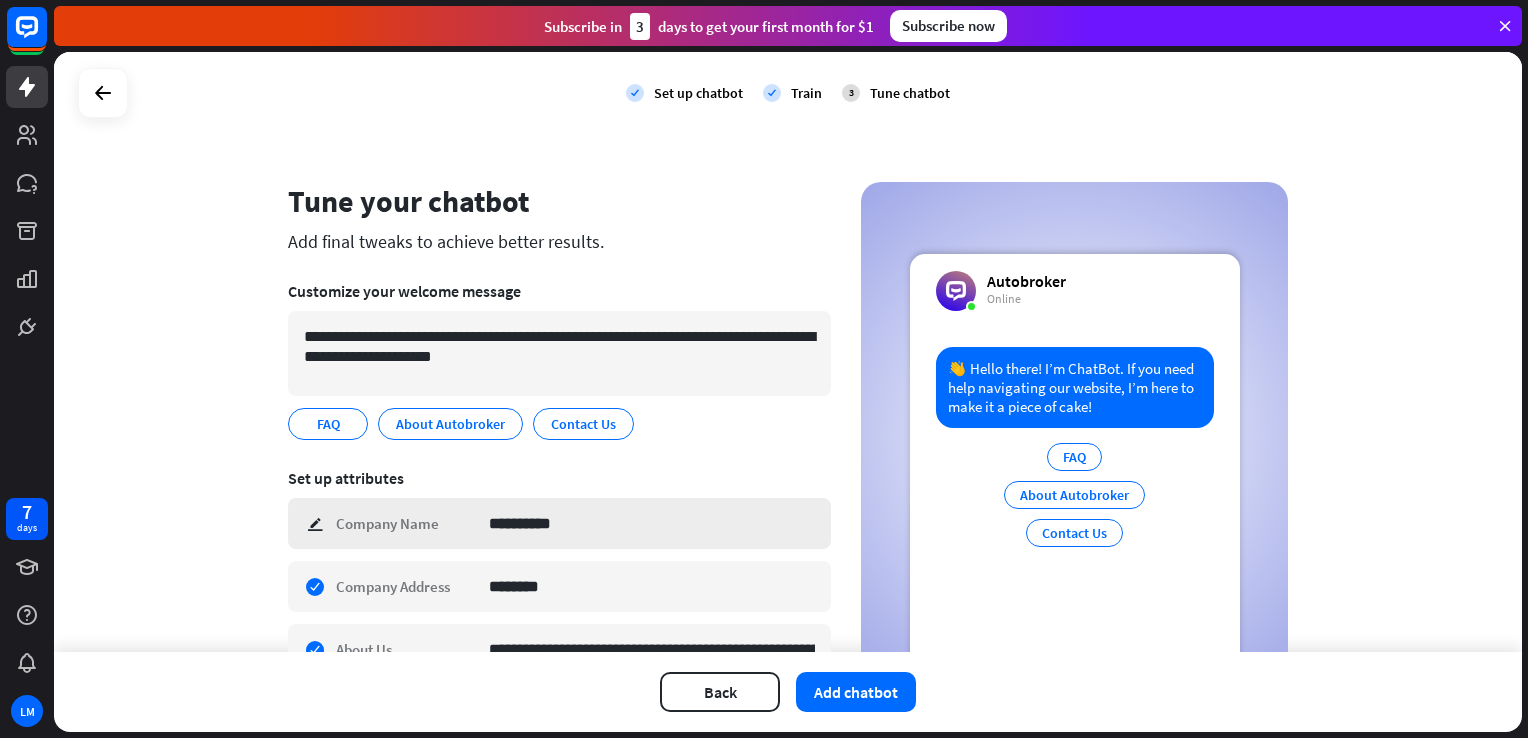 scroll, scrollTop: 0, scrollLeft: 0, axis: both 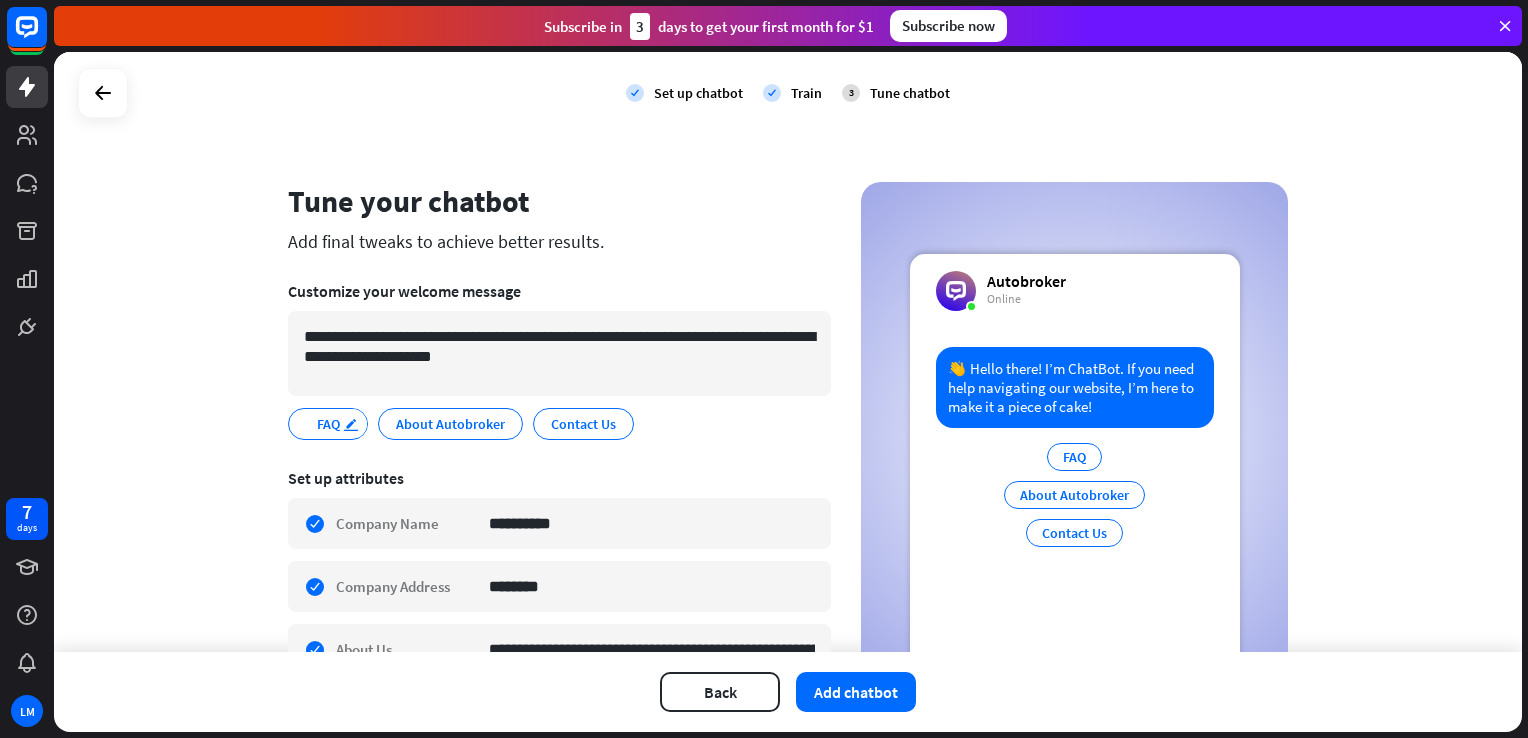 click on "edit" at bounding box center (351, 424) 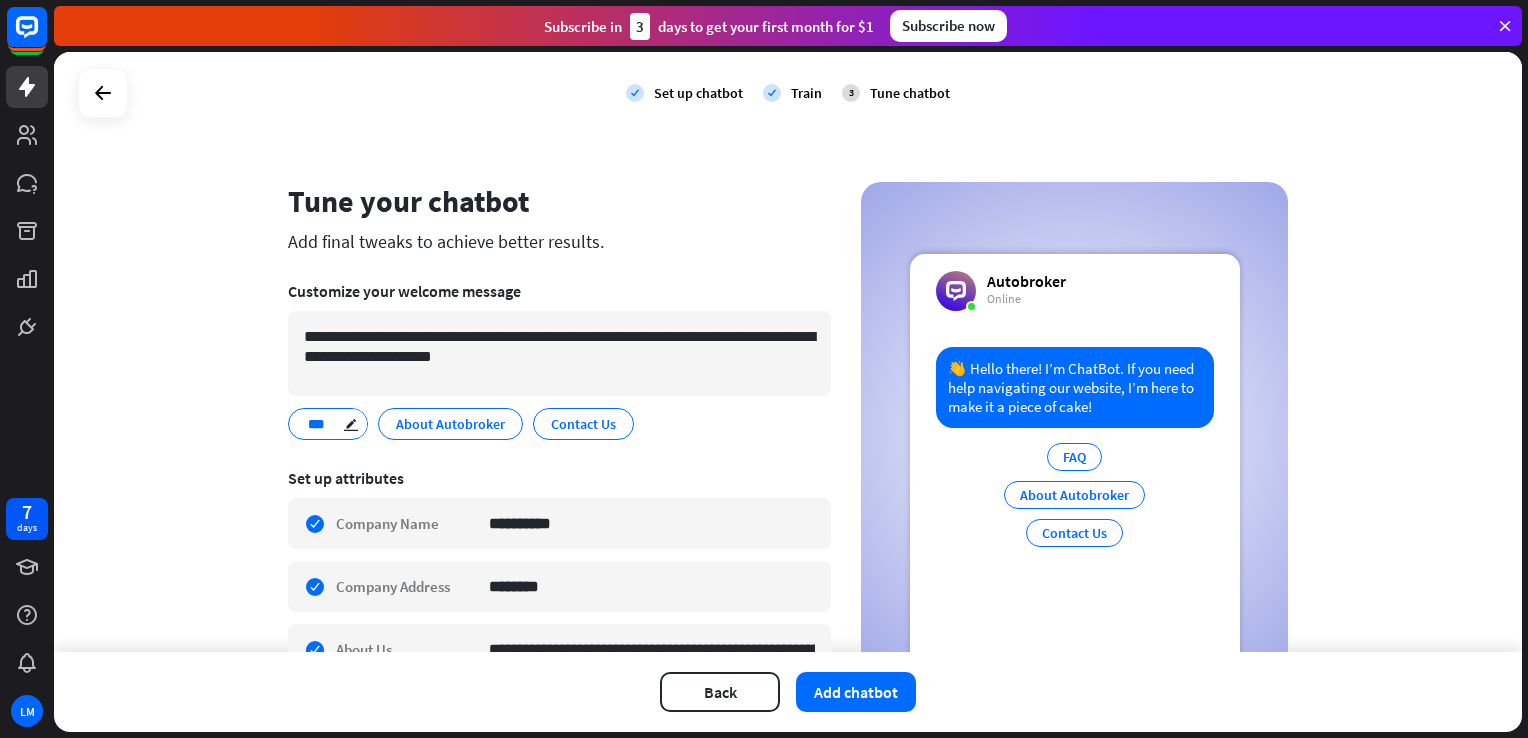 click on "***" at bounding box center [325, 424] 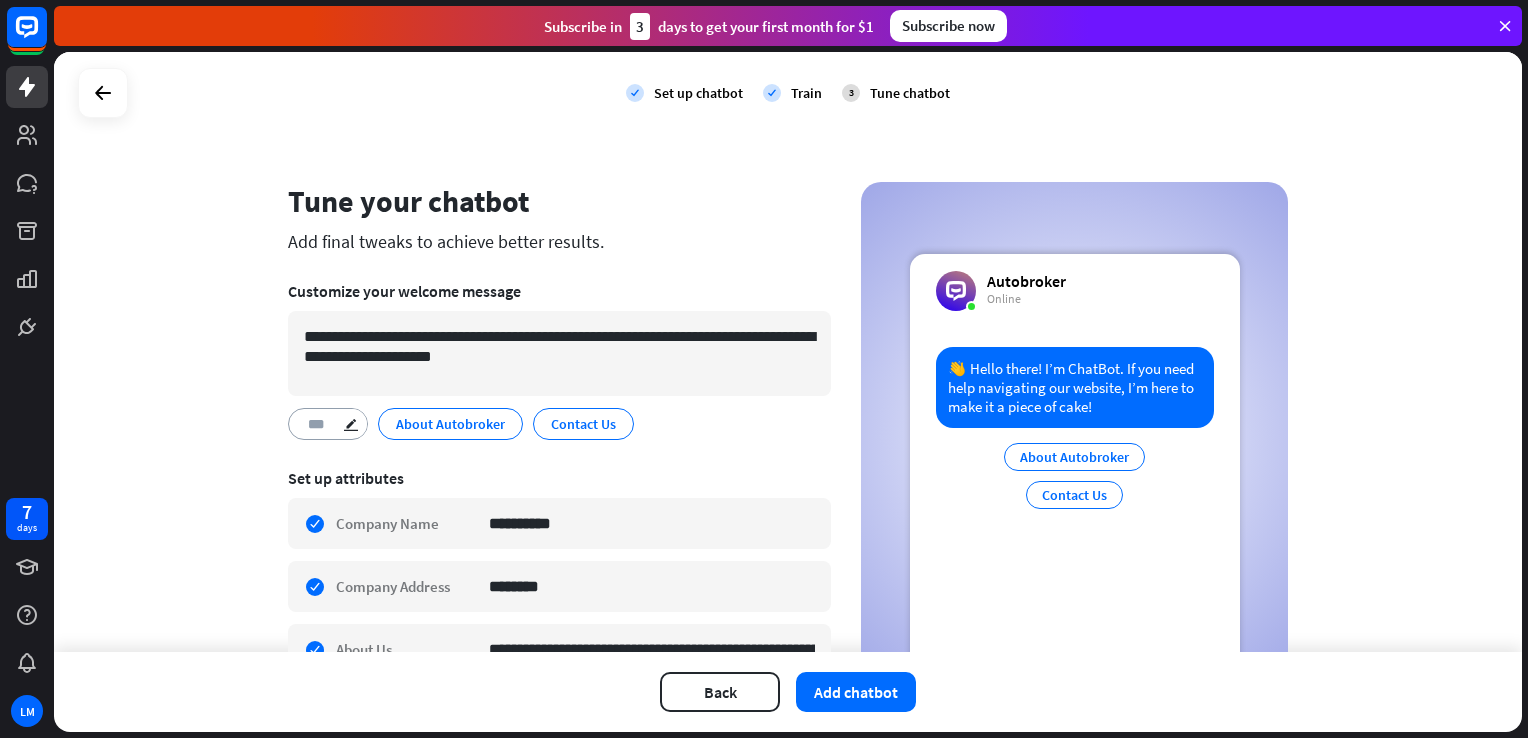 click on "***" at bounding box center [325, 424] 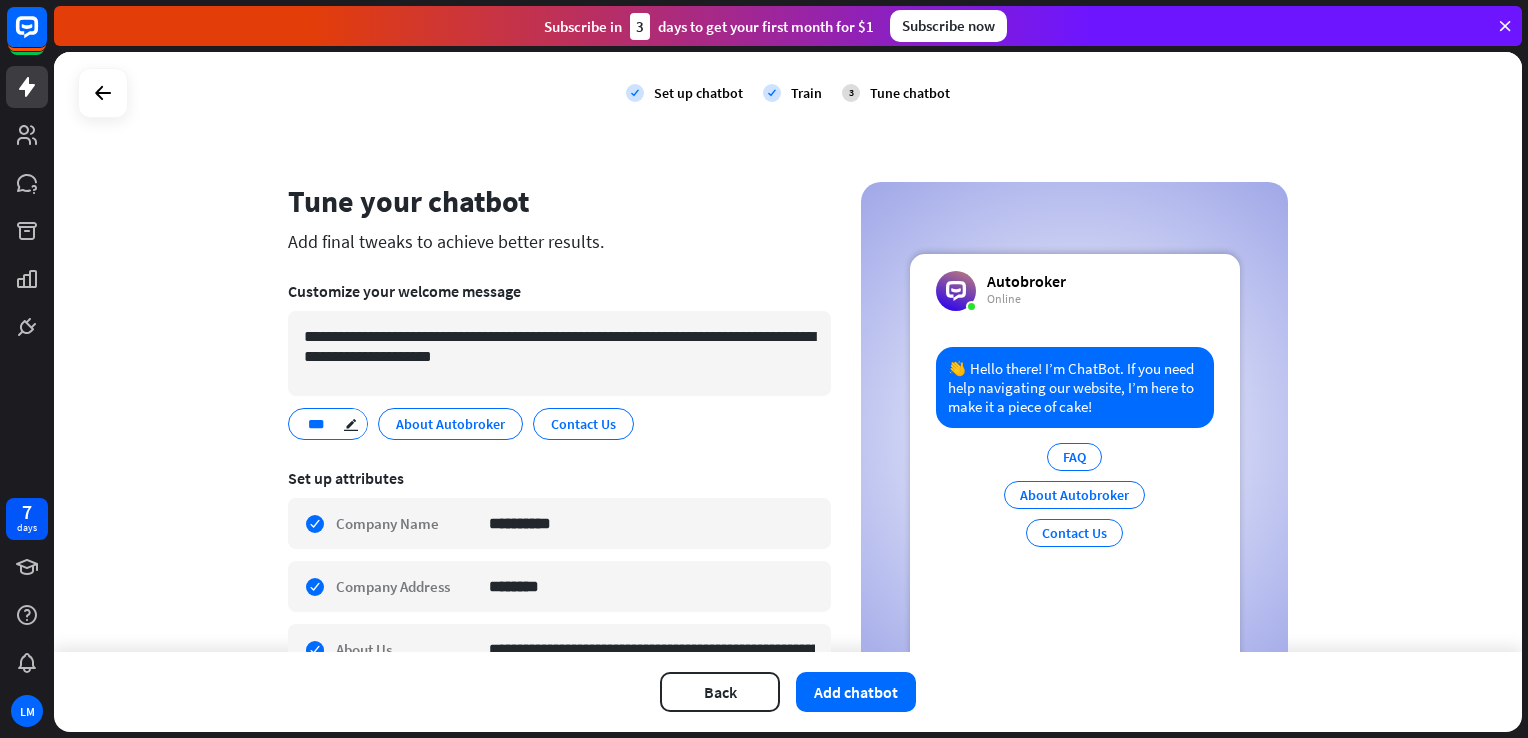 click on "***" at bounding box center (325, 424) 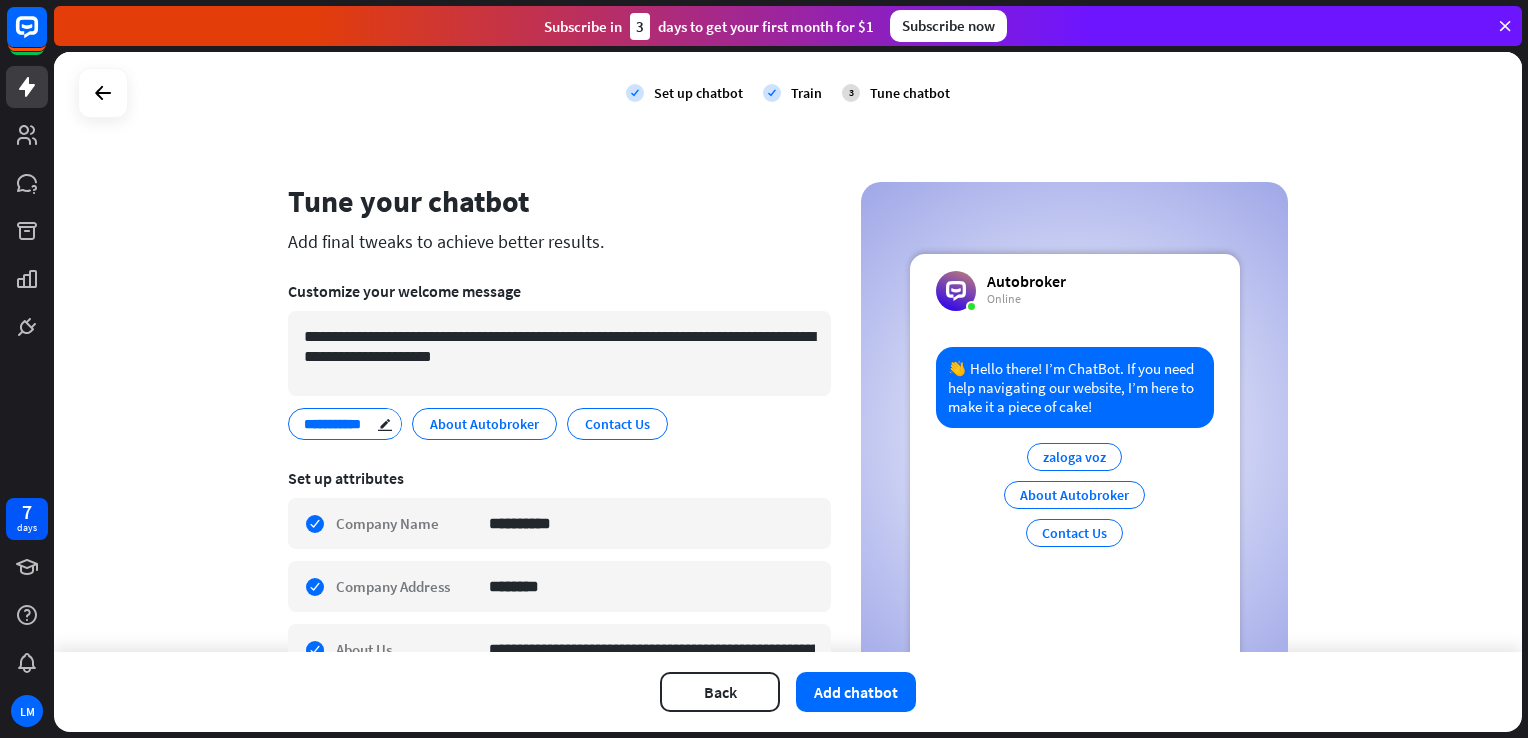 type on "**********" 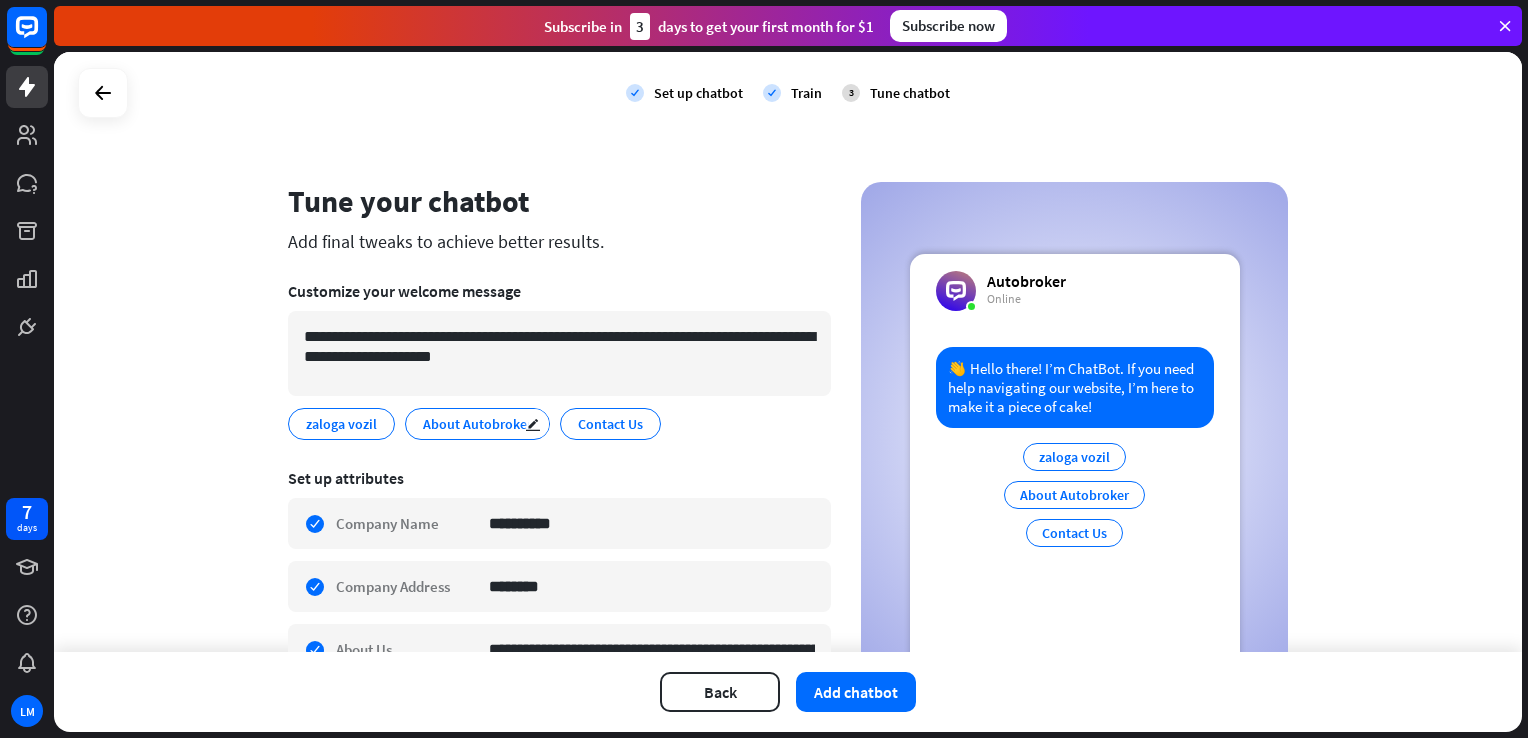 click on "About Autobroker" at bounding box center [477, 424] 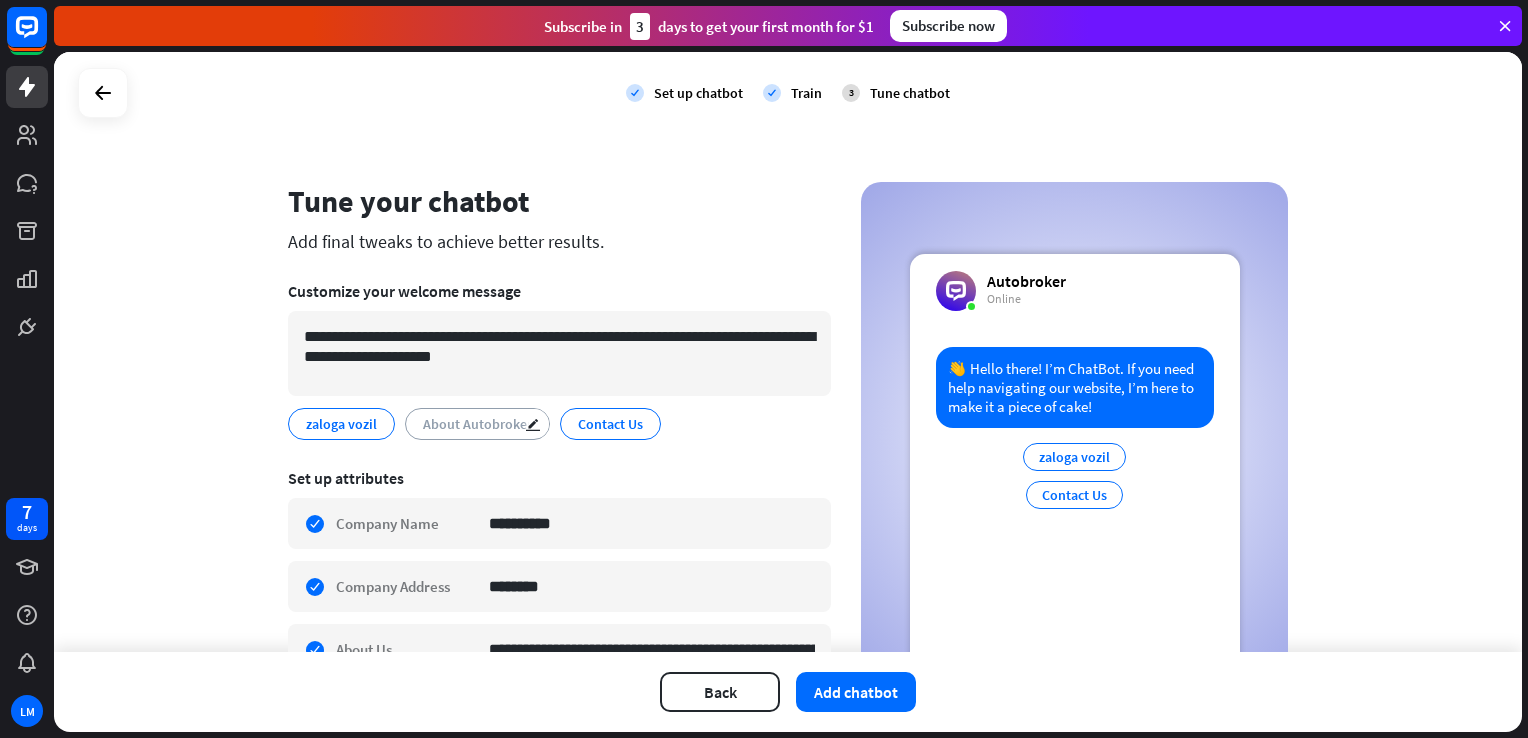 click on "About Autobroker" at bounding box center [477, 424] 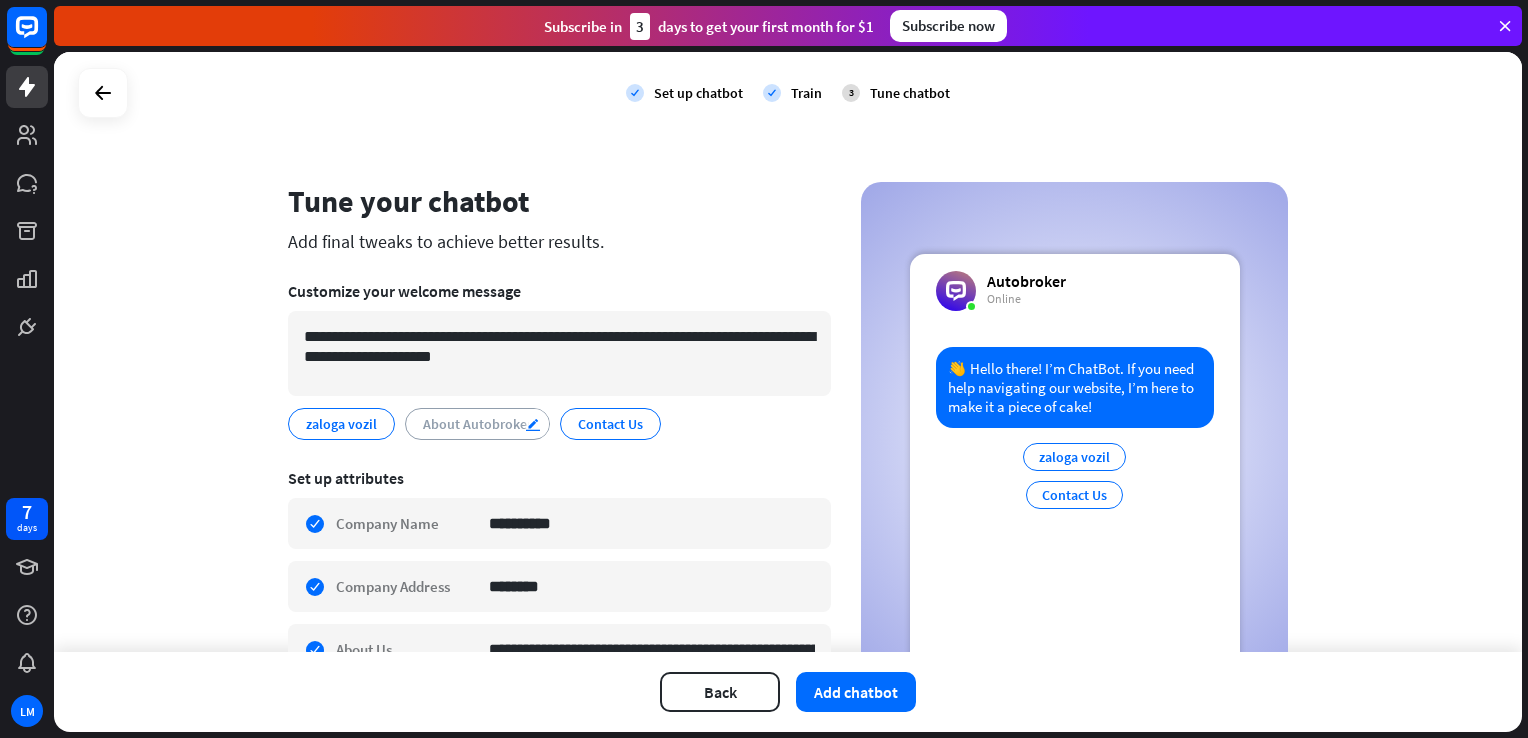 drag, startPoint x: 501, startPoint y: 424, endPoint x: 529, endPoint y: 424, distance: 28 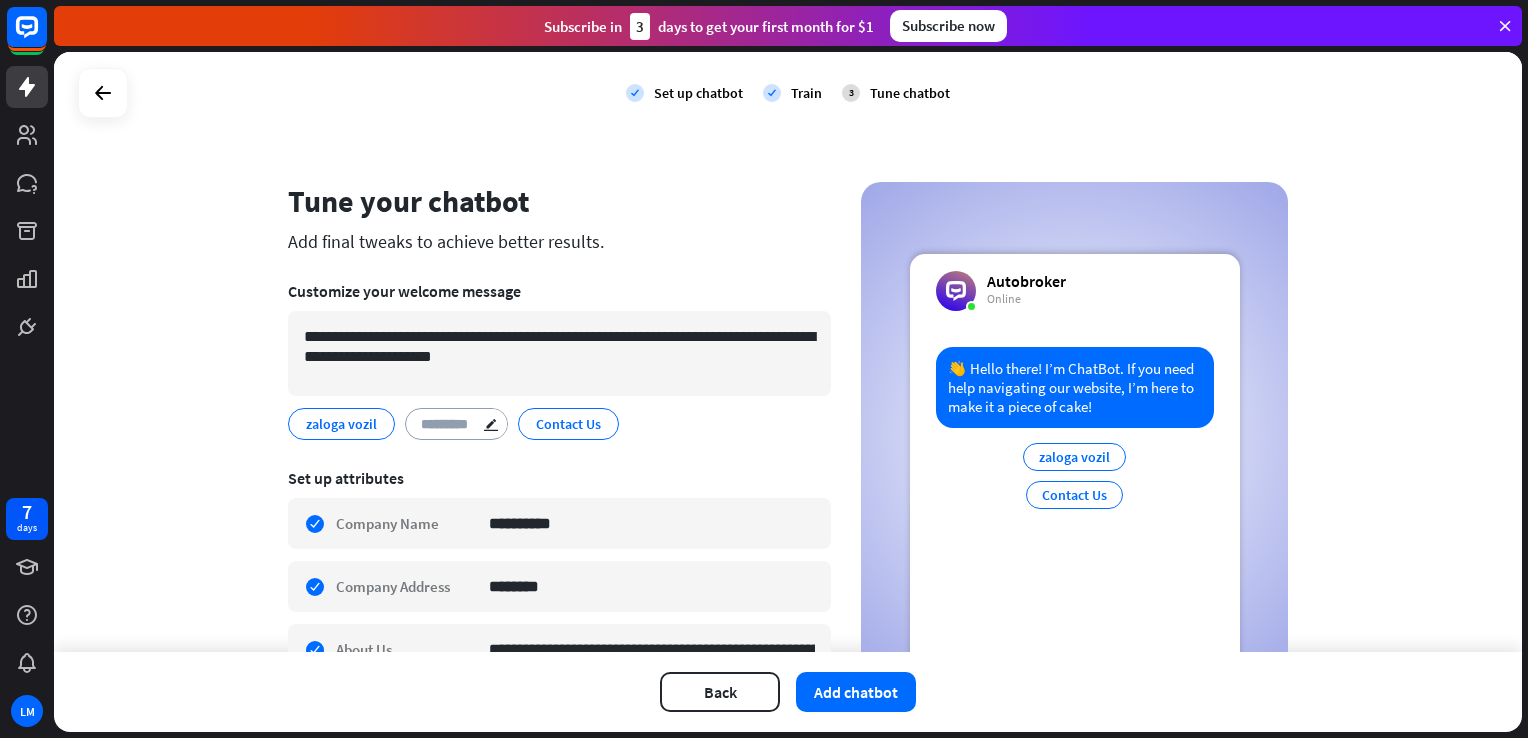 type on "**********" 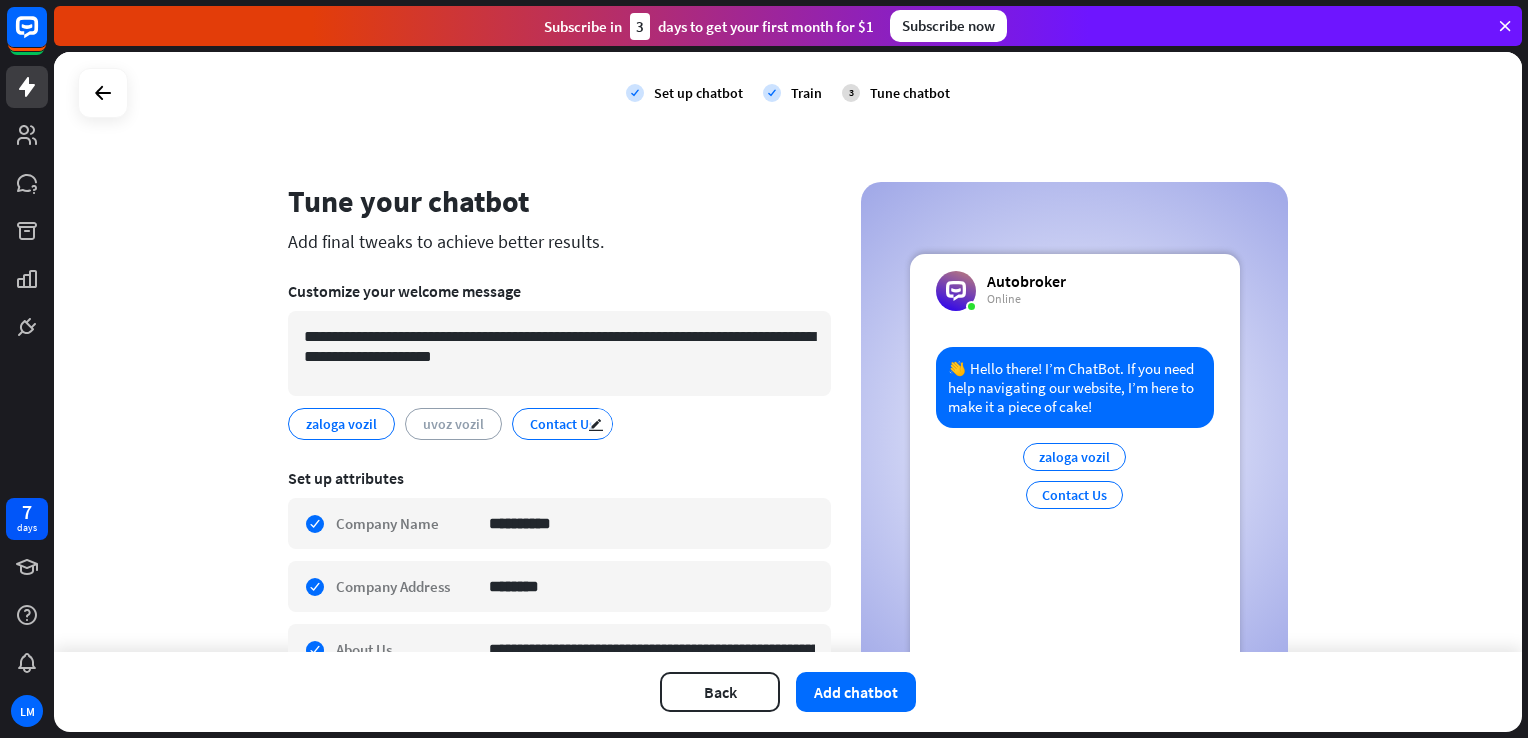 click on "Contact Us" at bounding box center (562, 424) 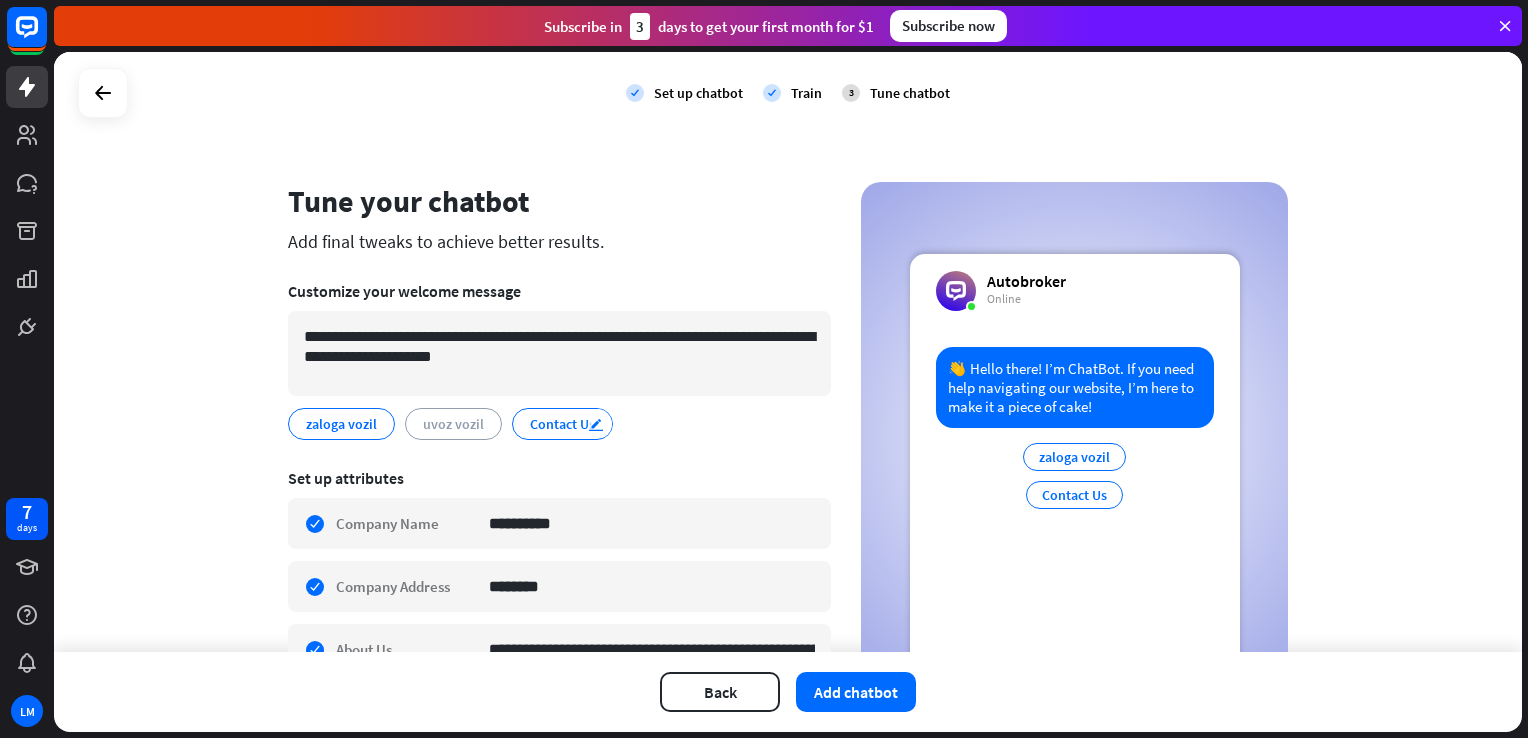 drag, startPoint x: 552, startPoint y: 425, endPoint x: 594, endPoint y: 426, distance: 42.0119 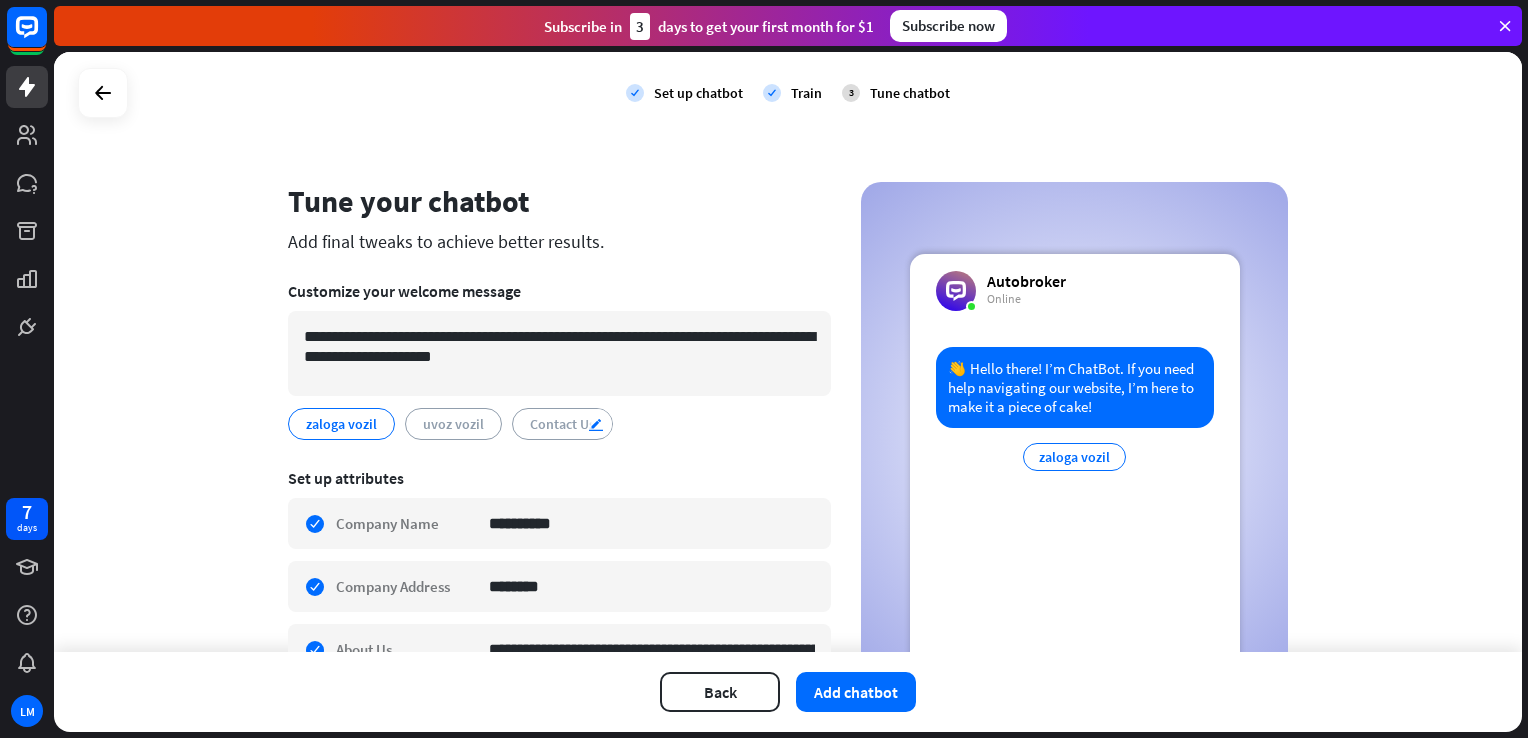 click on "edit" at bounding box center (596, 424) 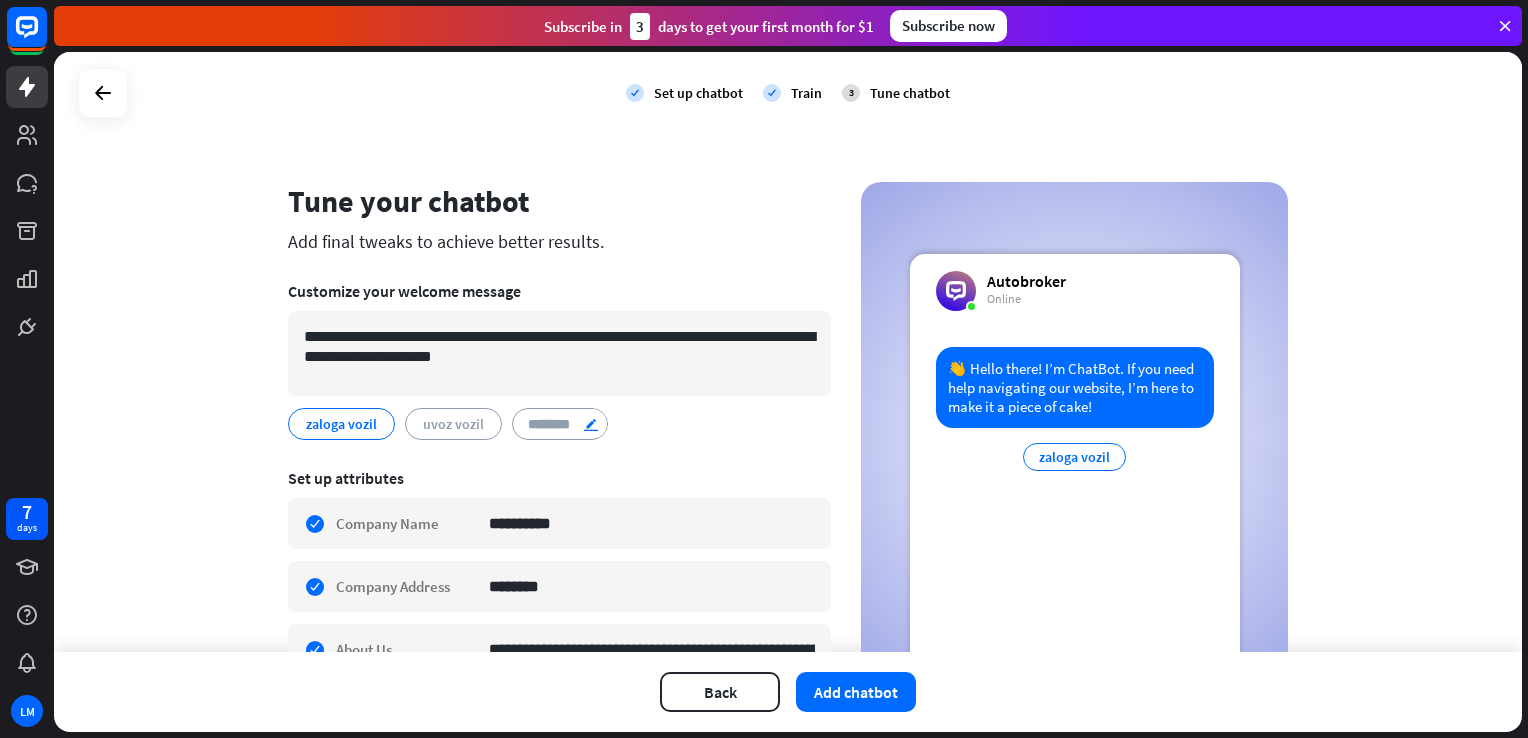 type on "*********" 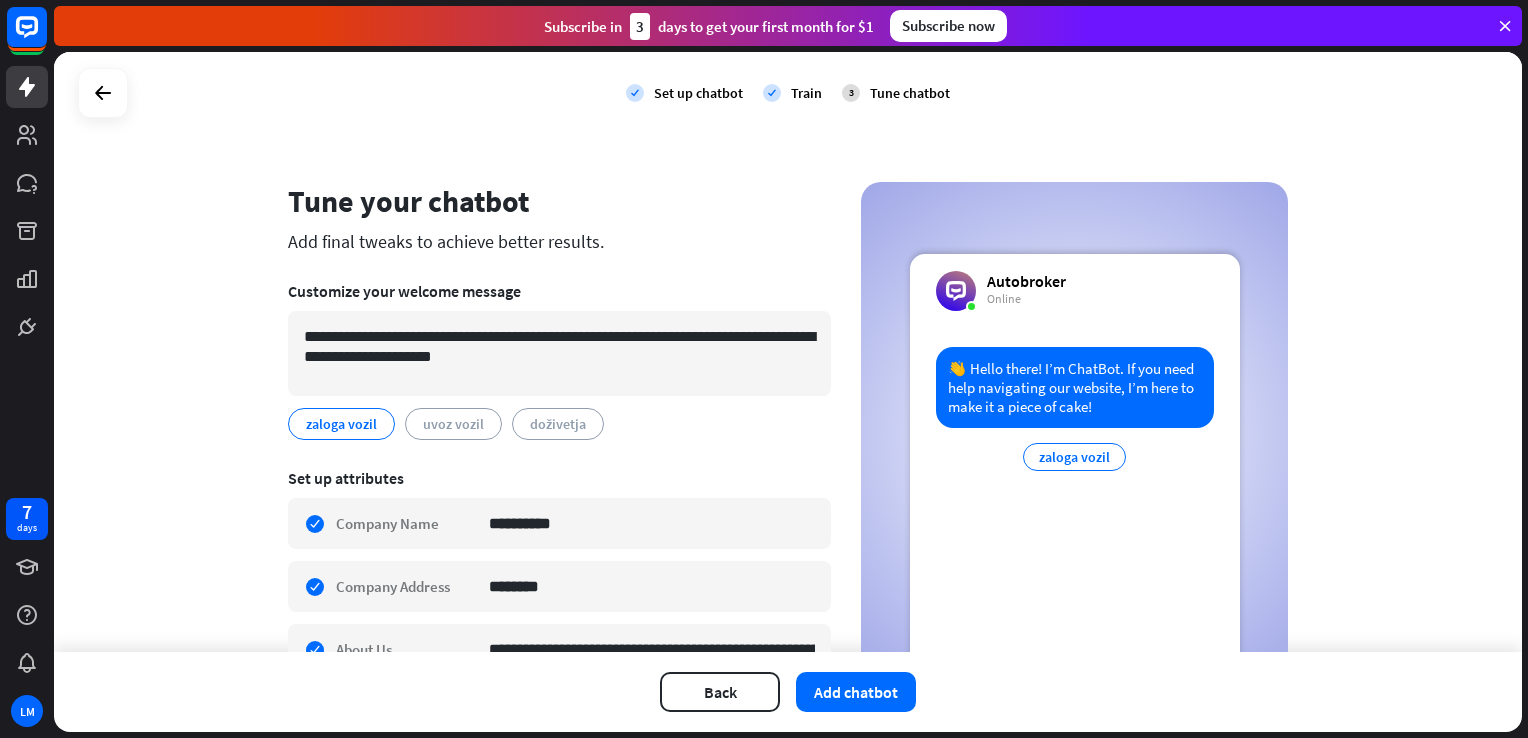 click on "zaloga vozil
edit
uvoz vozil
edit
doživetja
edit" at bounding box center [559, 424] 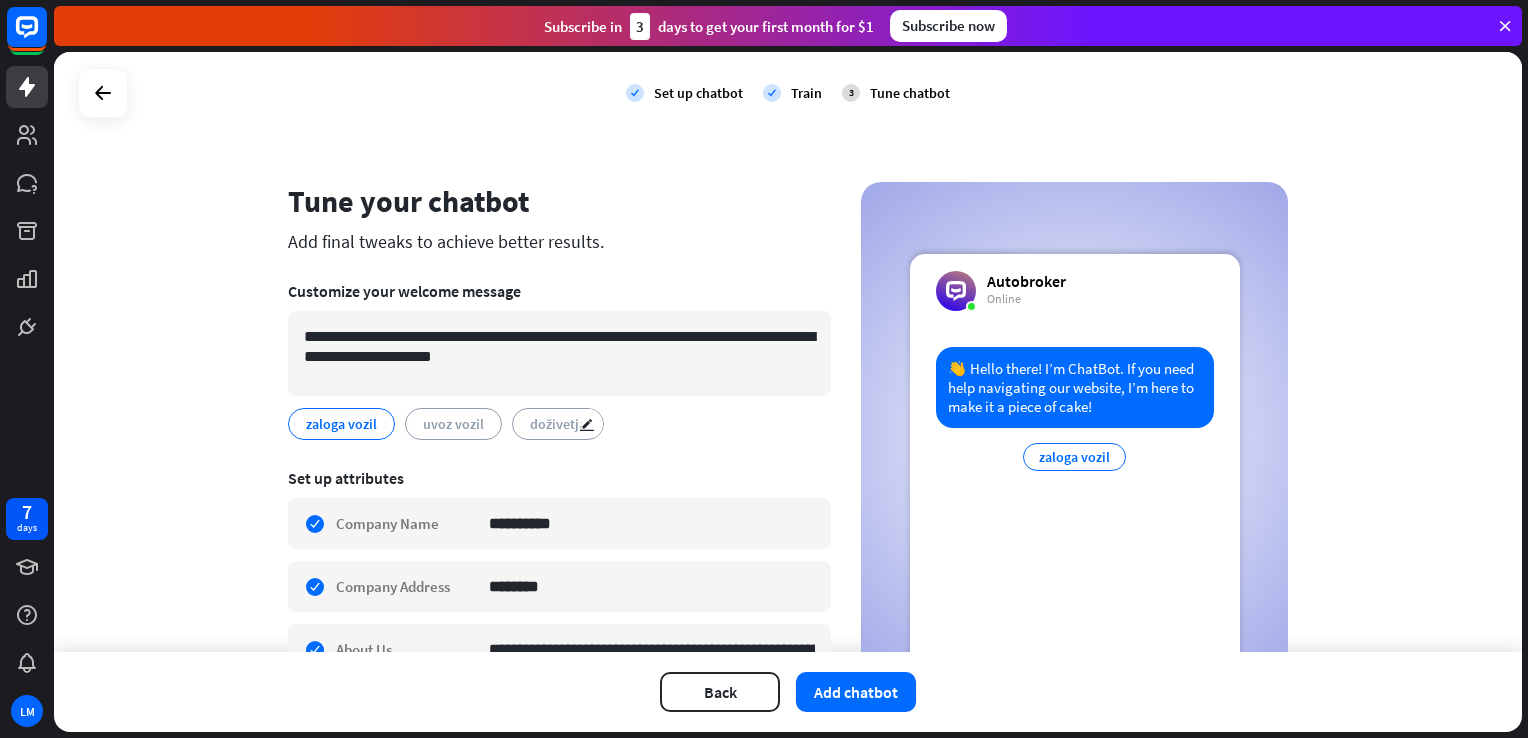 click on "doživetja" at bounding box center [558, 424] 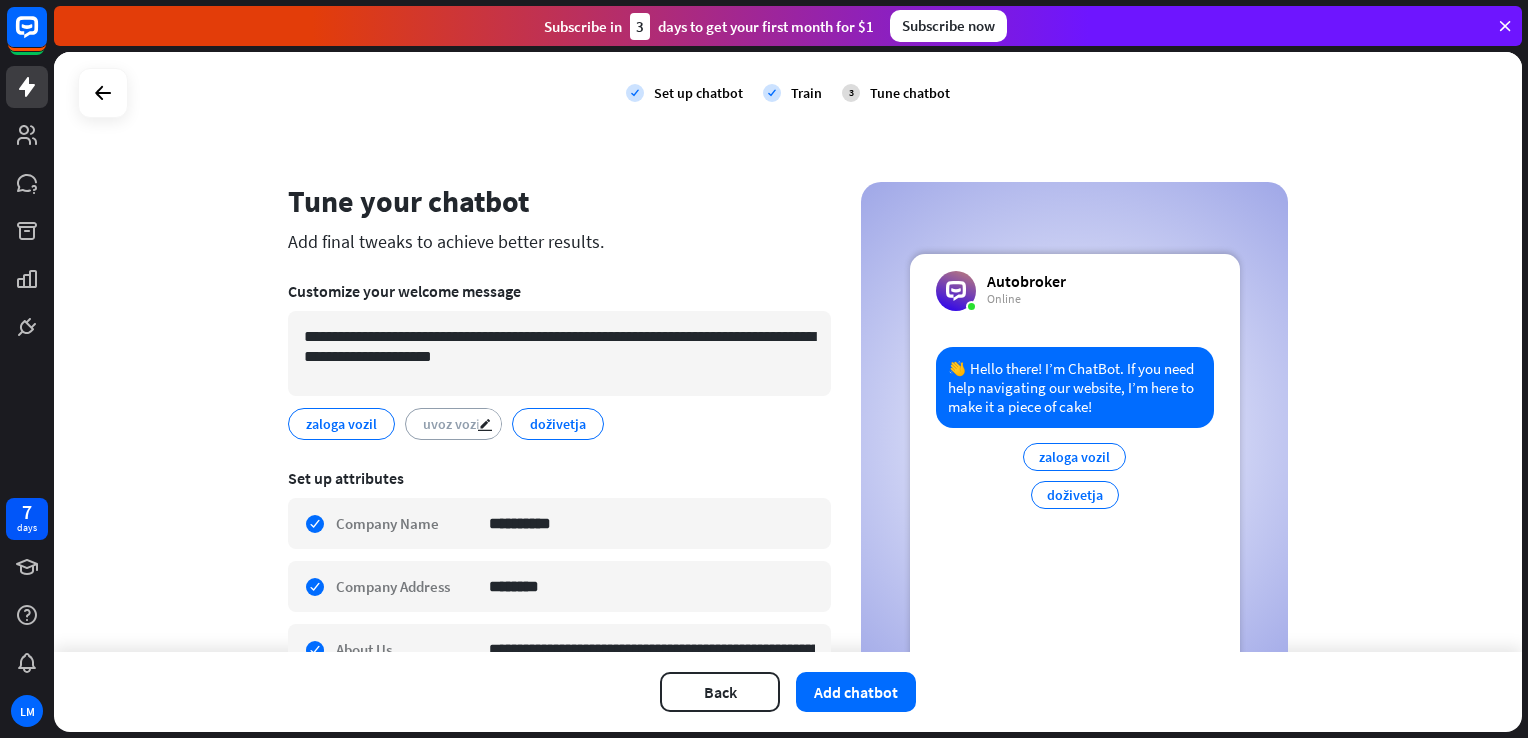 click on "uvoz vozil" at bounding box center (453, 424) 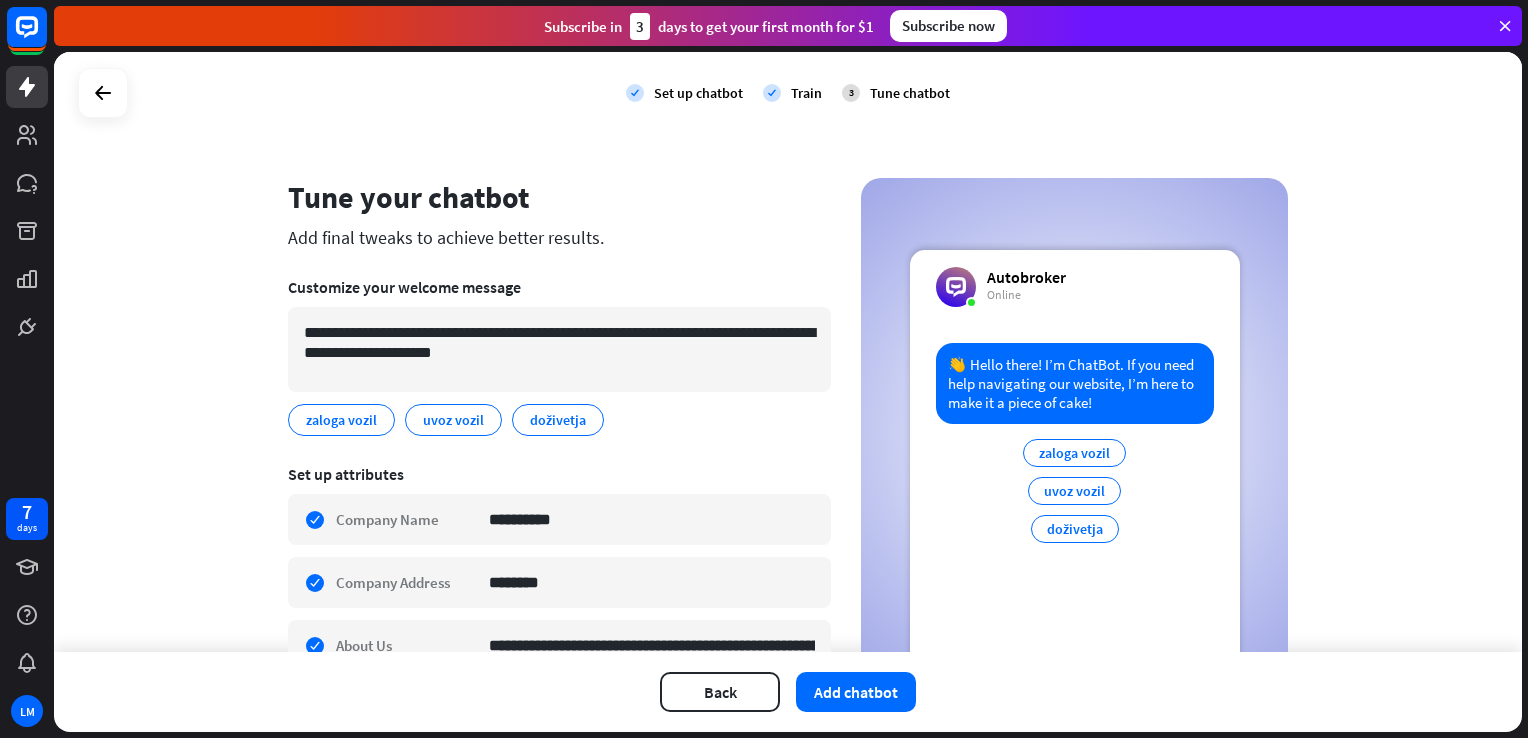 scroll, scrollTop: 0, scrollLeft: 0, axis: both 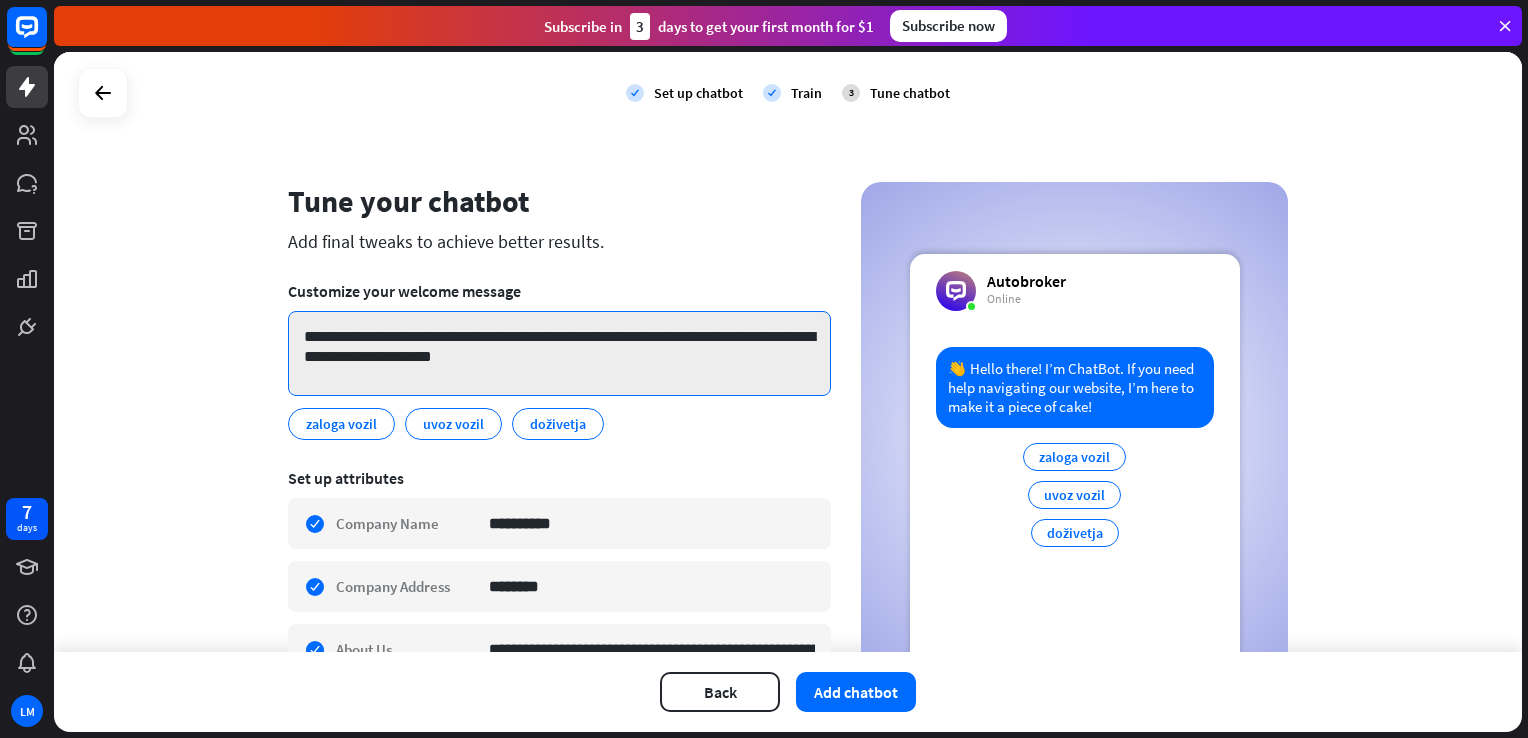 click on "**********" at bounding box center [559, 353] 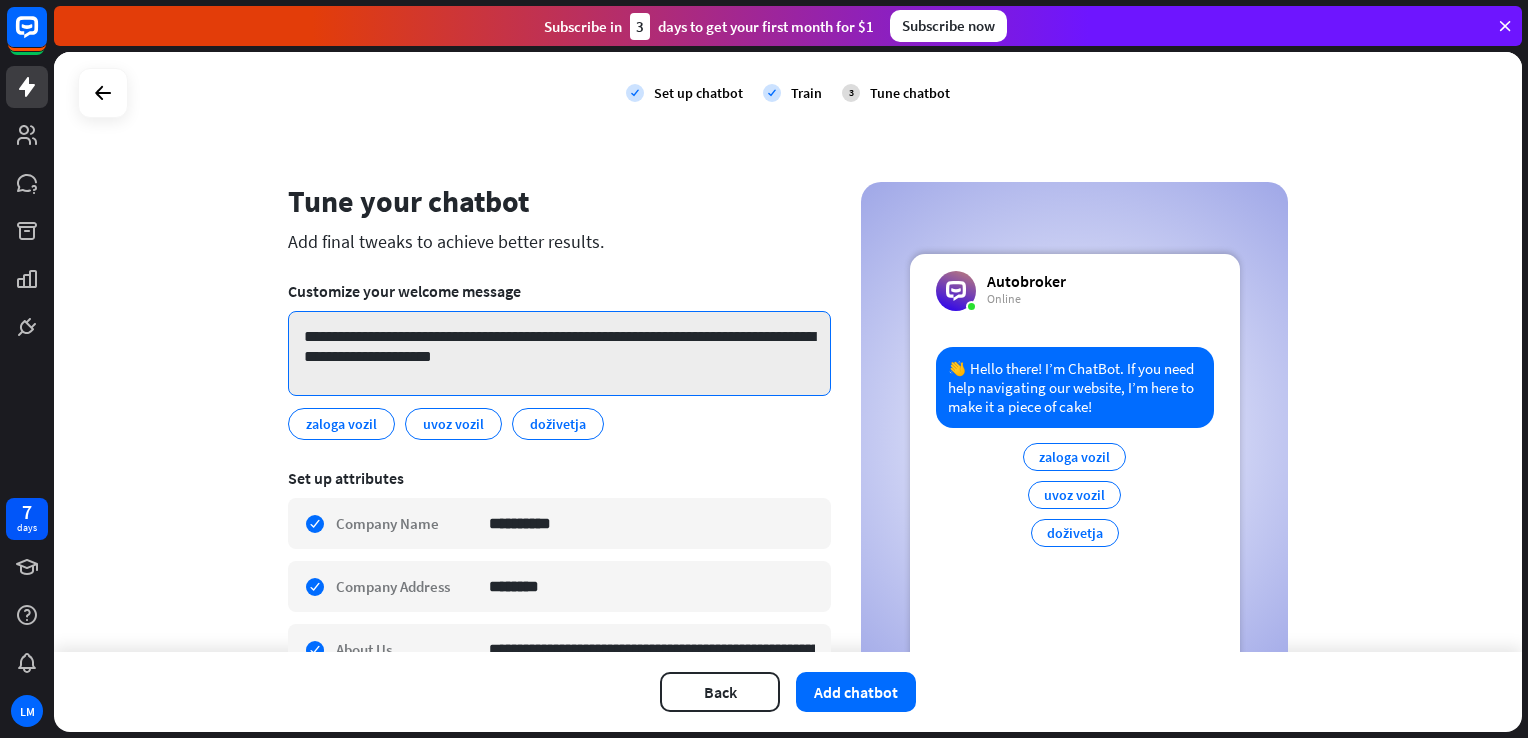 drag, startPoint x: 326, startPoint y: 312, endPoint x: 328, endPoint y: 334, distance: 22.090721 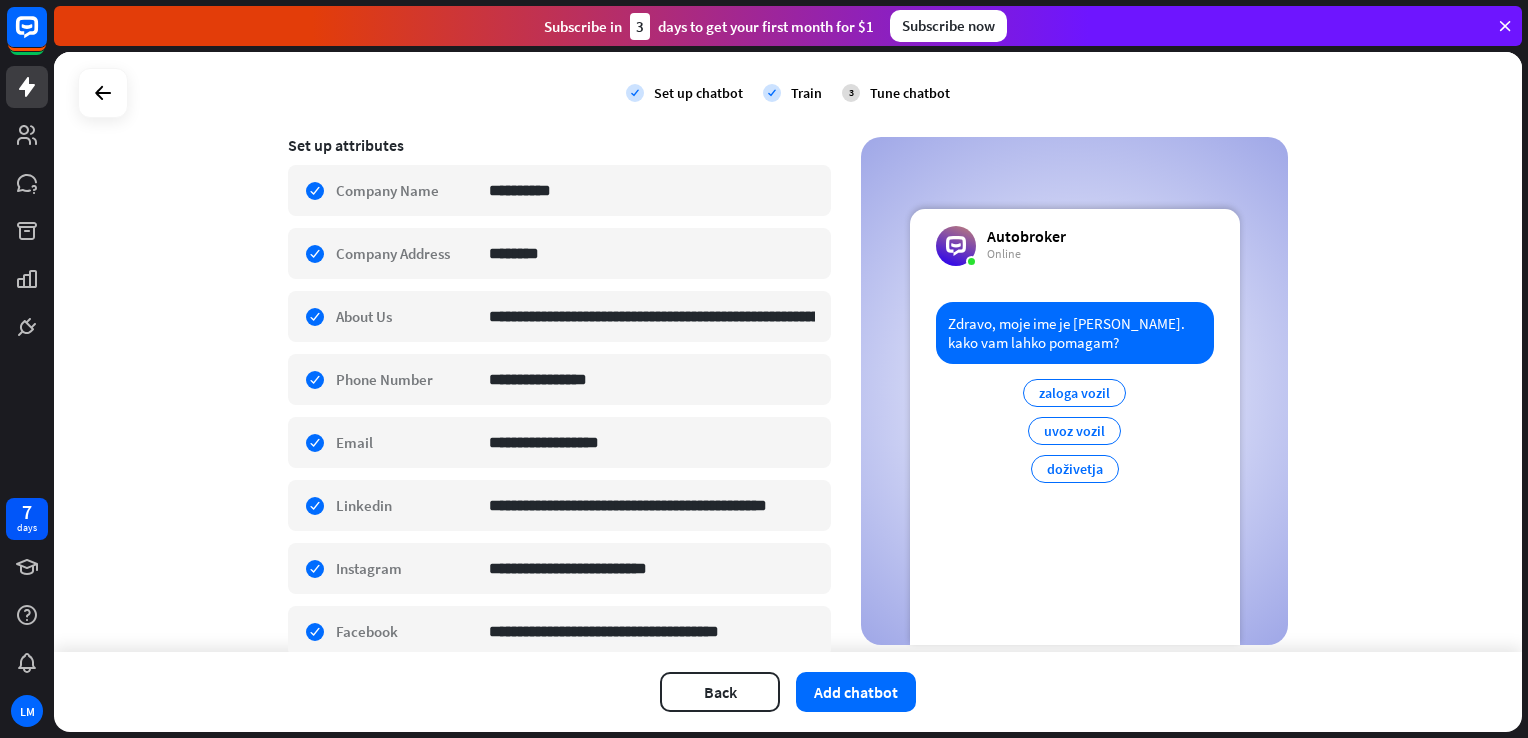 scroll, scrollTop: 481, scrollLeft: 0, axis: vertical 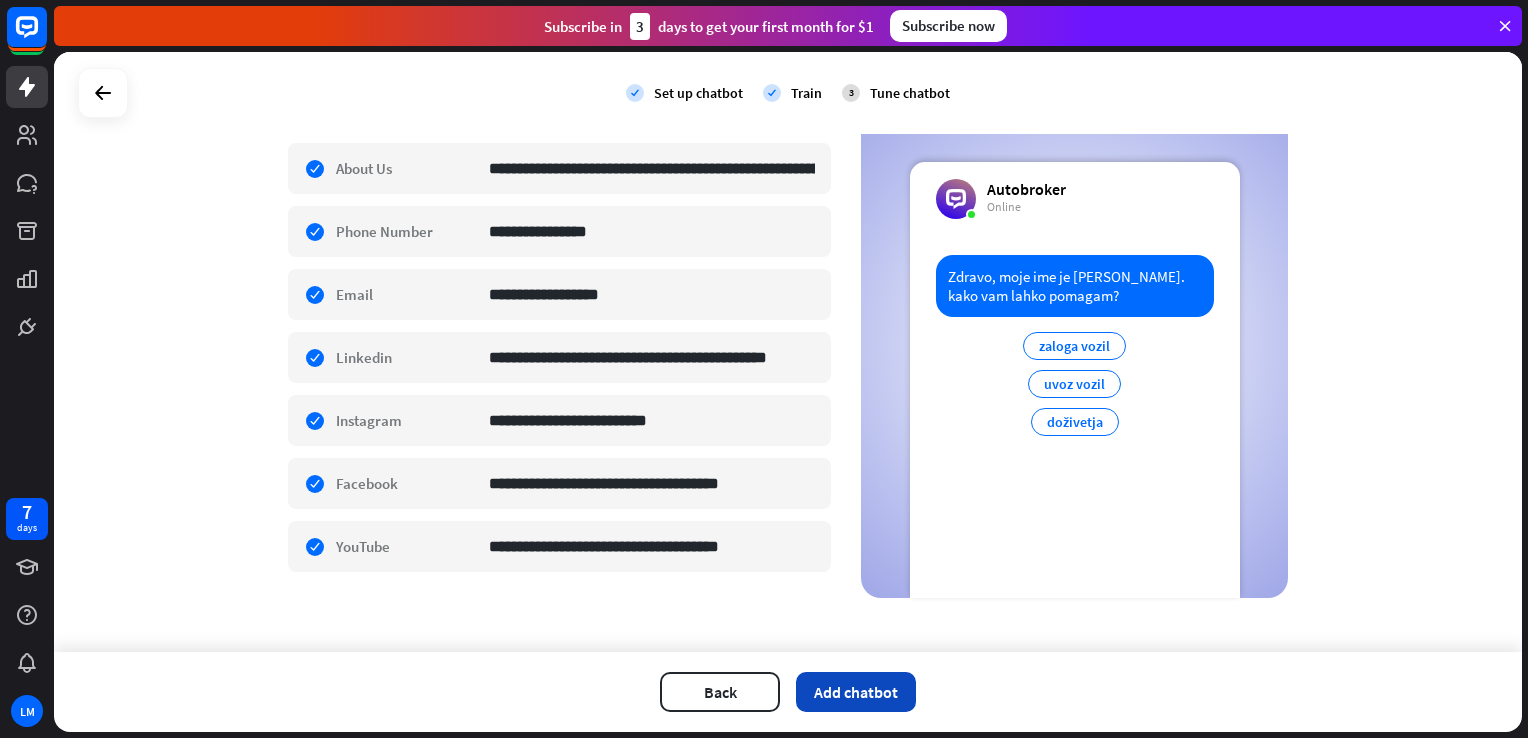 type on "**********" 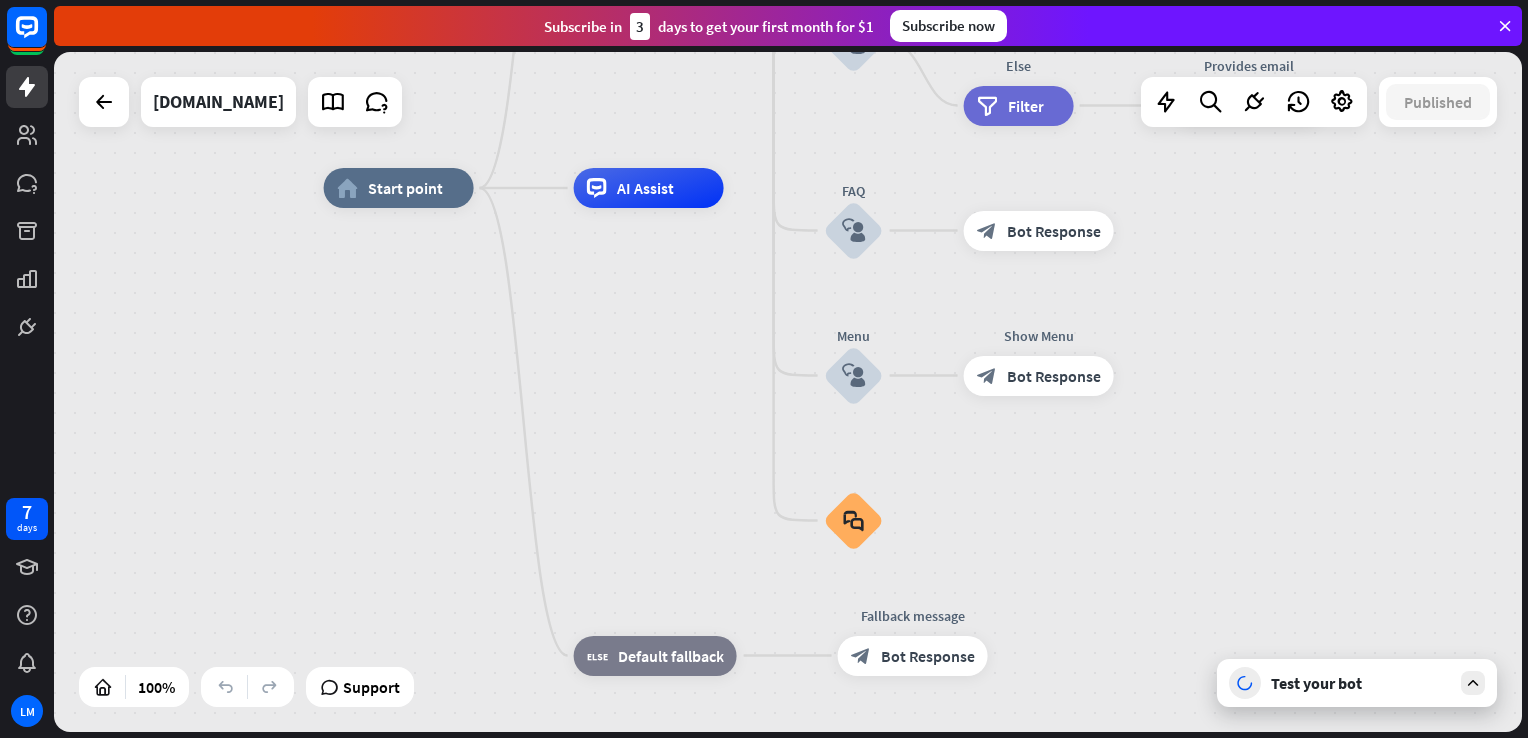 drag, startPoint x: 652, startPoint y: 316, endPoint x: 628, endPoint y: 112, distance: 205.4069 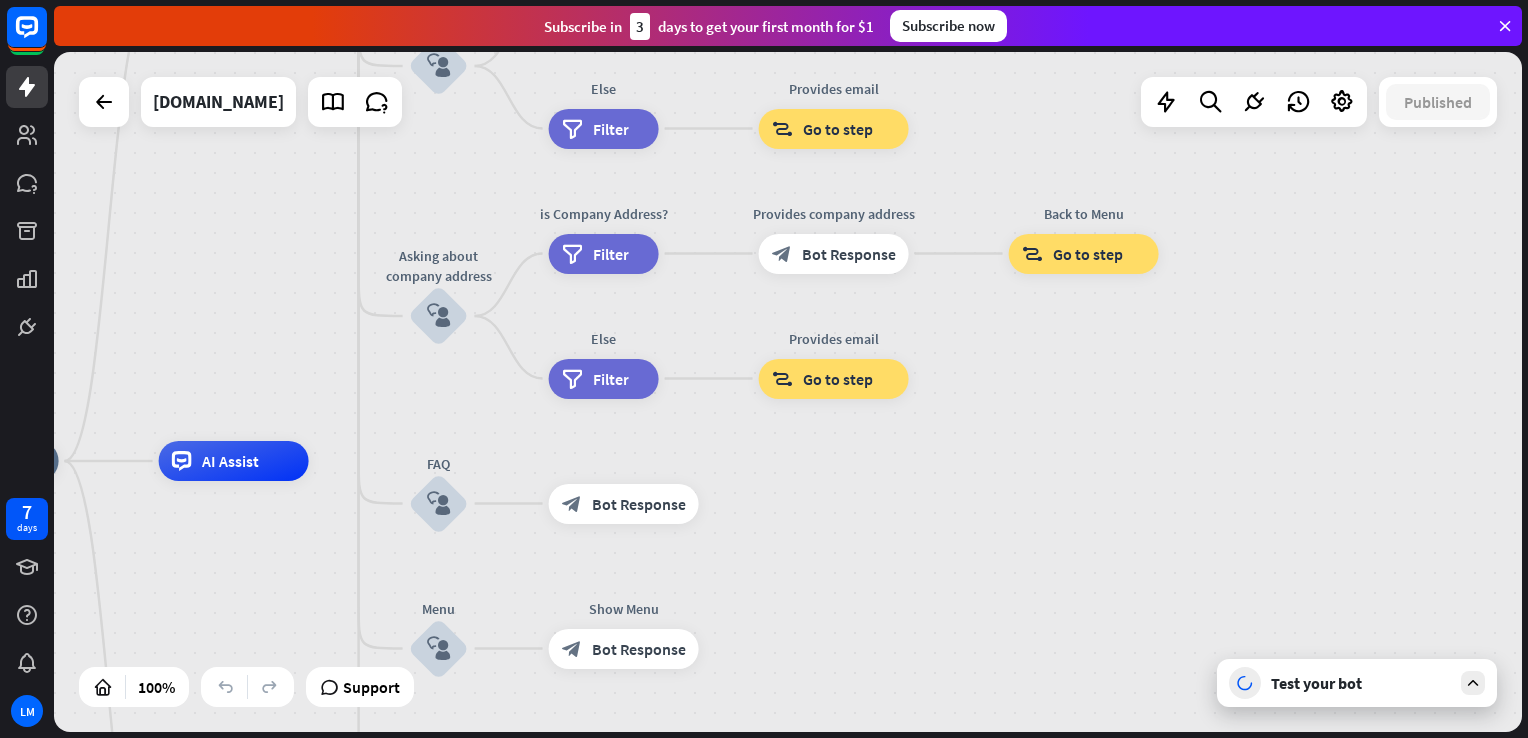 drag, startPoint x: 650, startPoint y: 359, endPoint x: 209, endPoint y: 634, distance: 519.7172 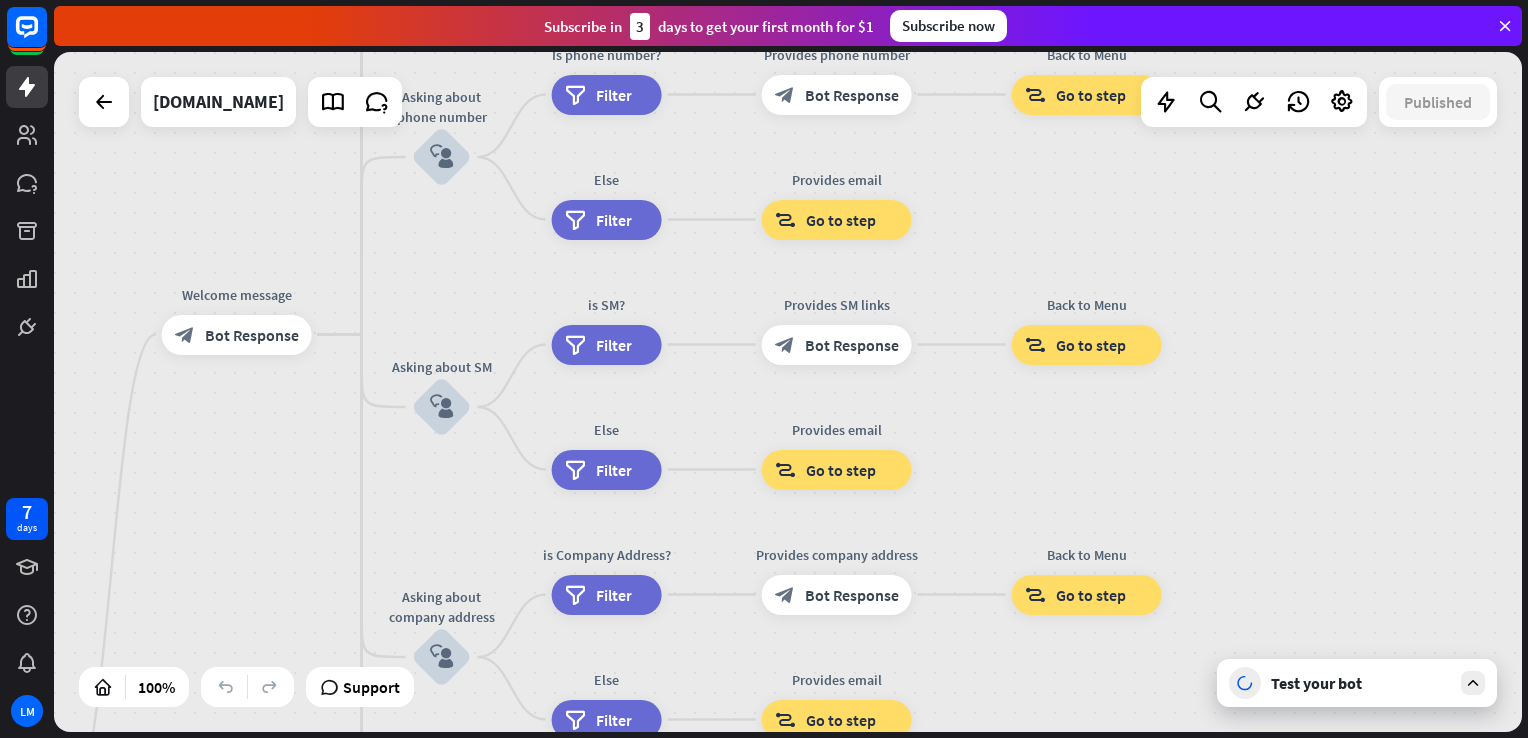 drag, startPoint x: 836, startPoint y: 450, endPoint x: 884, endPoint y: 789, distance: 342.38138 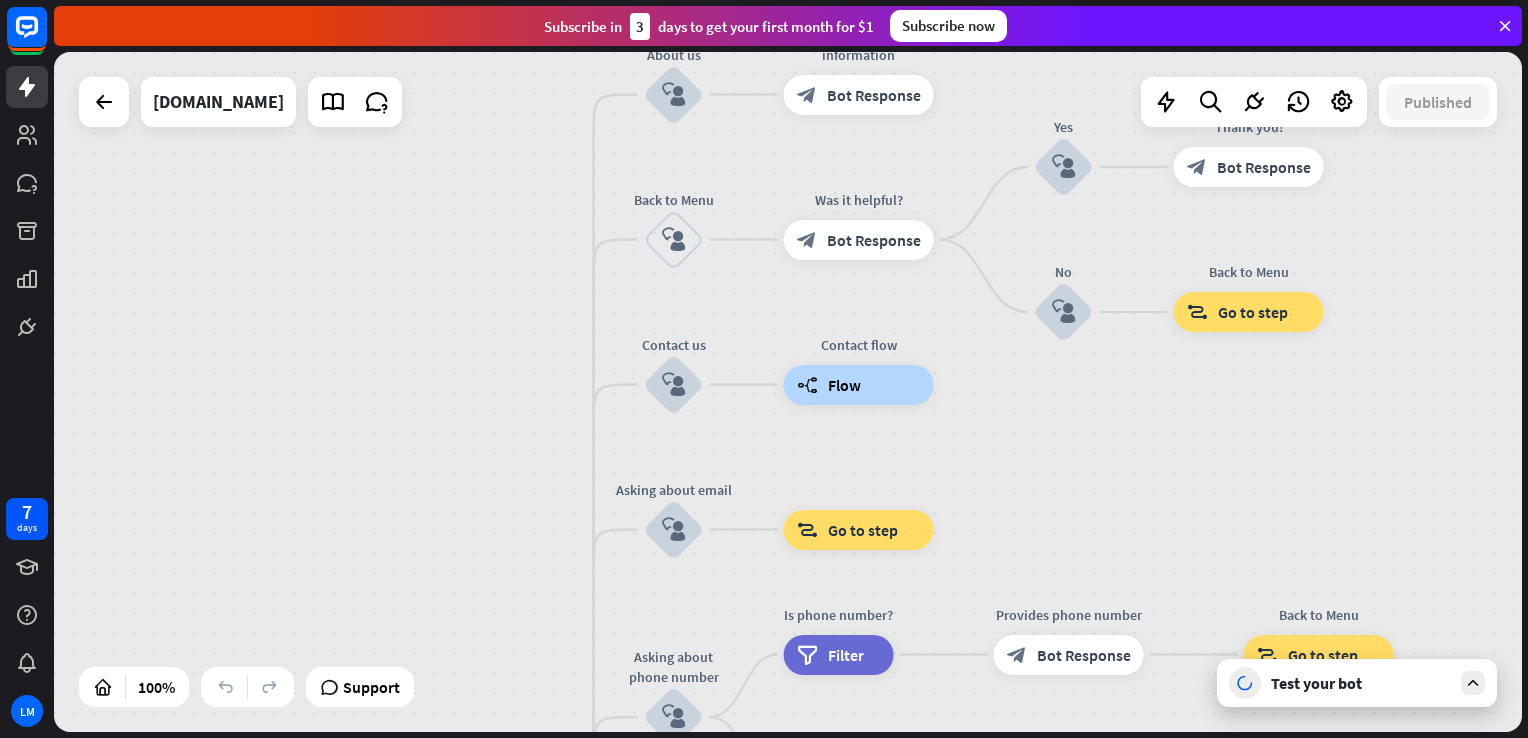 drag, startPoint x: 296, startPoint y: 206, endPoint x: 509, endPoint y: 766, distance: 599.1402 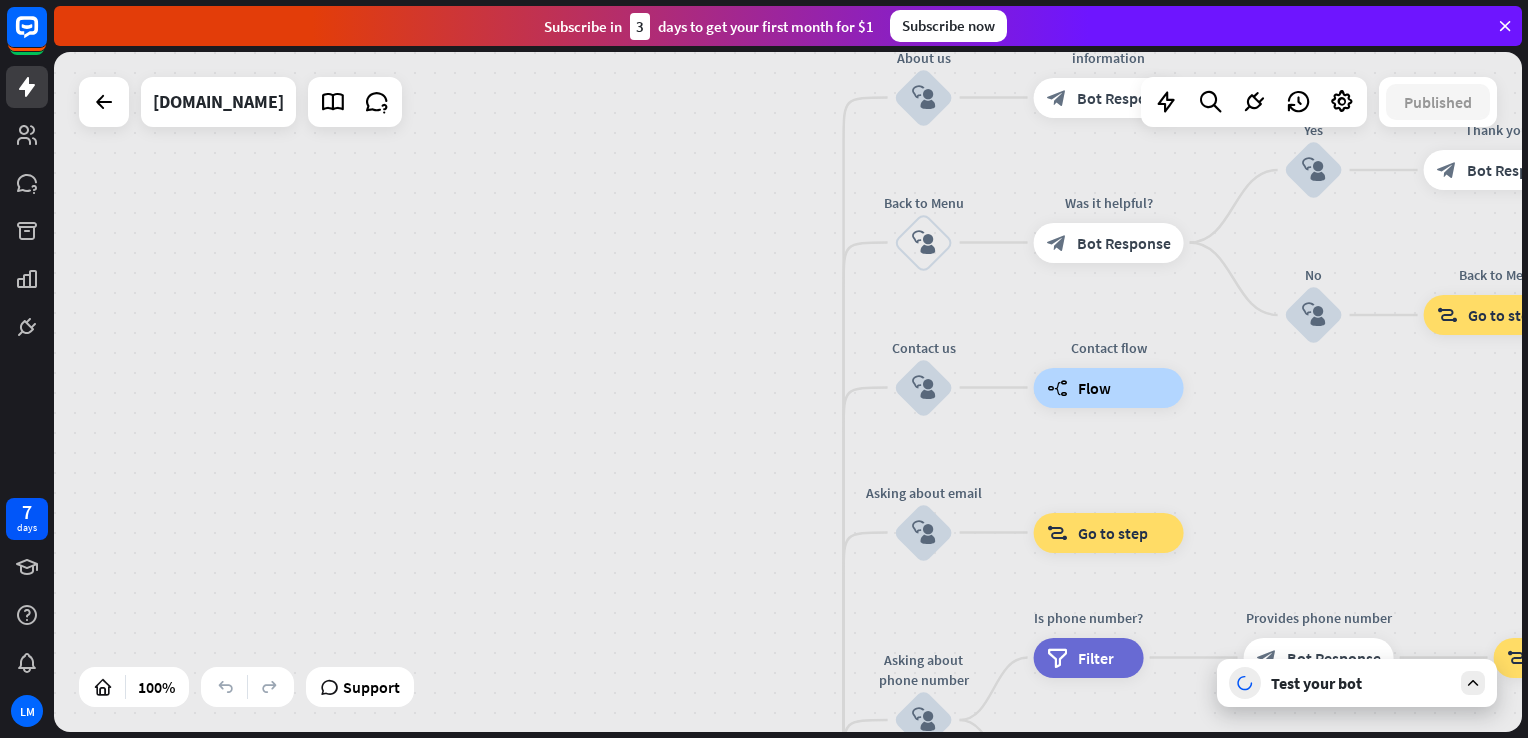 drag, startPoint x: 404, startPoint y: 446, endPoint x: 784, endPoint y: 166, distance: 472.01694 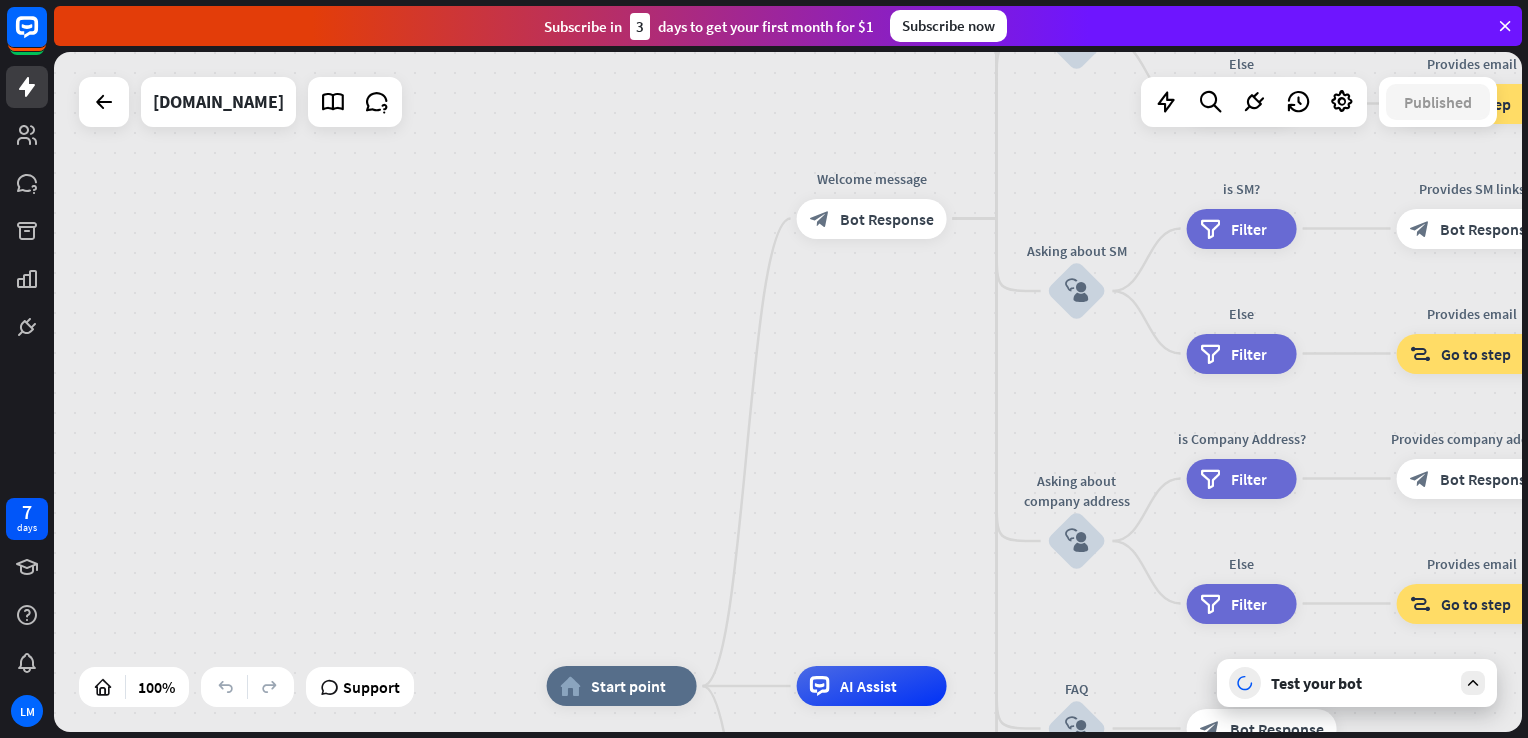 drag, startPoint x: 601, startPoint y: 322, endPoint x: 624, endPoint y: -74, distance: 396.66736 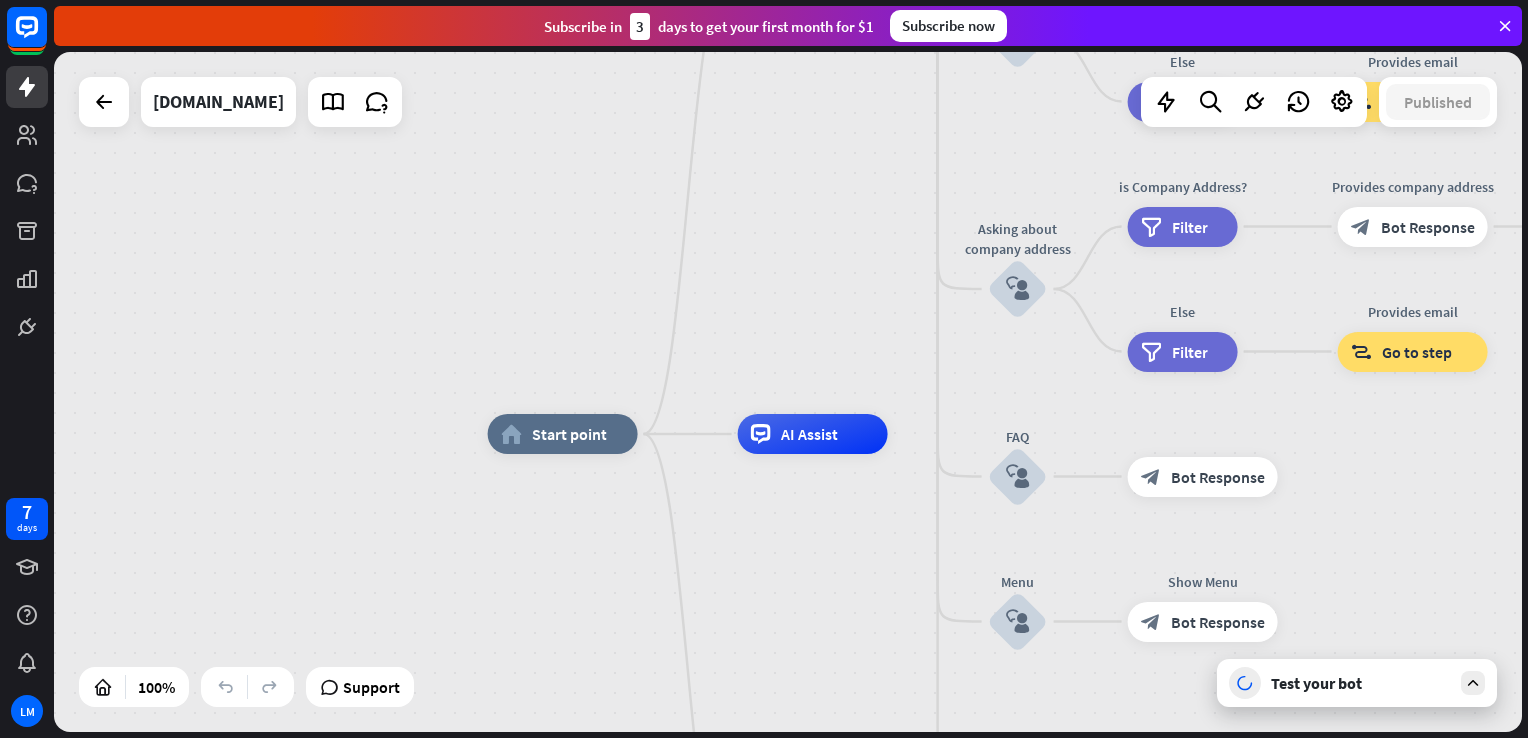 click on "Test your bot" at bounding box center (1361, 683) 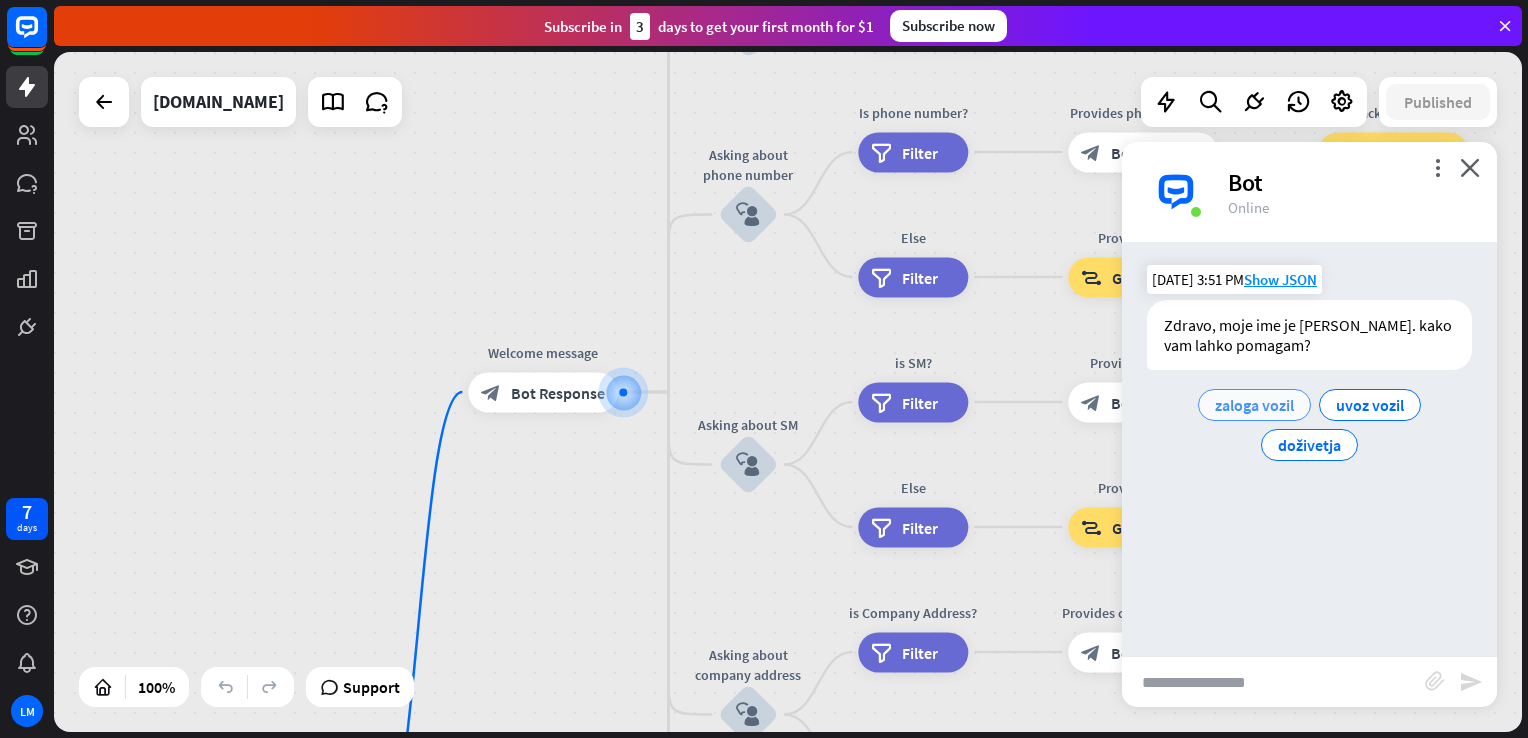 click on "zaloga vozil" at bounding box center (1254, 405) 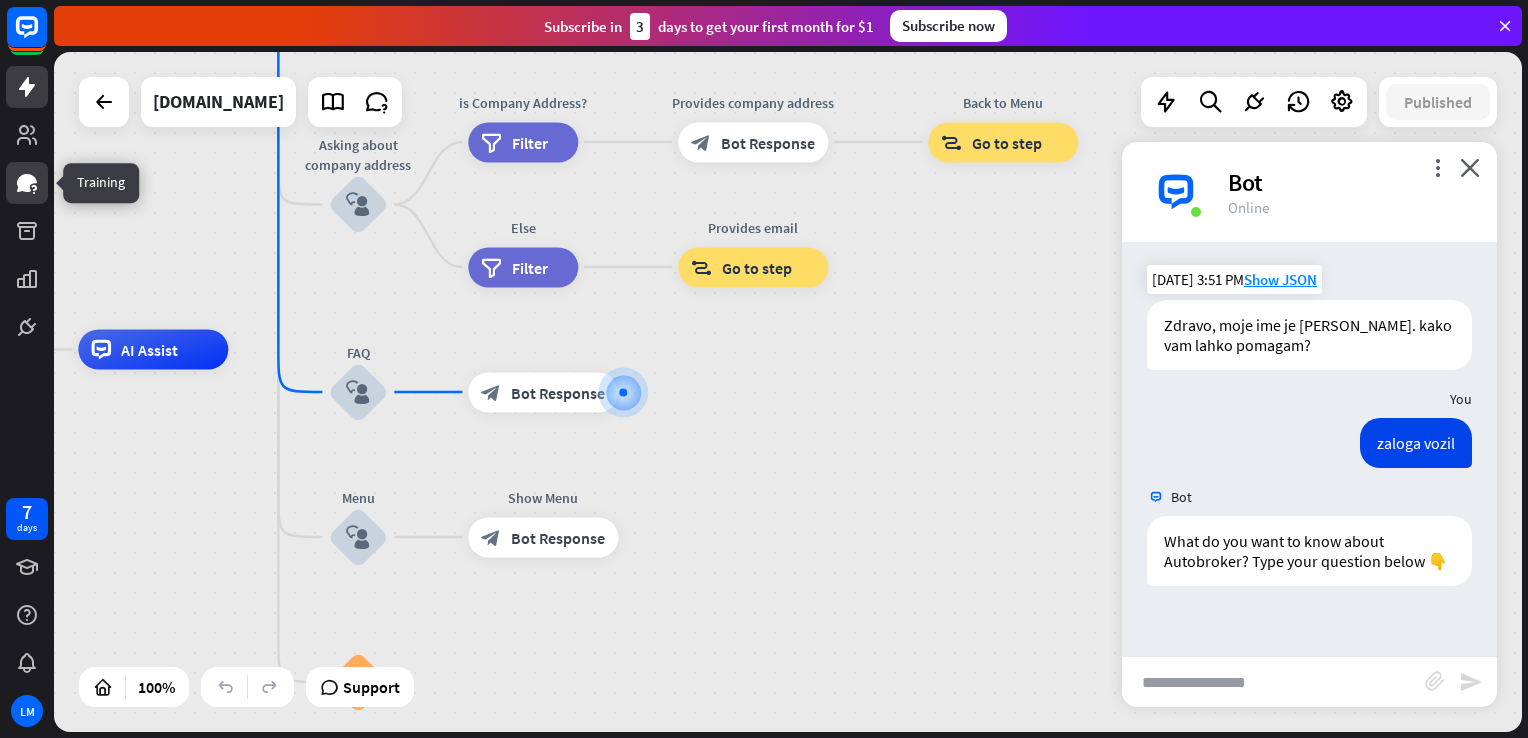 click 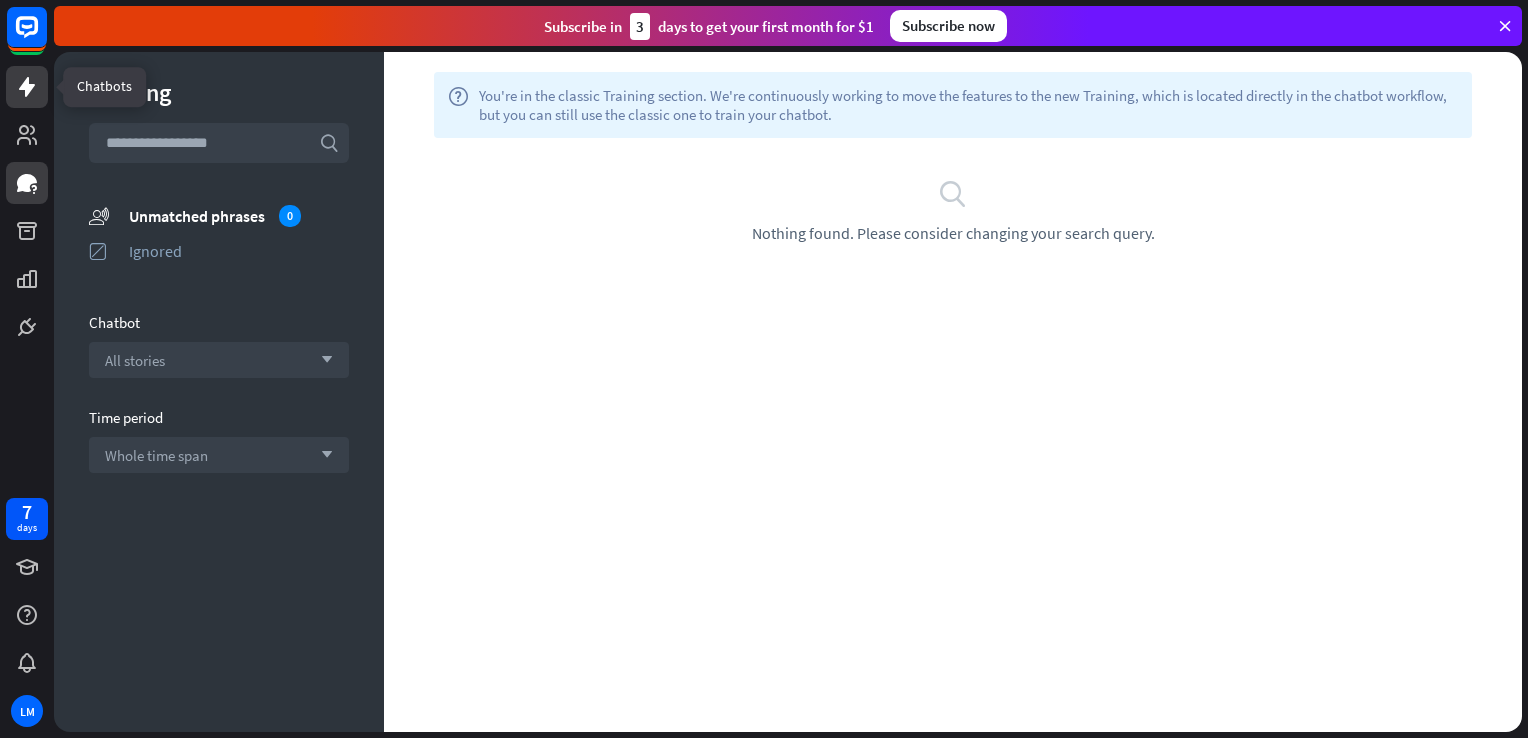 click at bounding box center [27, 87] 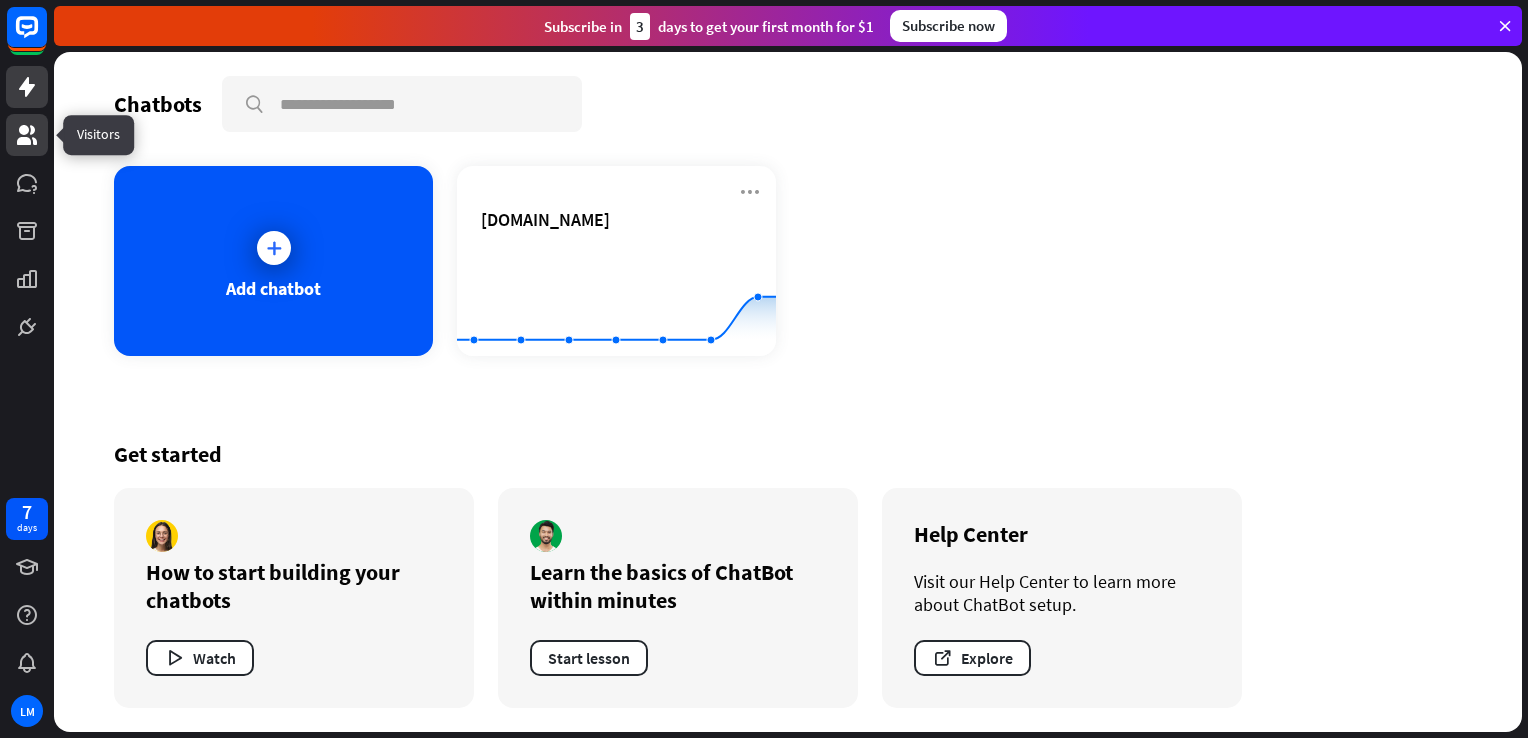 click 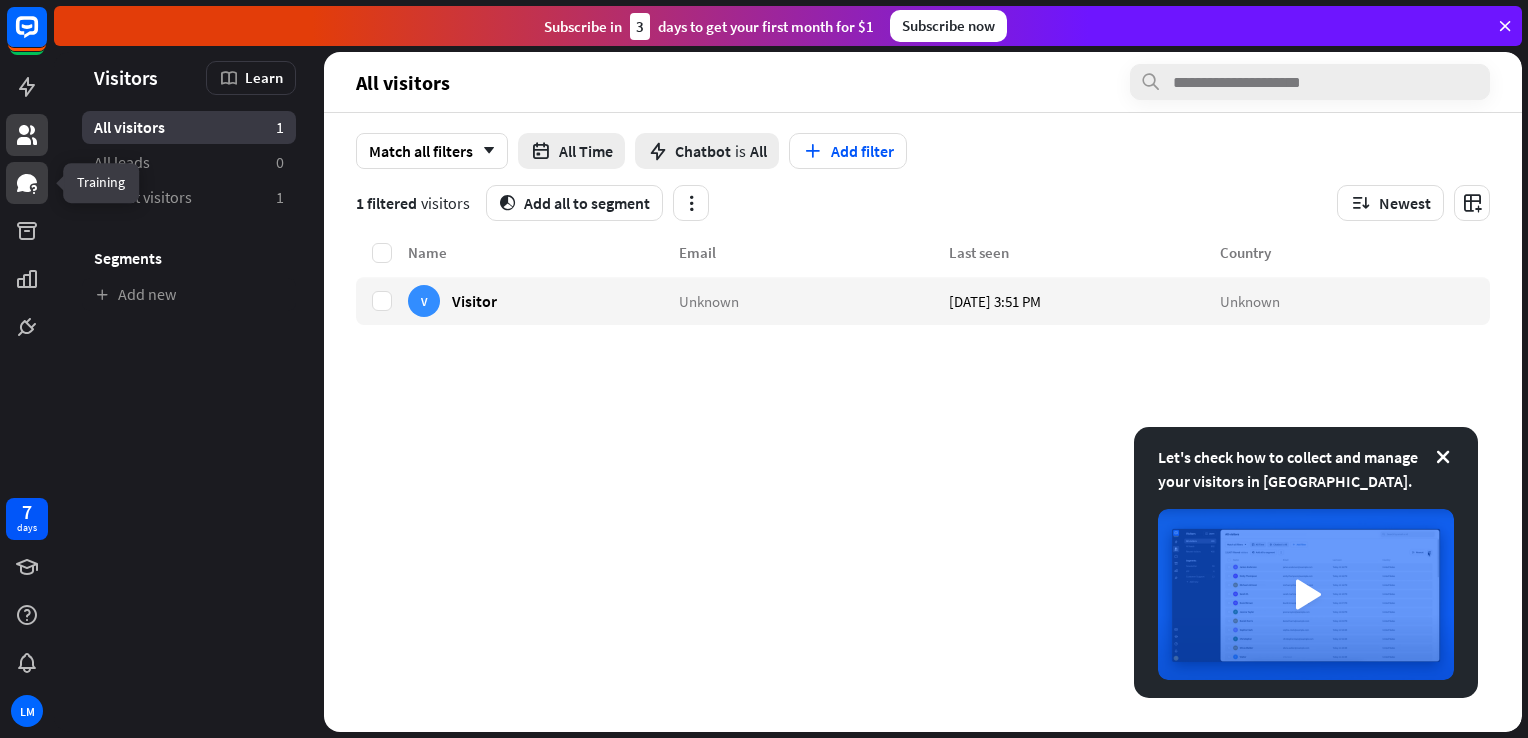 click 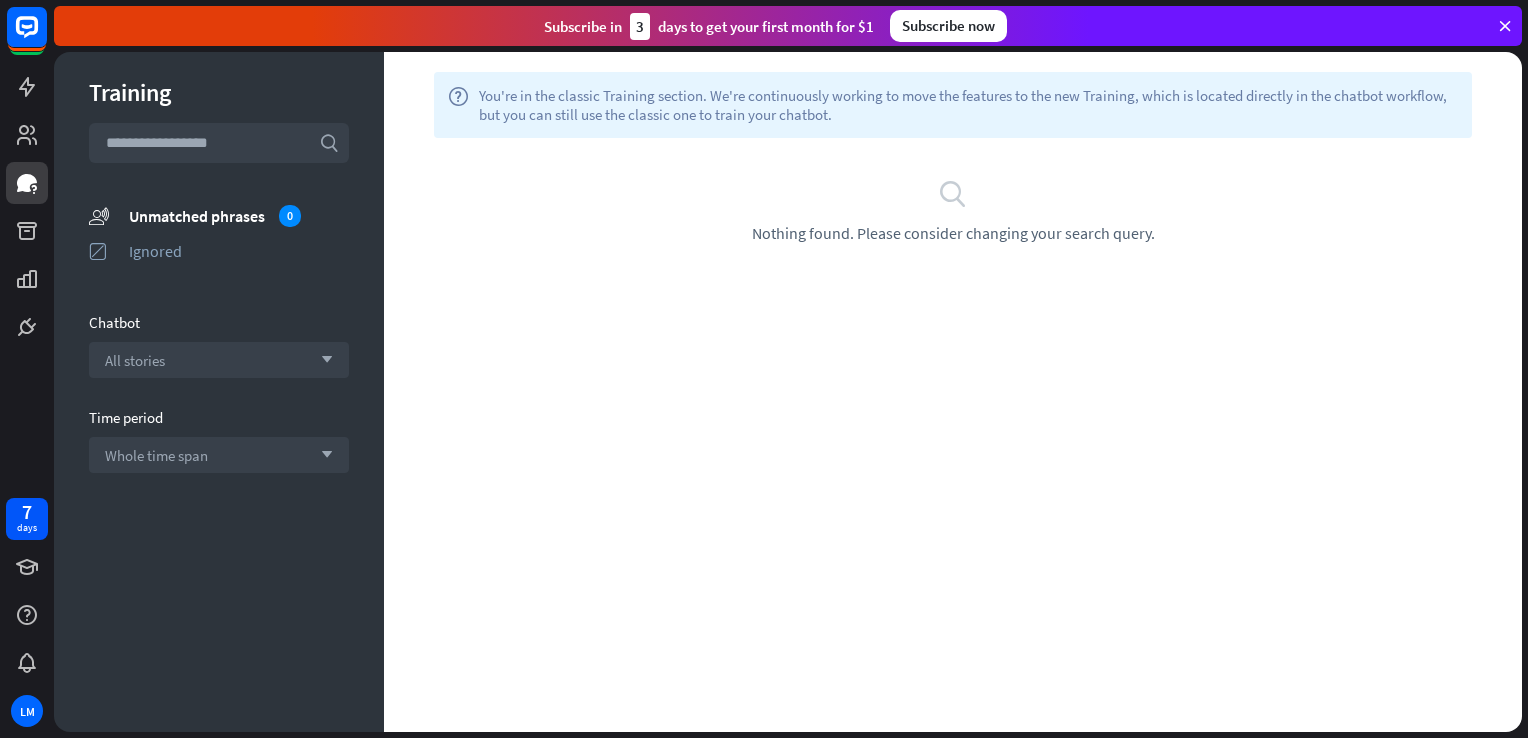 click at bounding box center [219, 143] 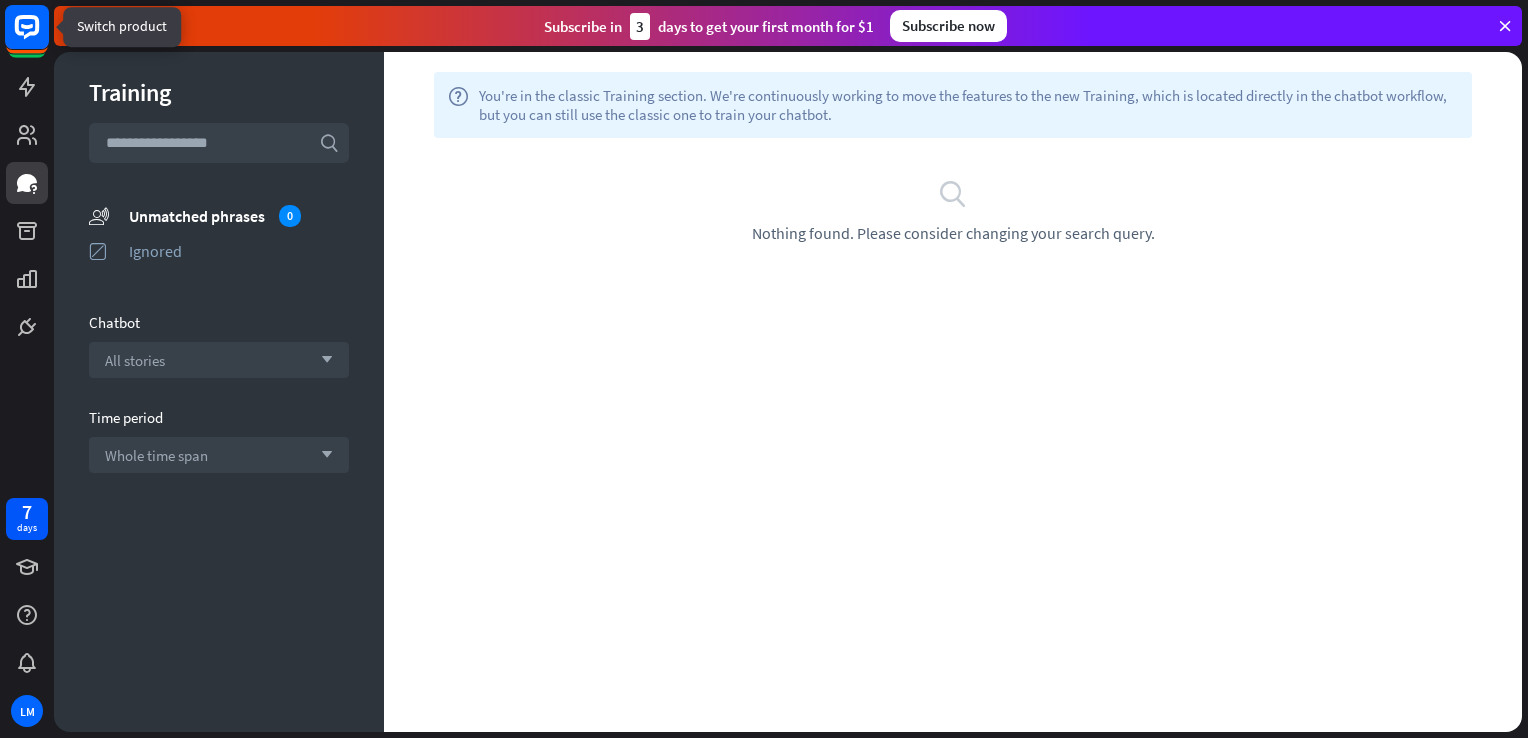 click 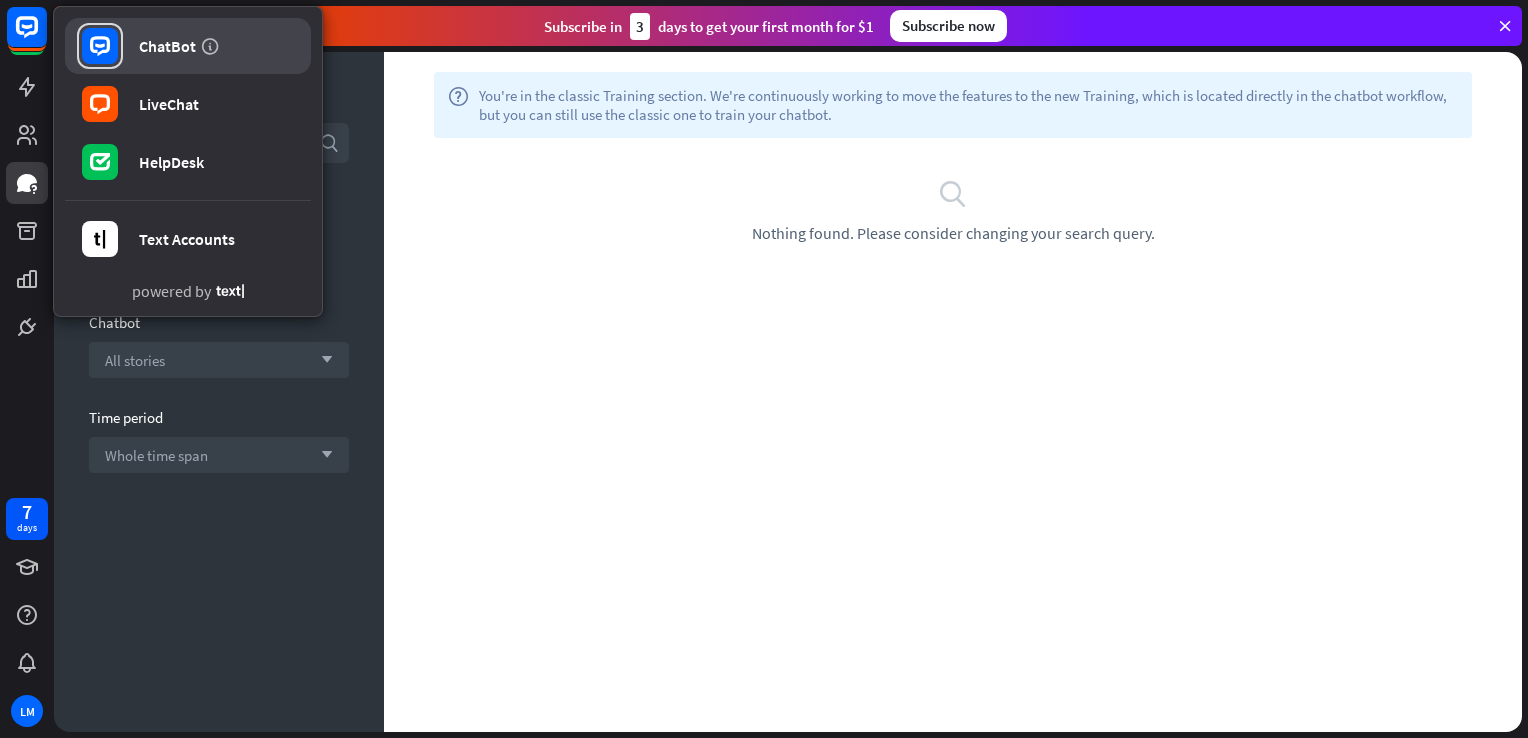 click at bounding box center [100, 46] 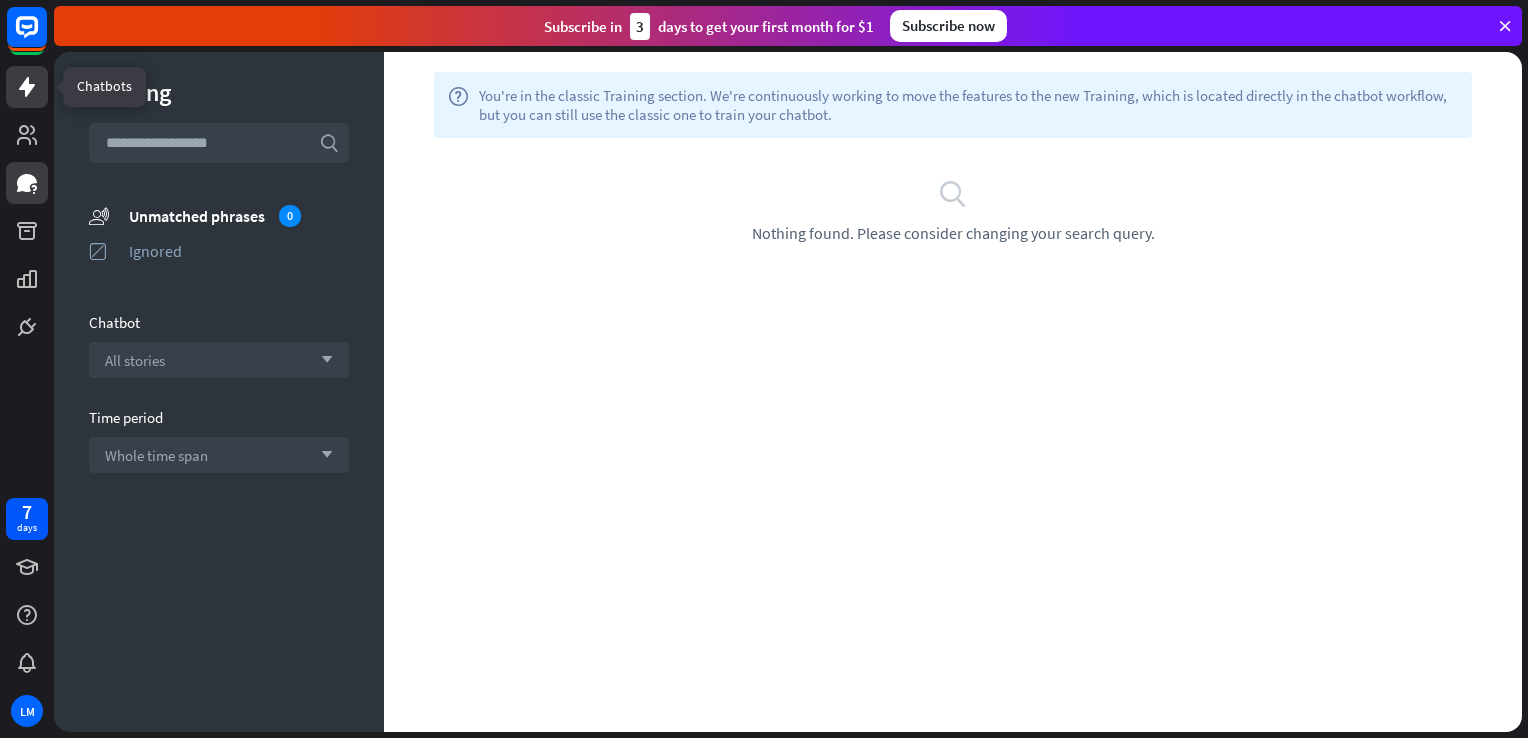 click at bounding box center [27, 87] 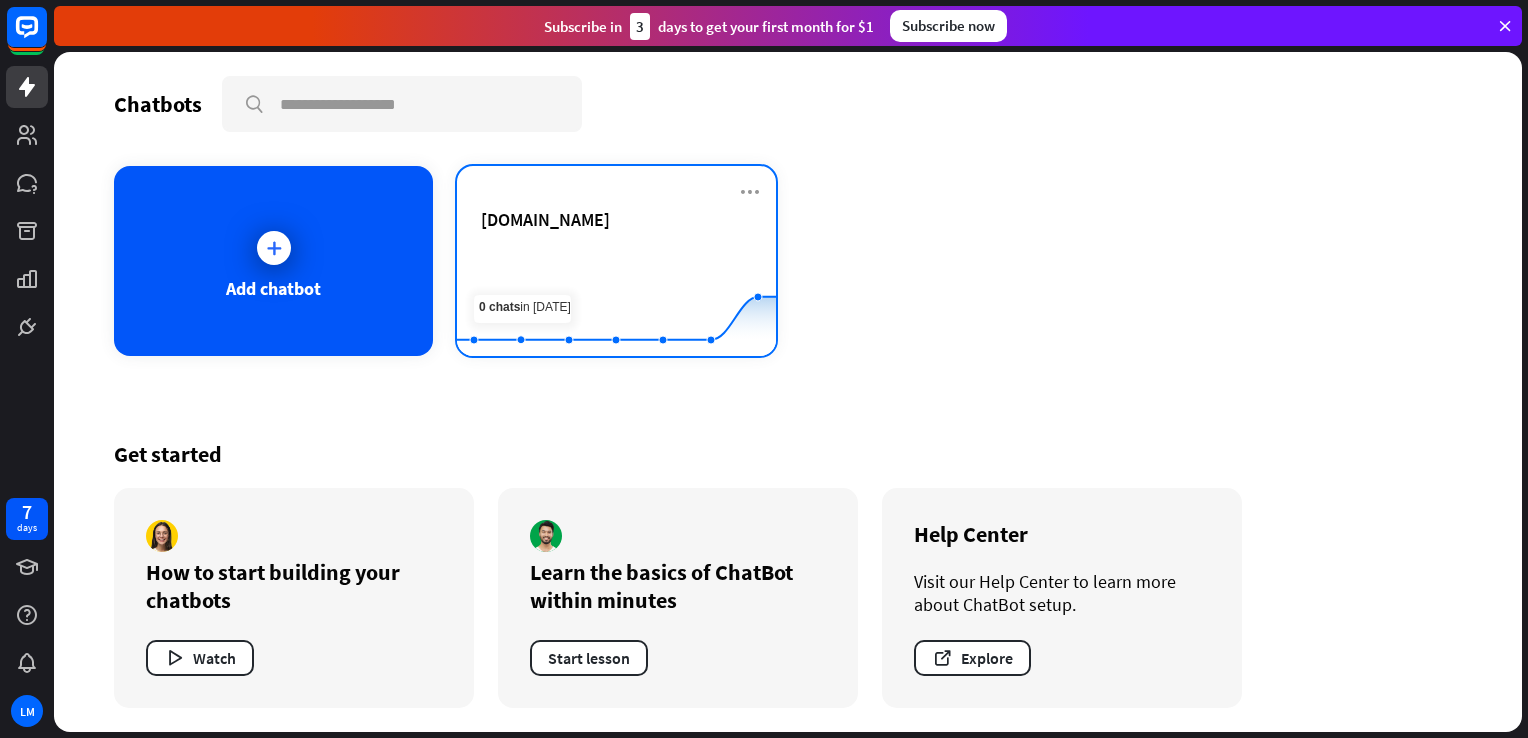 click 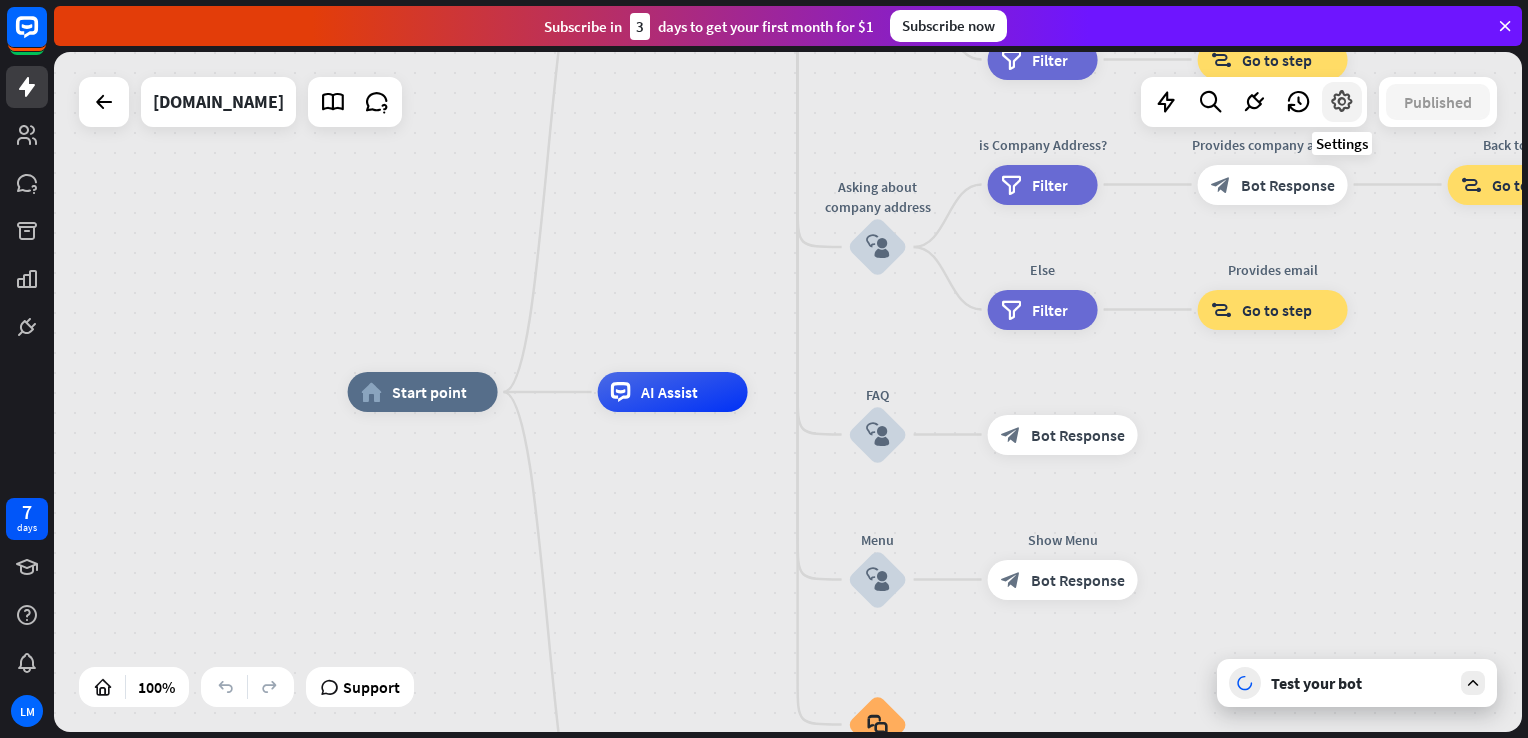 click at bounding box center (1342, 102) 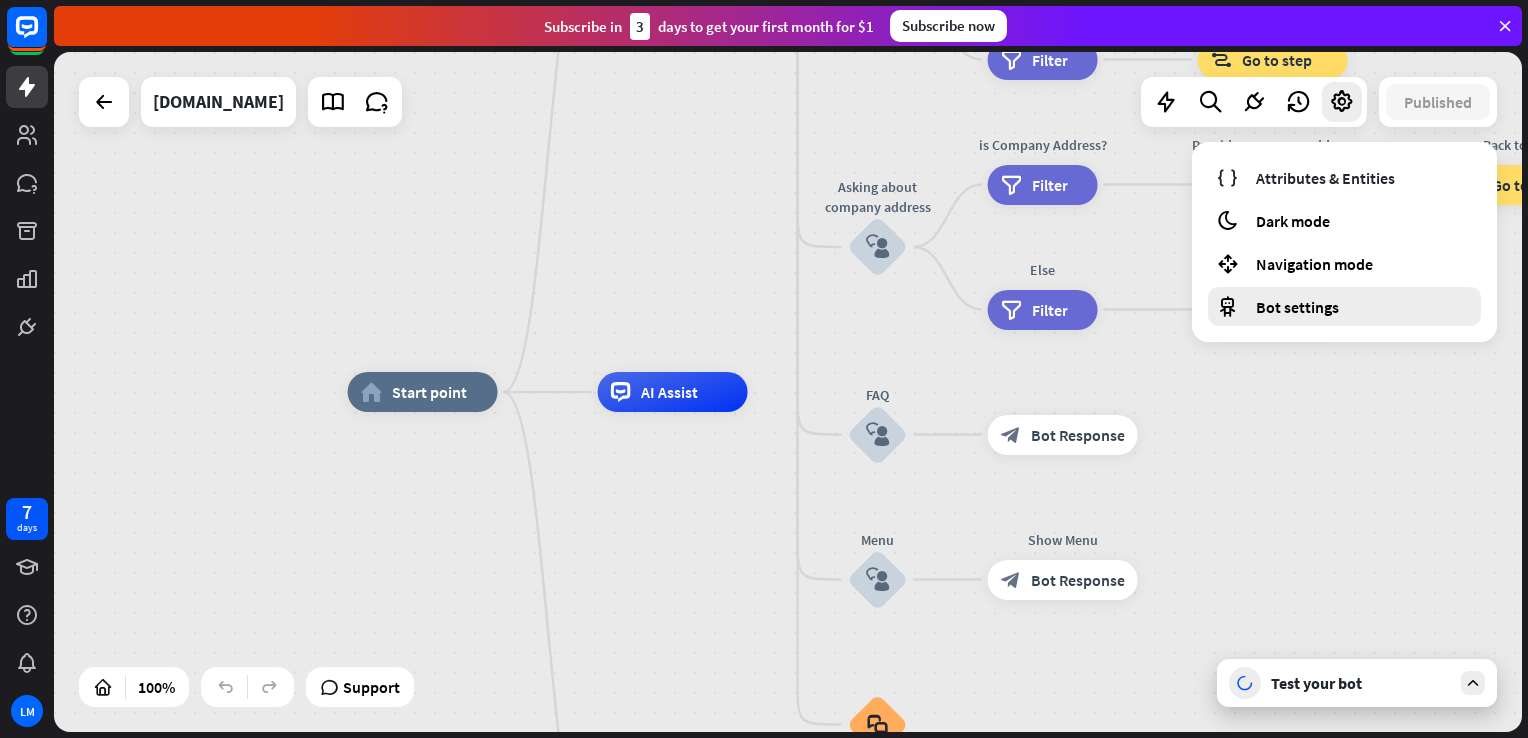 click on "Bot settings" at bounding box center [1297, 307] 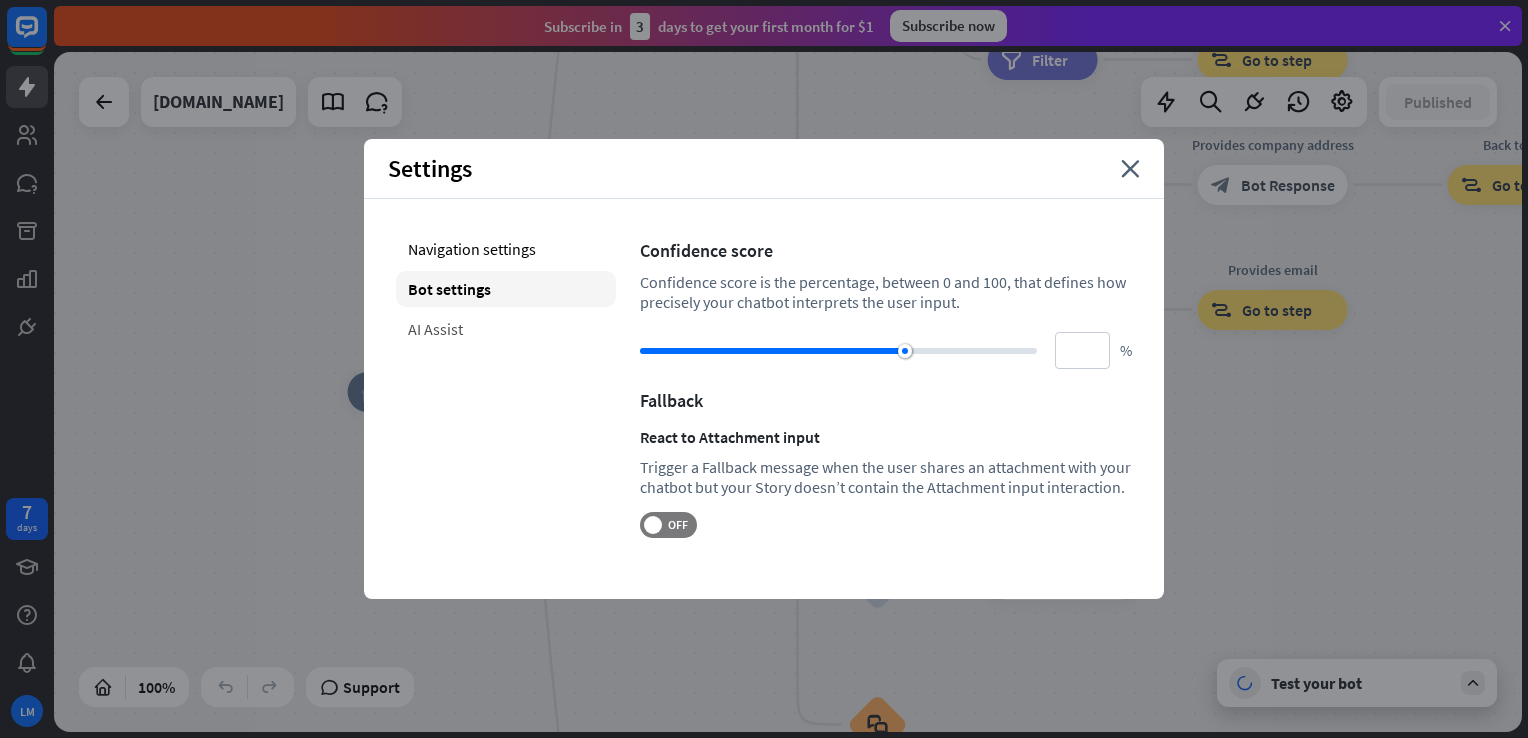 click on "AI Assist" at bounding box center (506, 329) 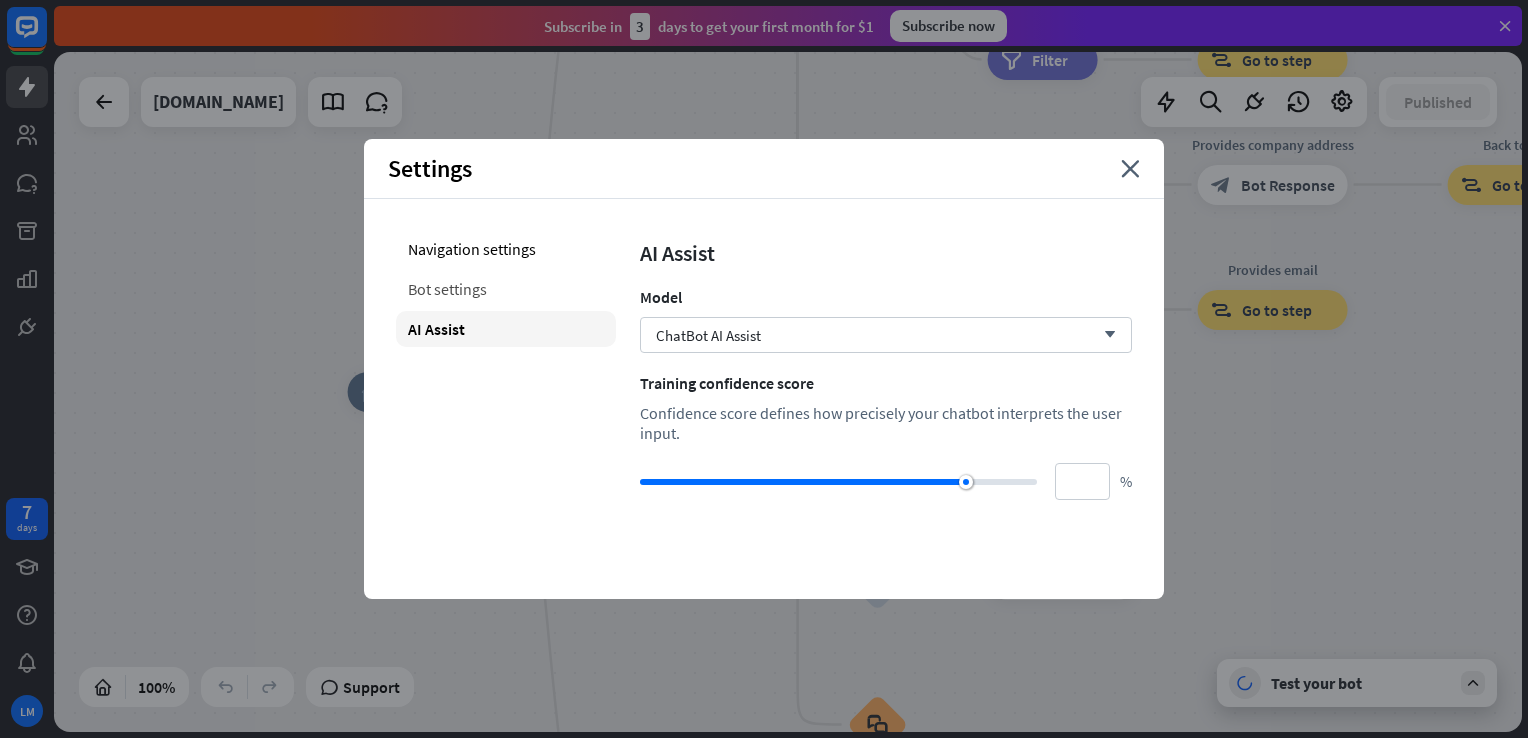 click on "Bot settings" at bounding box center (506, 289) 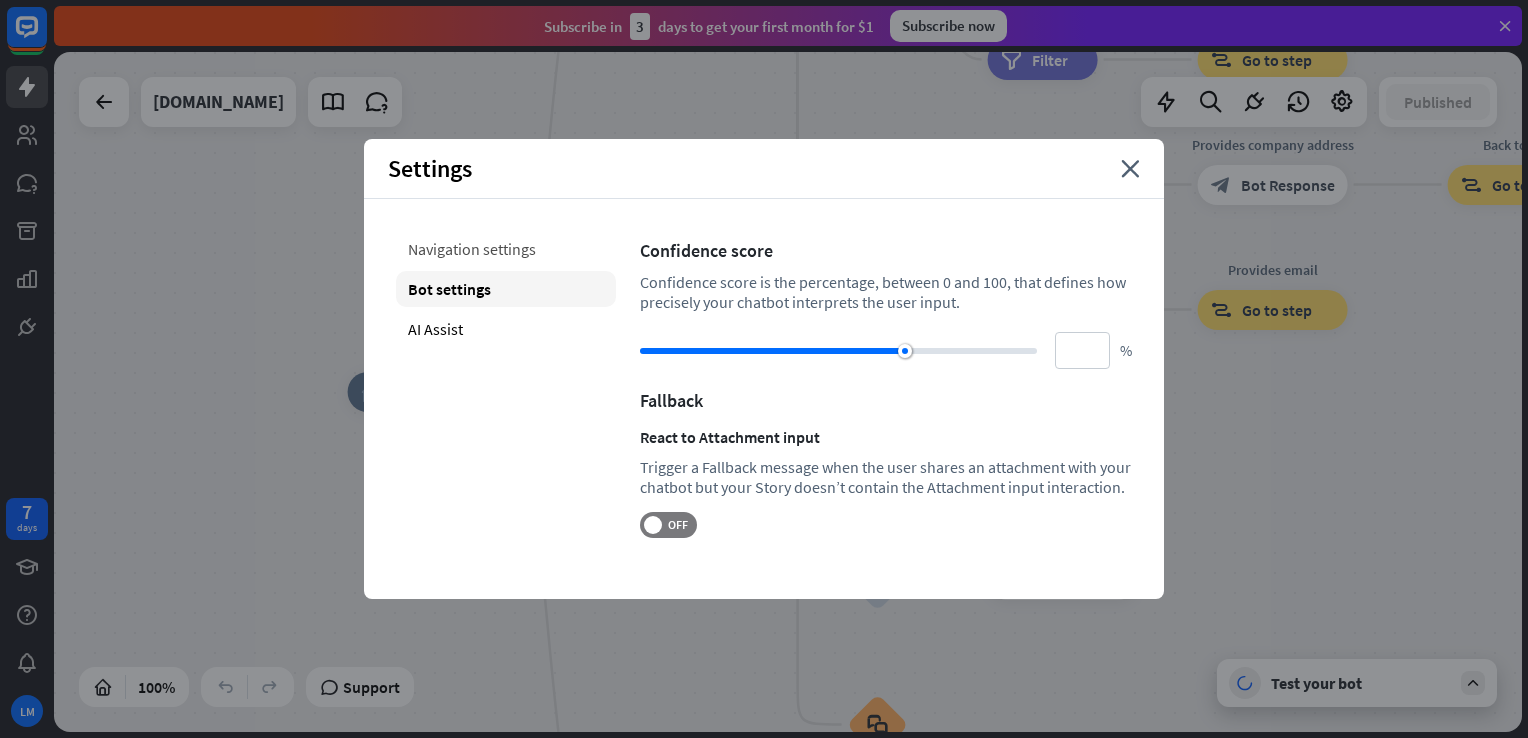 click on "Navigation settings" at bounding box center [506, 249] 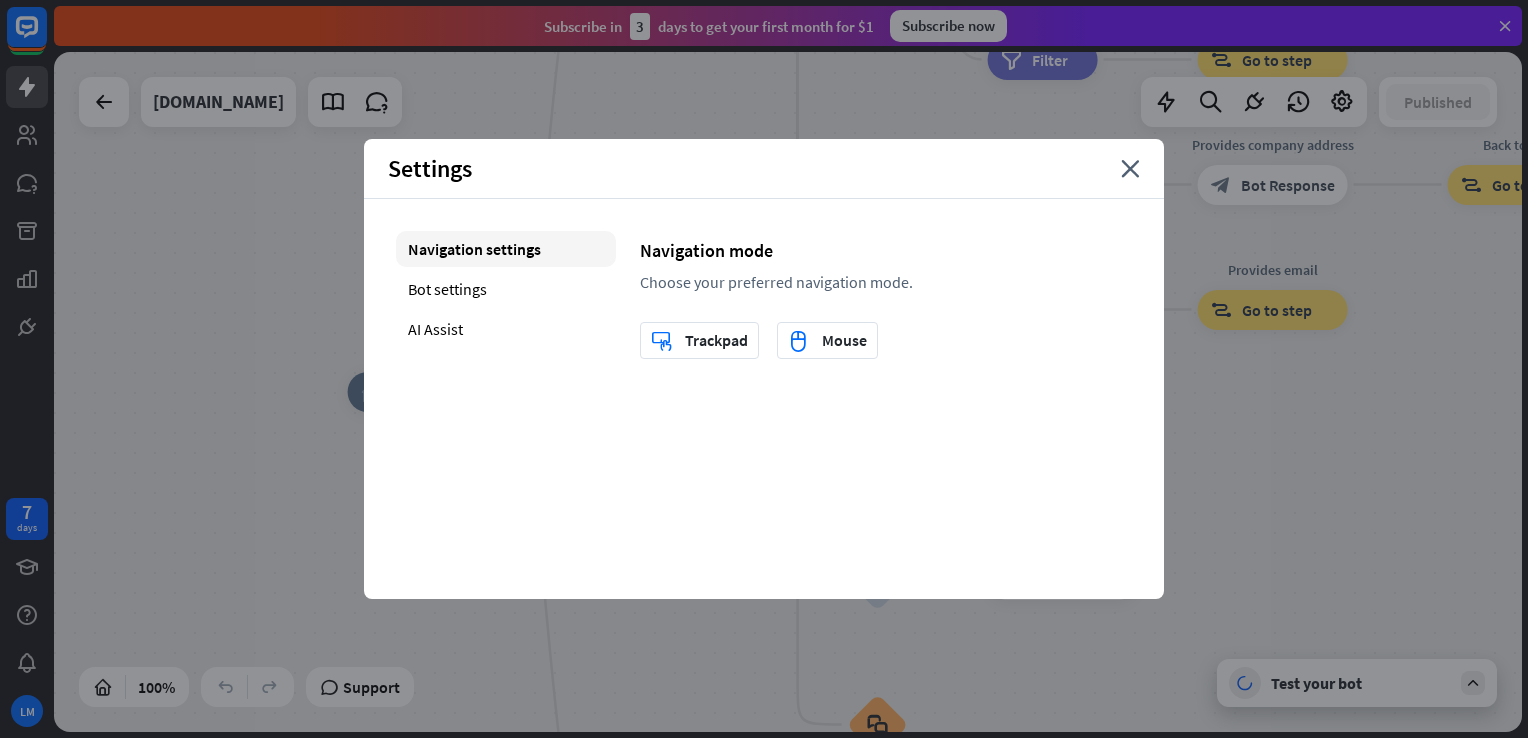 click on "Settings
close" at bounding box center (764, 169) 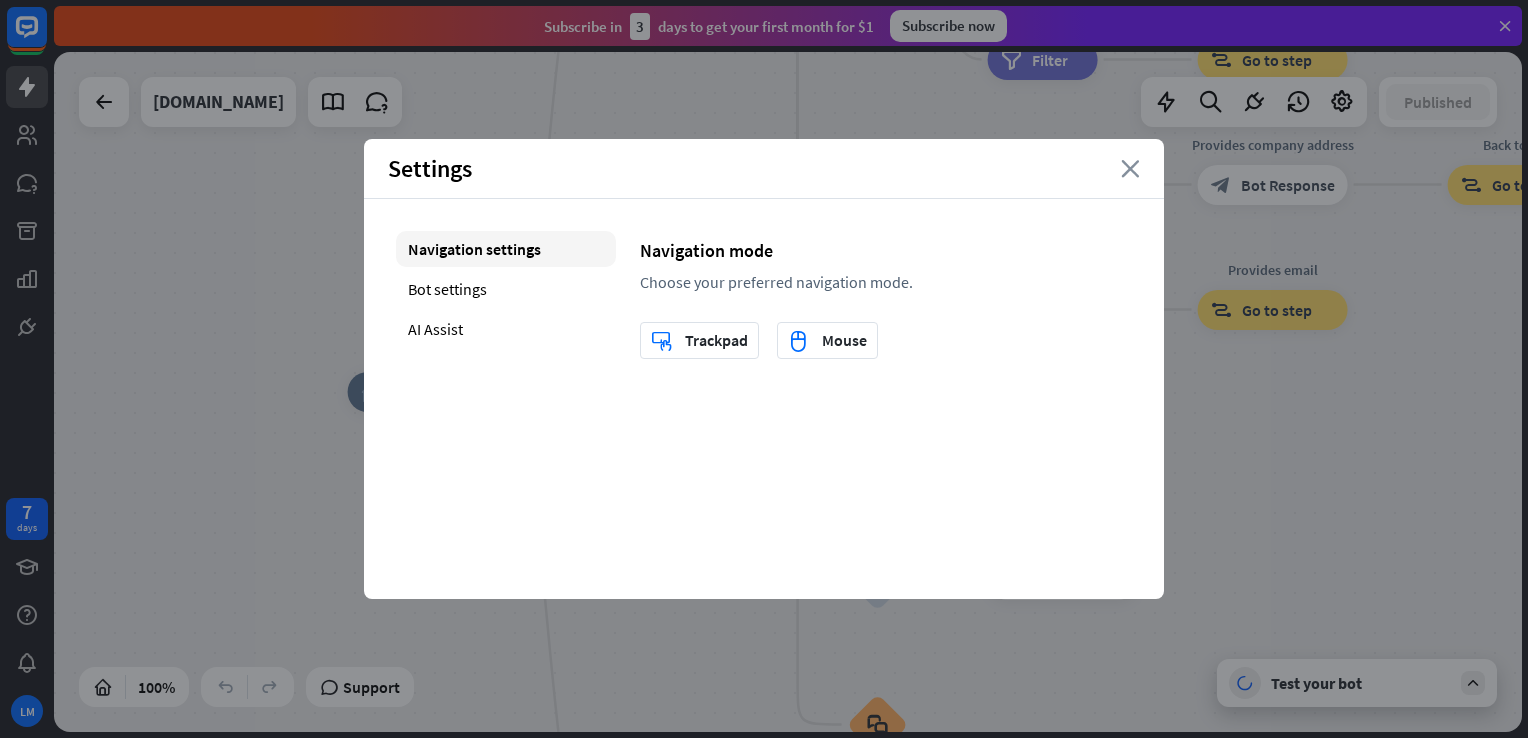 click on "close" at bounding box center (1130, 169) 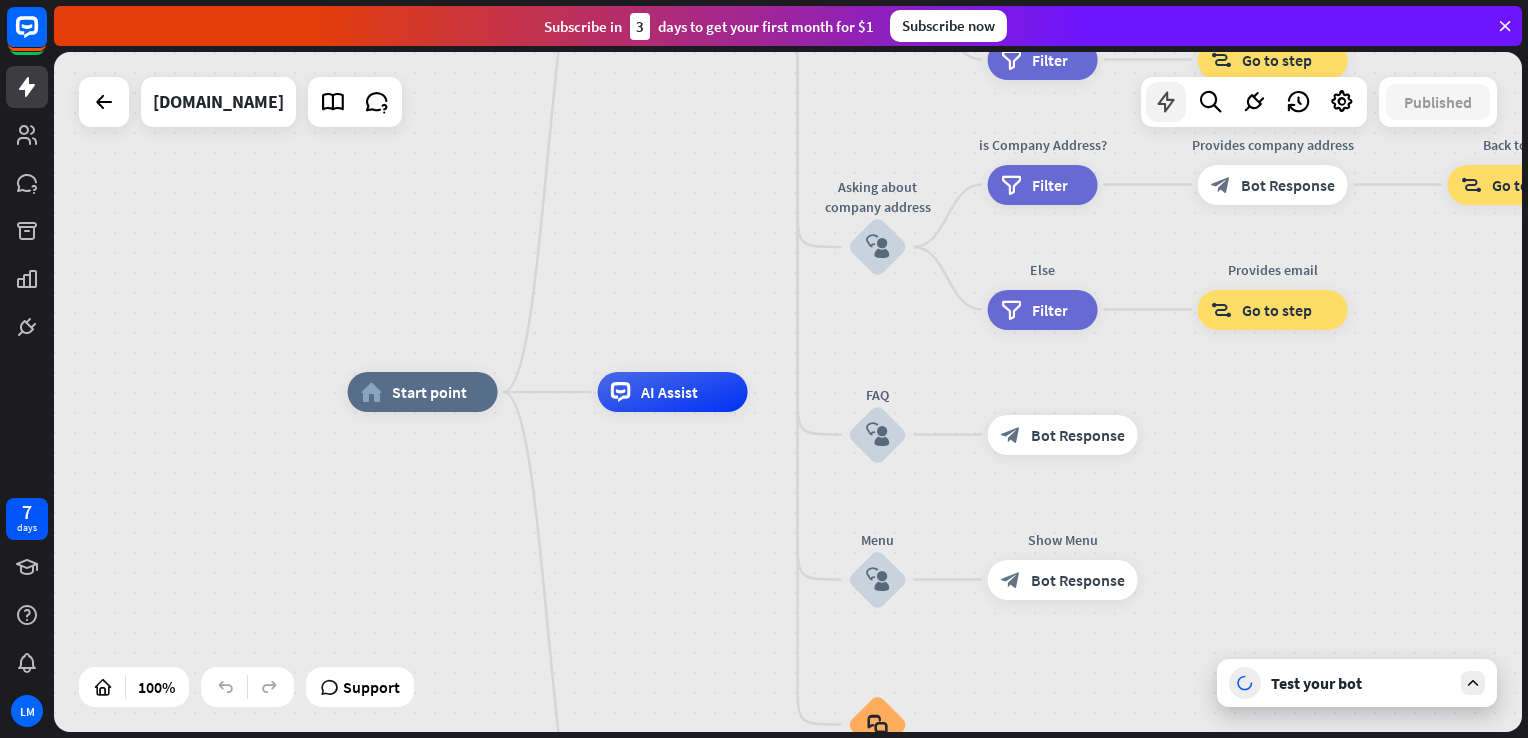 click at bounding box center (1166, 102) 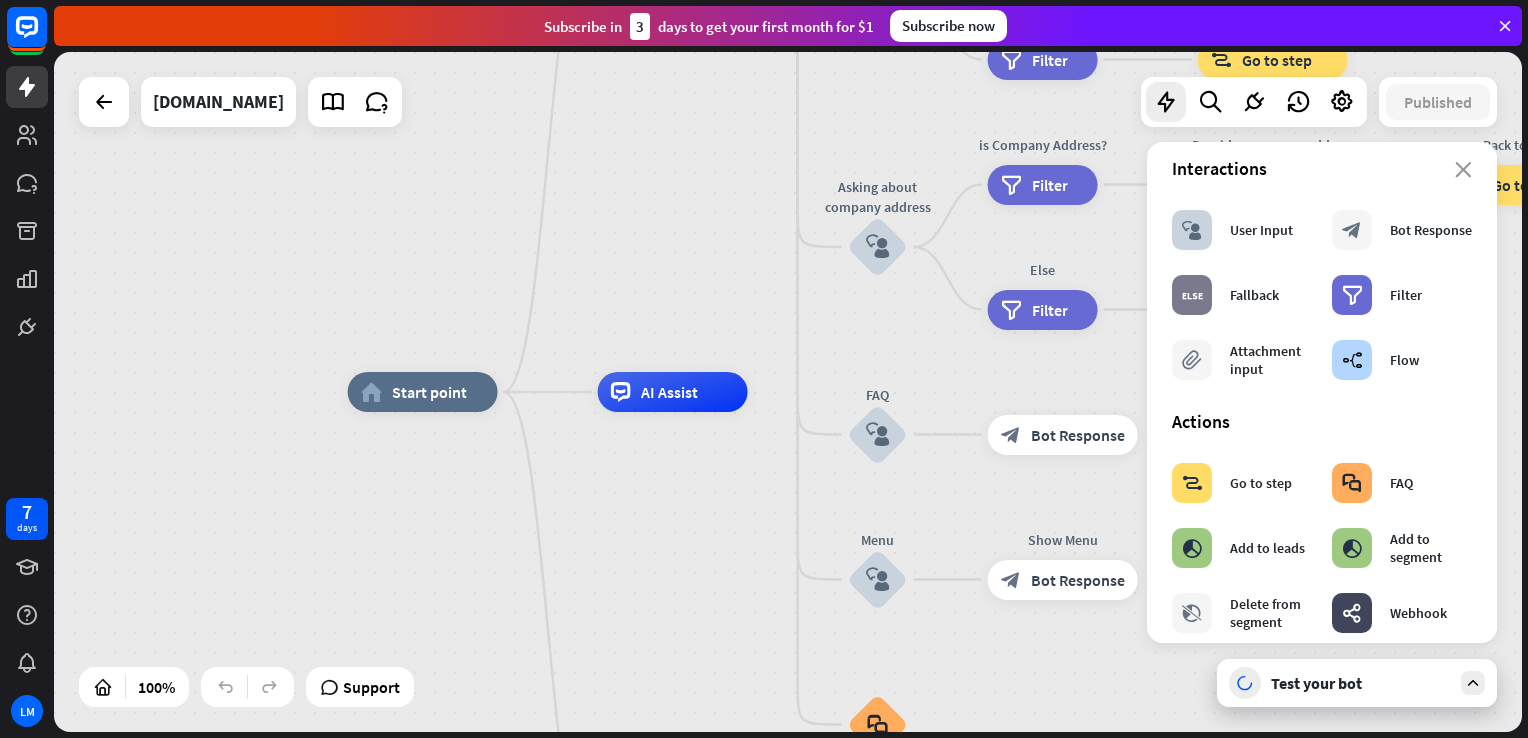 scroll, scrollTop: 0, scrollLeft: 0, axis: both 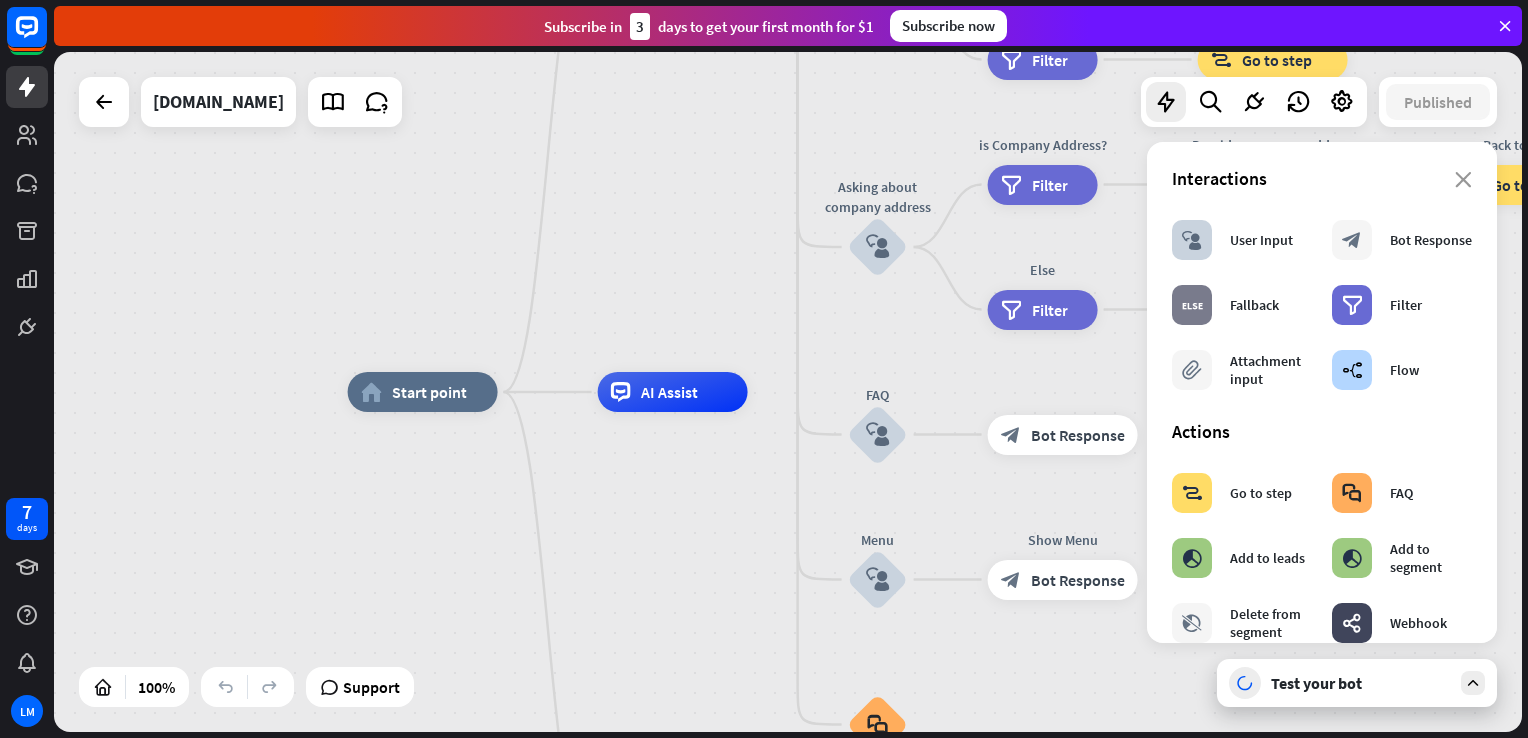 click on "Interactions" at bounding box center (1322, 178) 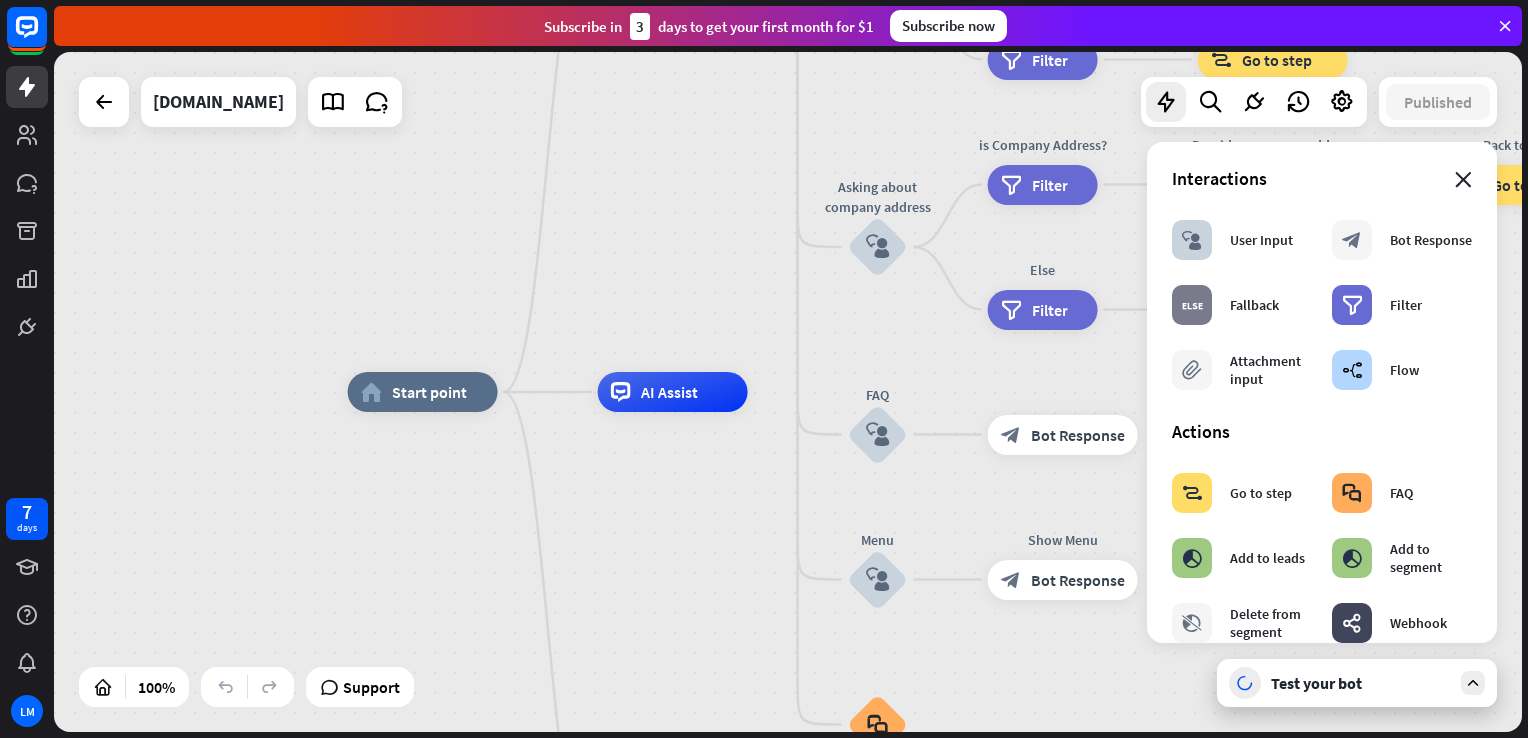 click on "close" at bounding box center (1463, 180) 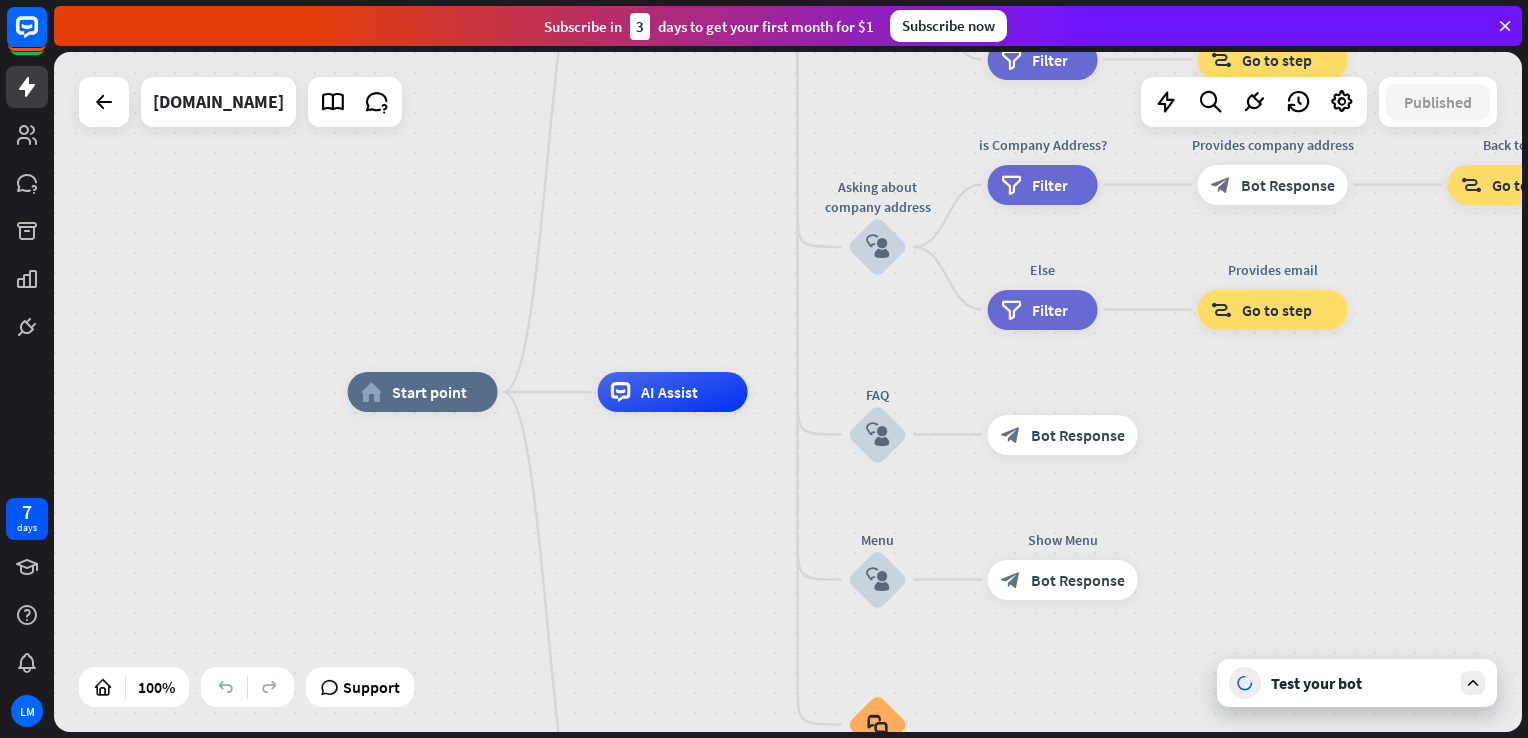 click on "Test your bot" at bounding box center [1361, 683] 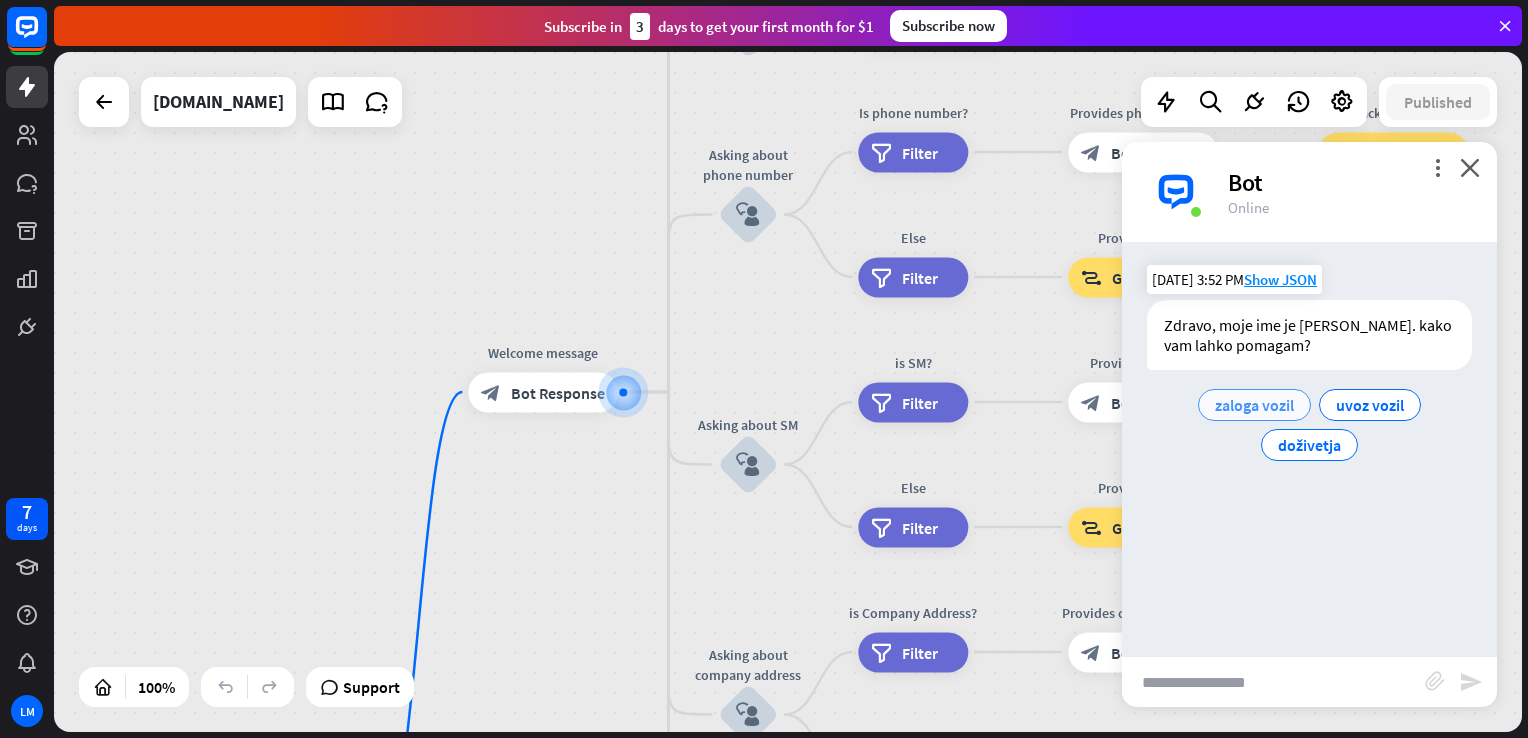 click on "zaloga vozil" at bounding box center [1254, 405] 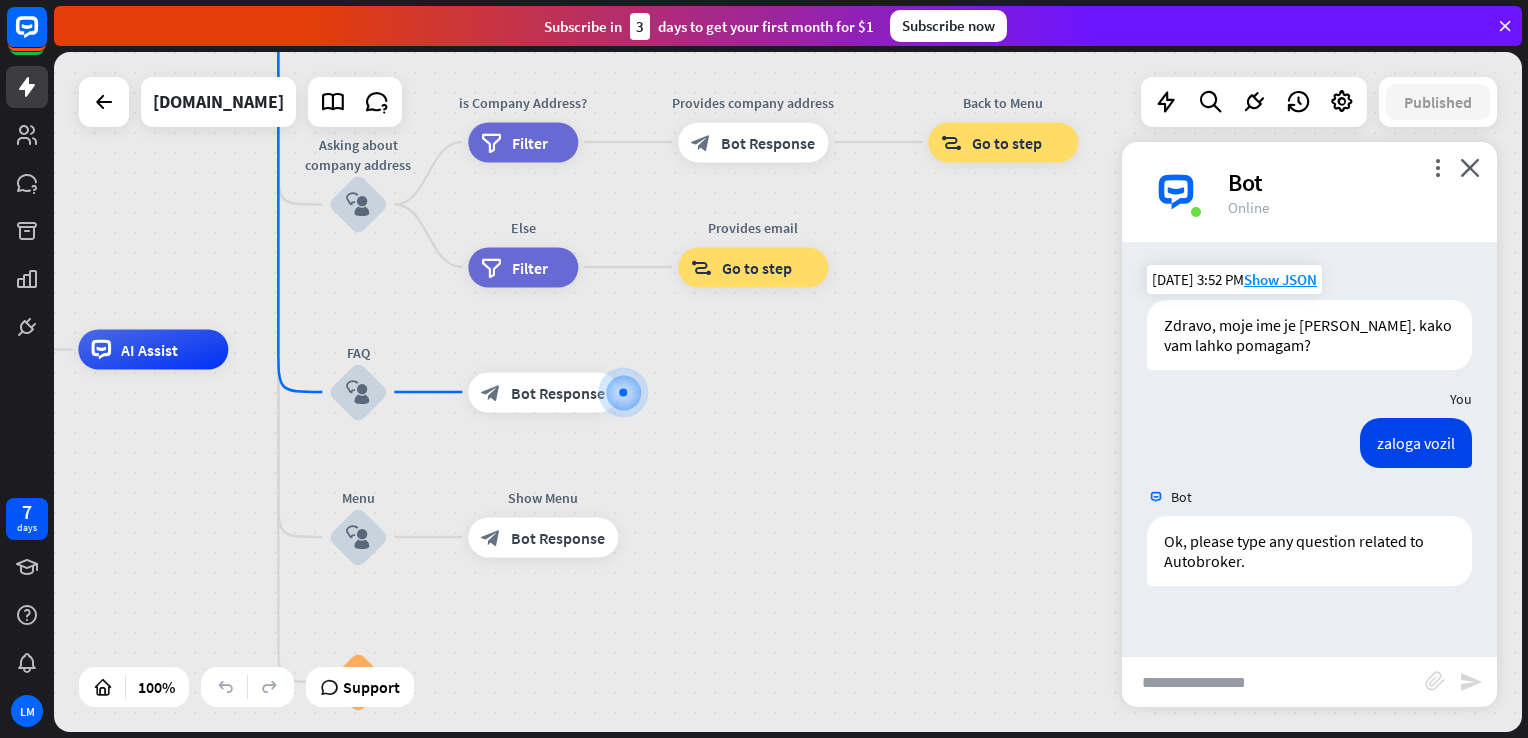 click at bounding box center [1273, 682] 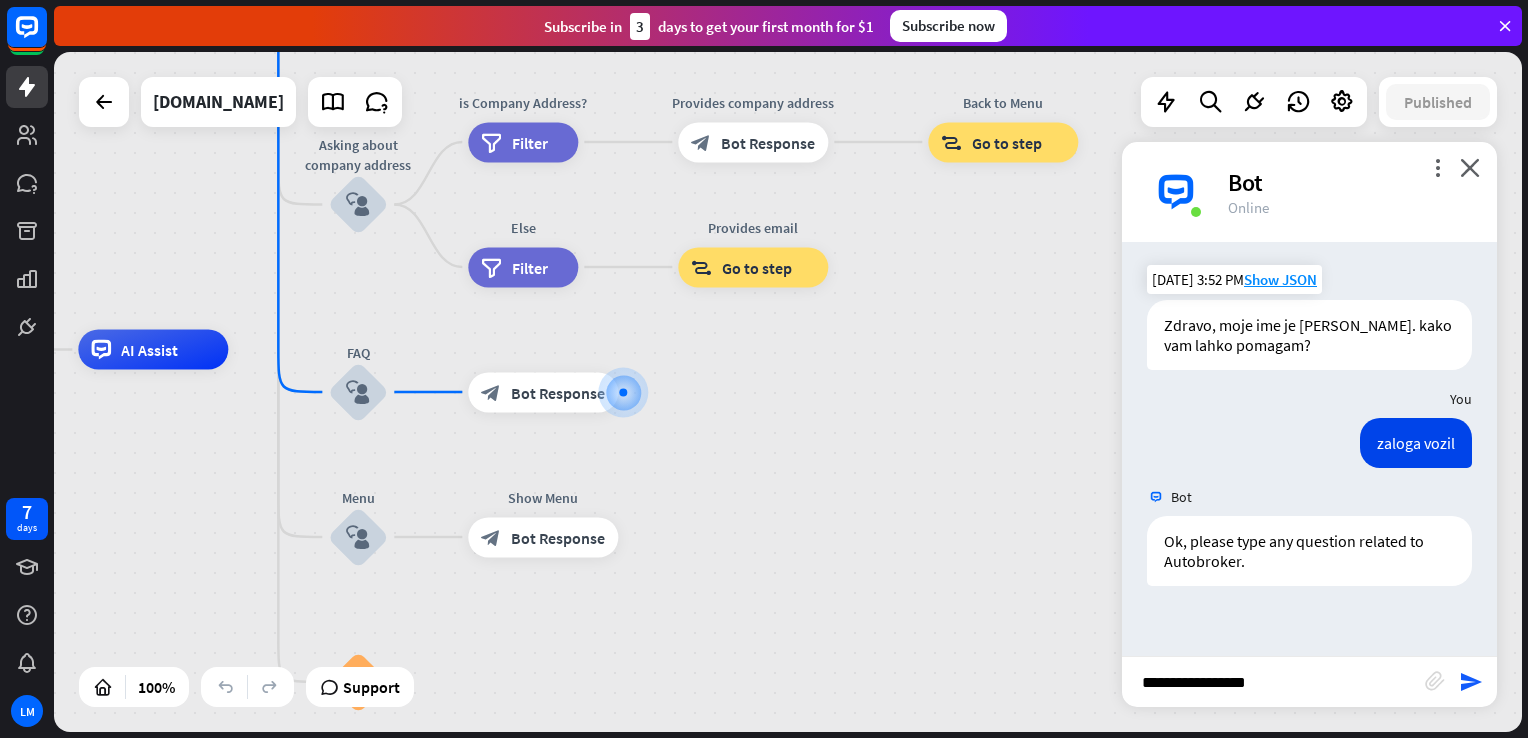 type on "**********" 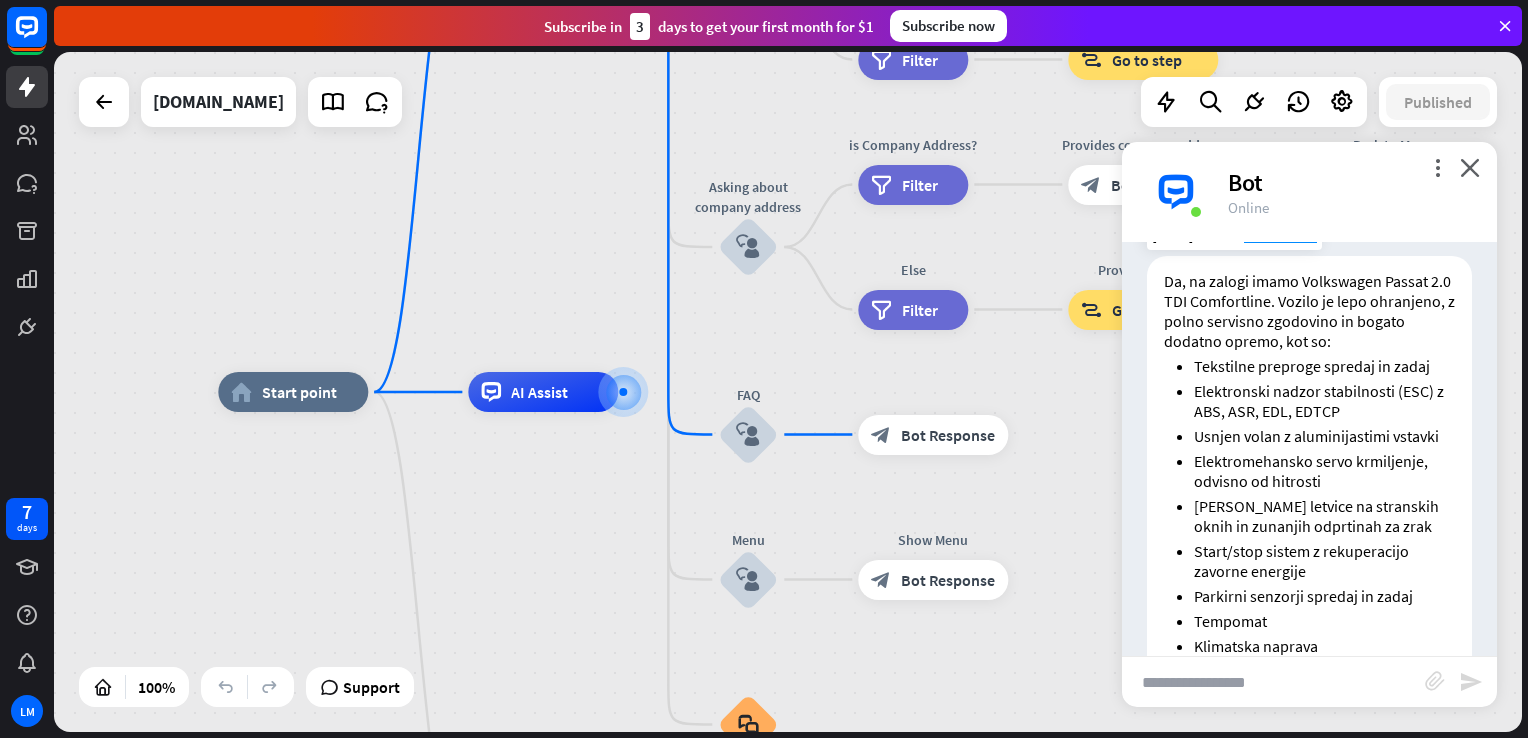 scroll, scrollTop: 645, scrollLeft: 0, axis: vertical 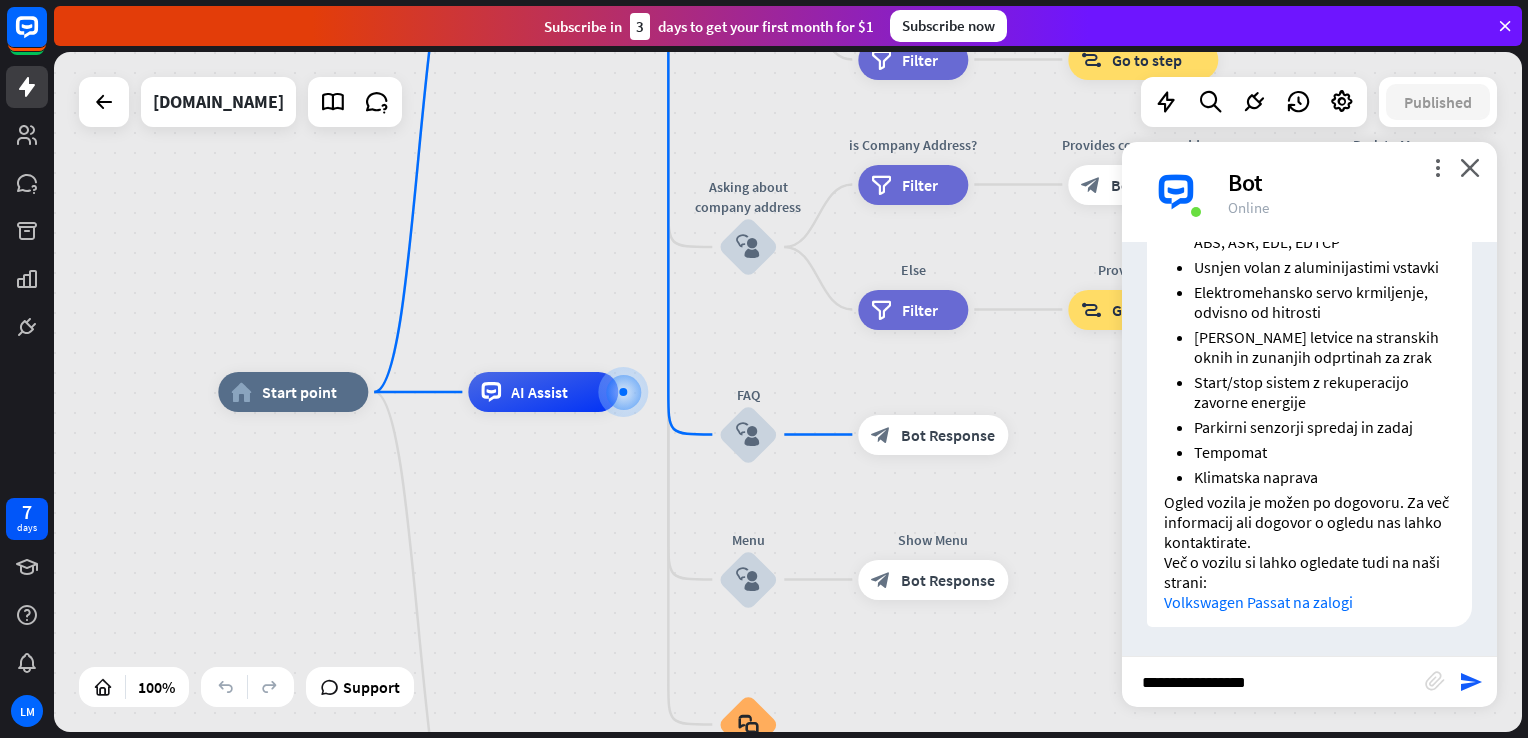 type on "**********" 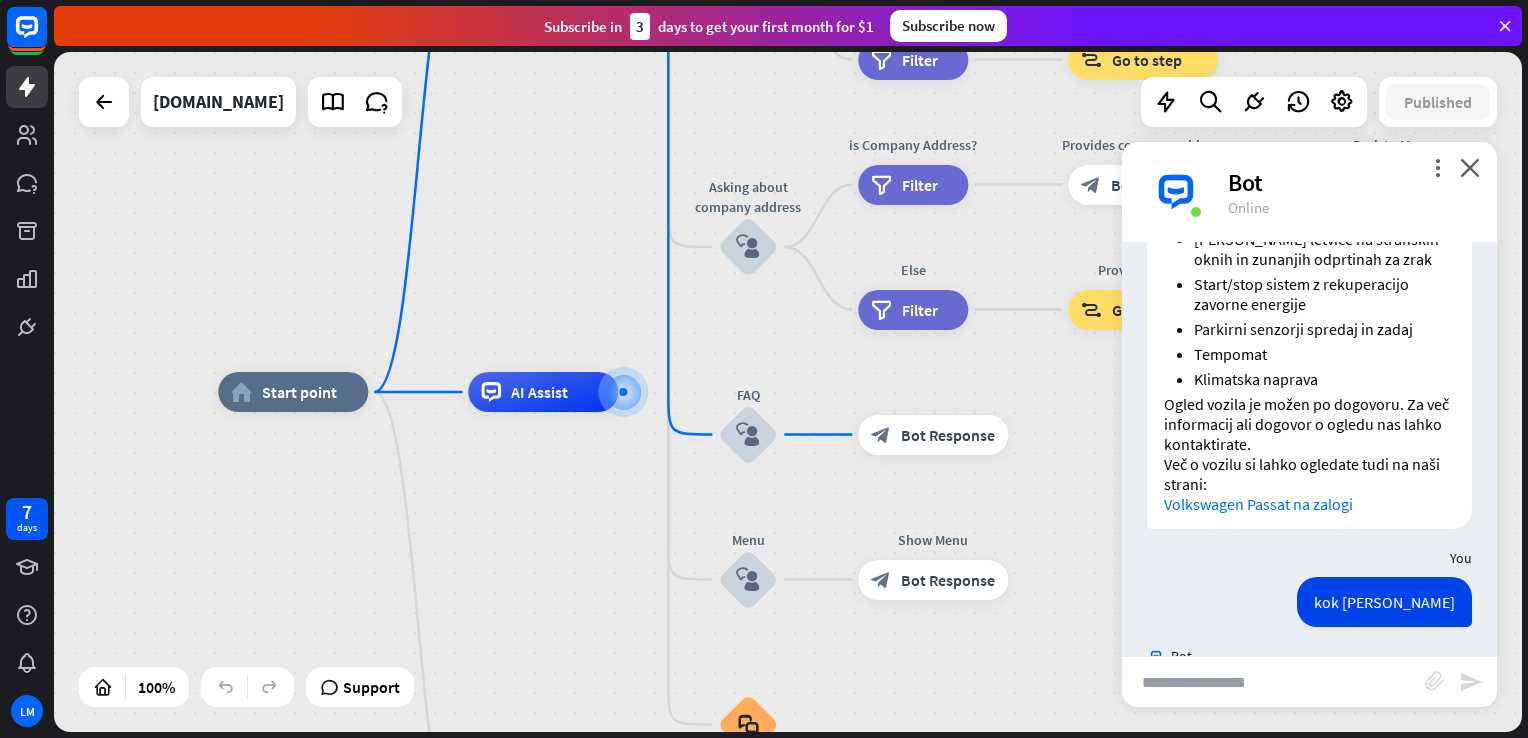 scroll, scrollTop: 1080, scrollLeft: 0, axis: vertical 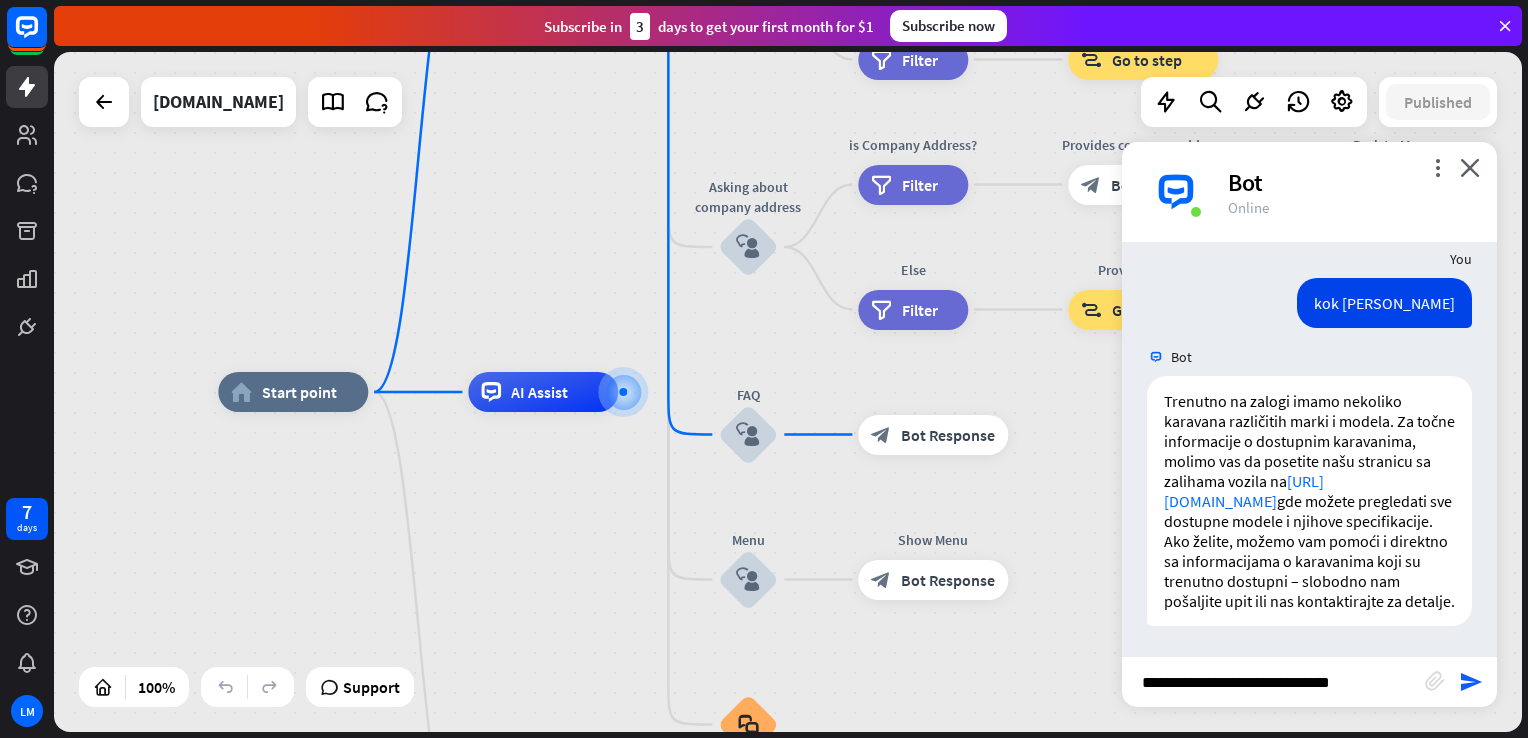 type on "**********" 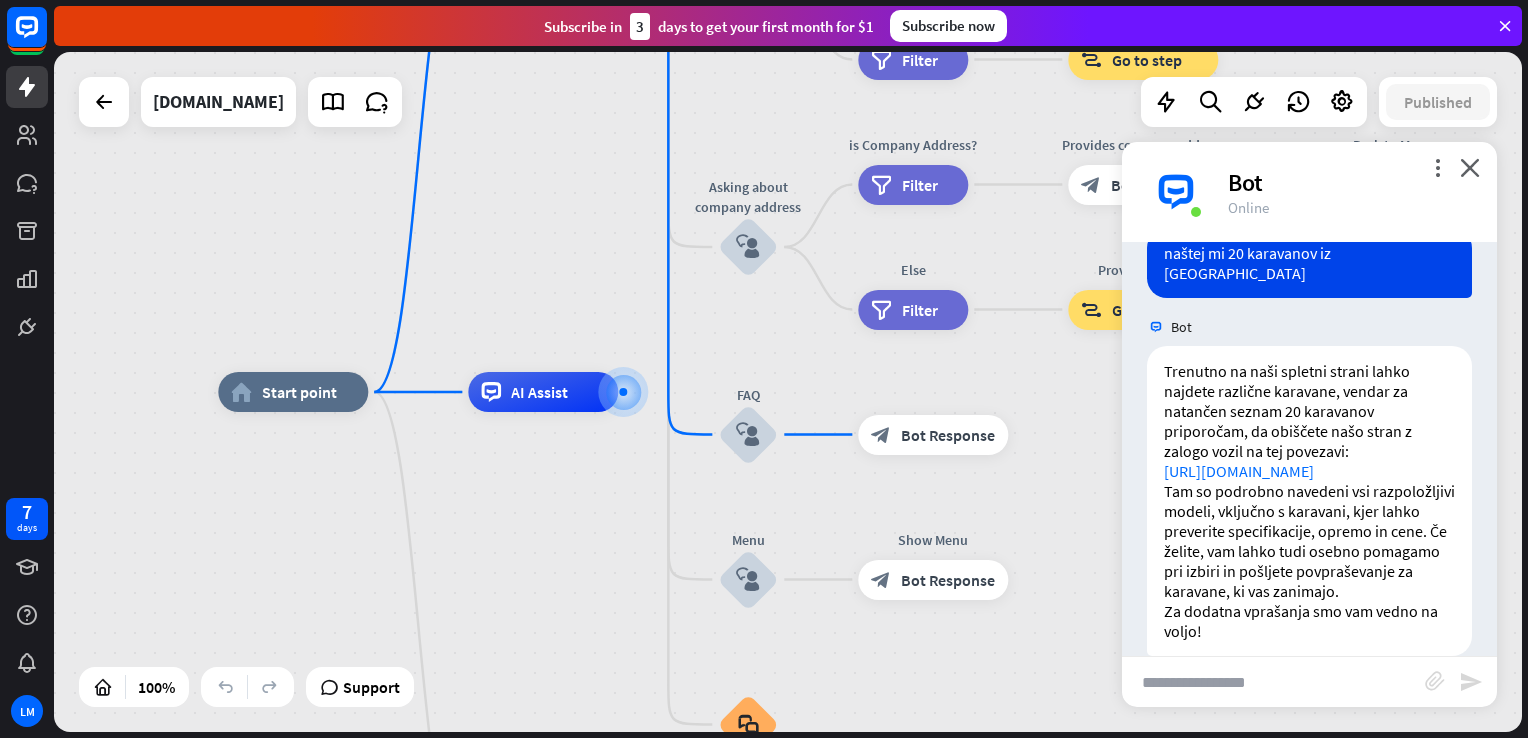 scroll, scrollTop: 1556, scrollLeft: 0, axis: vertical 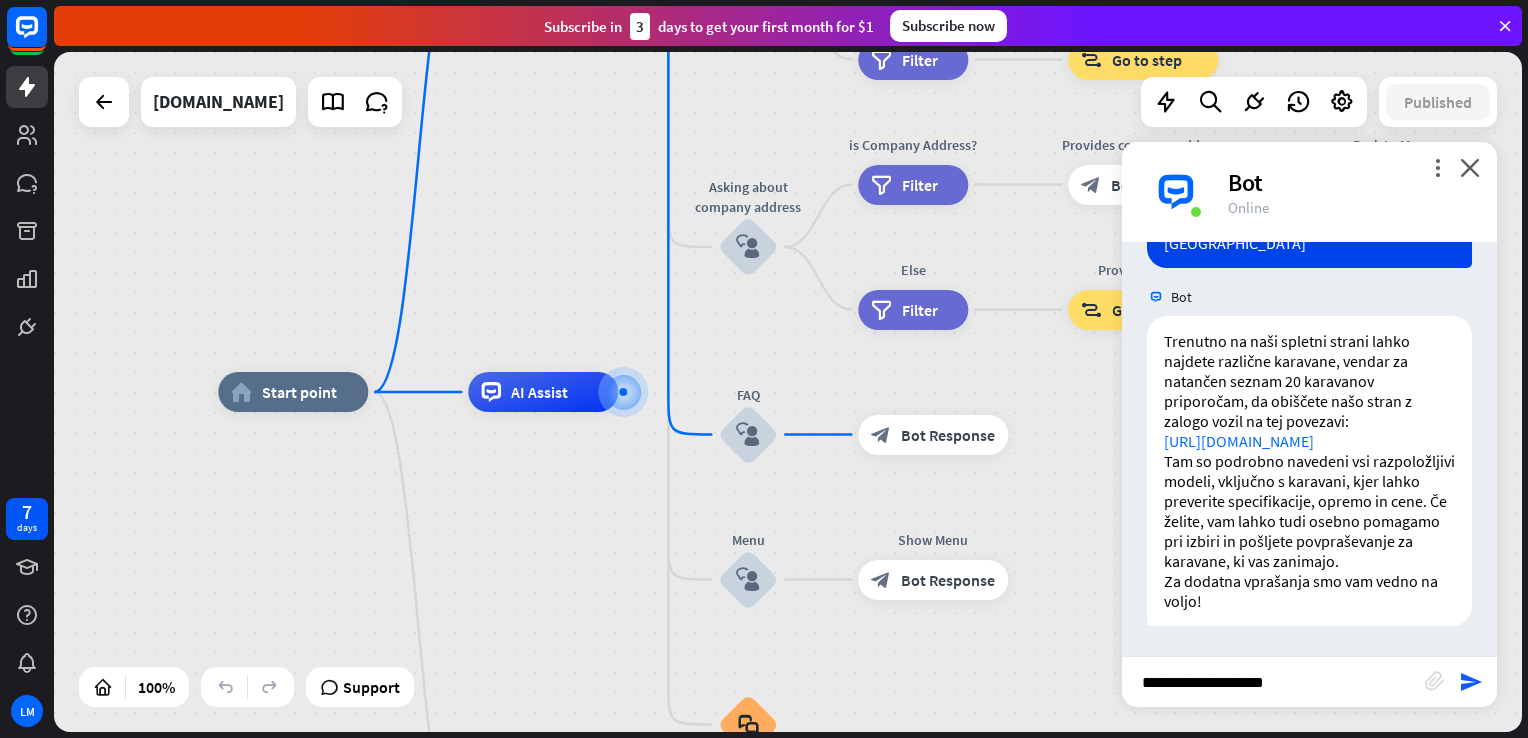 type on "**********" 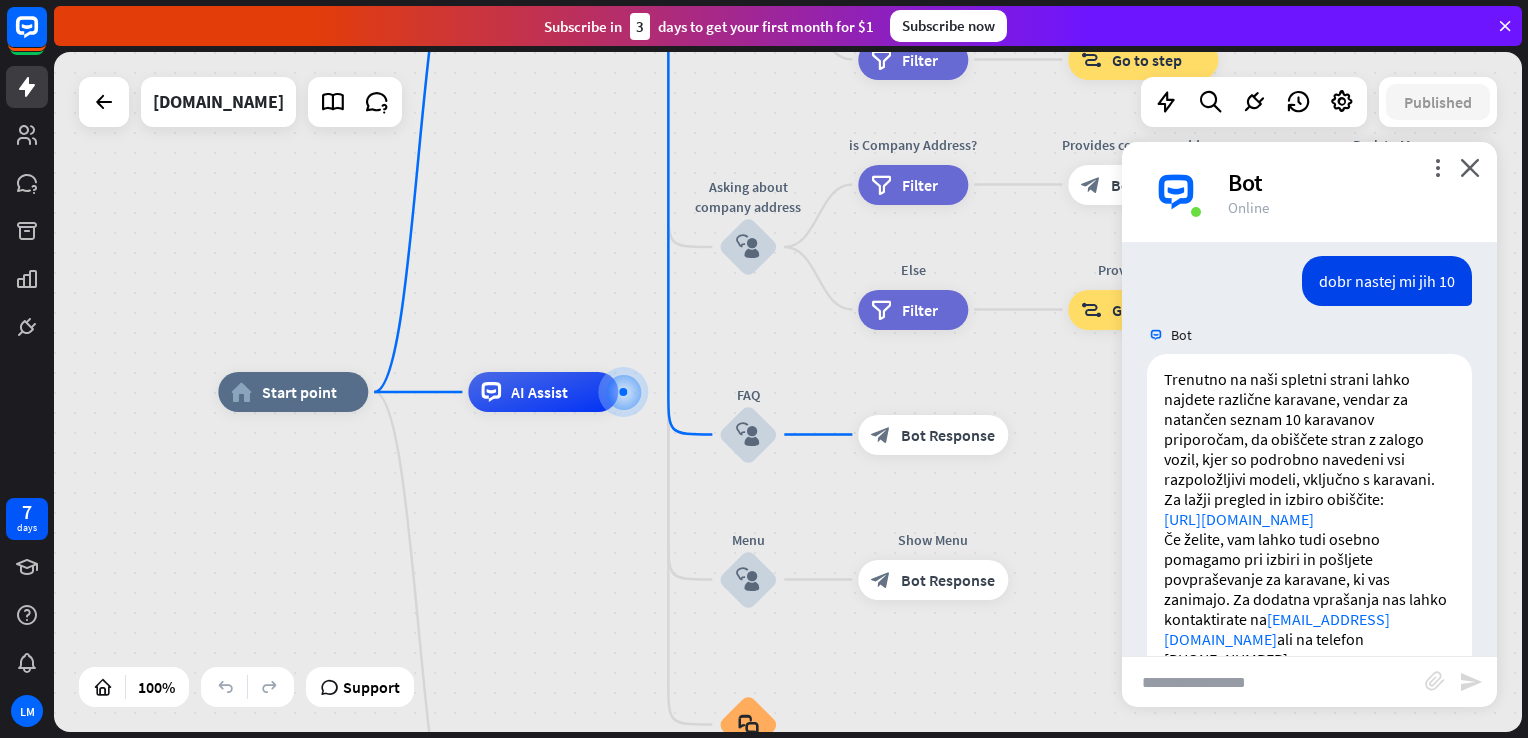 scroll, scrollTop: 2032, scrollLeft: 0, axis: vertical 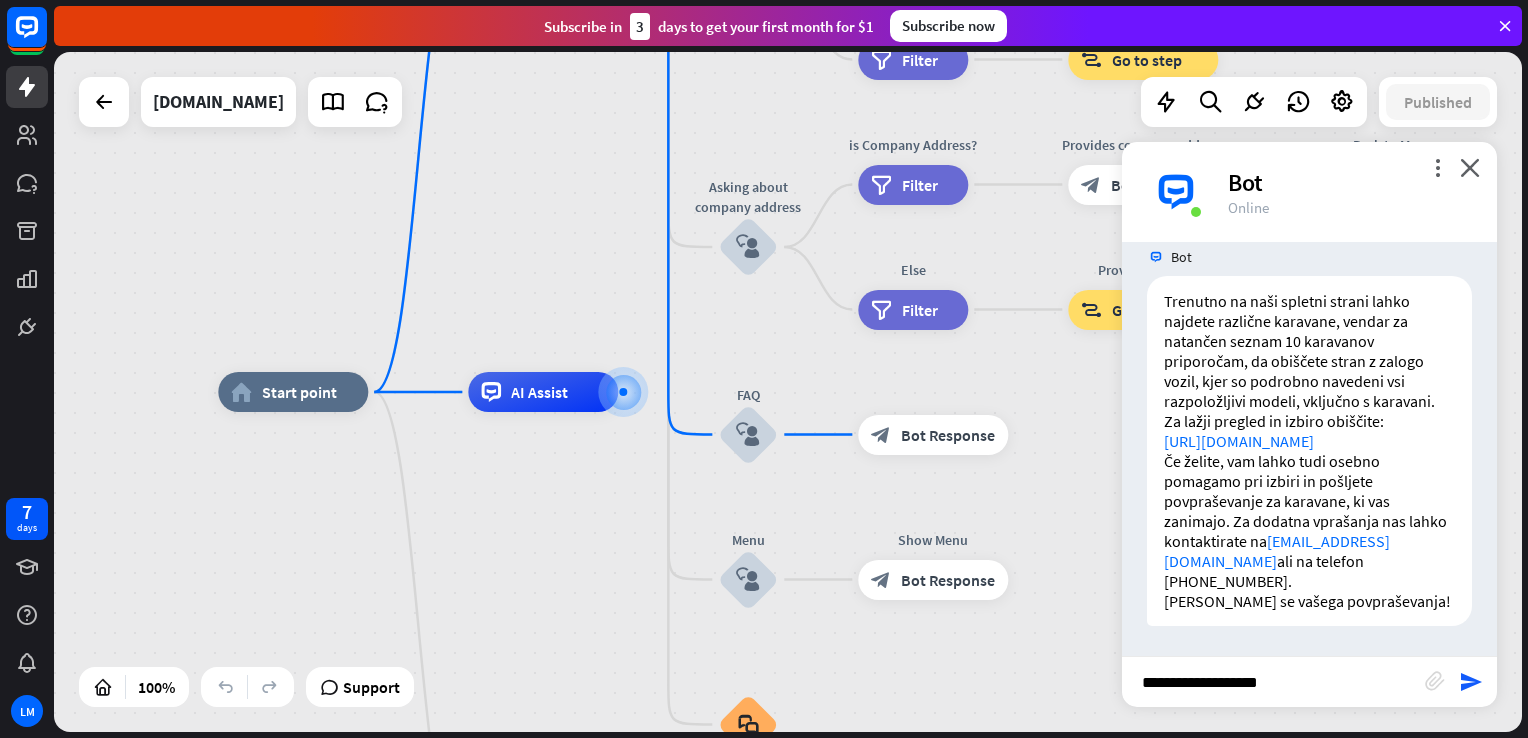 type on "**********" 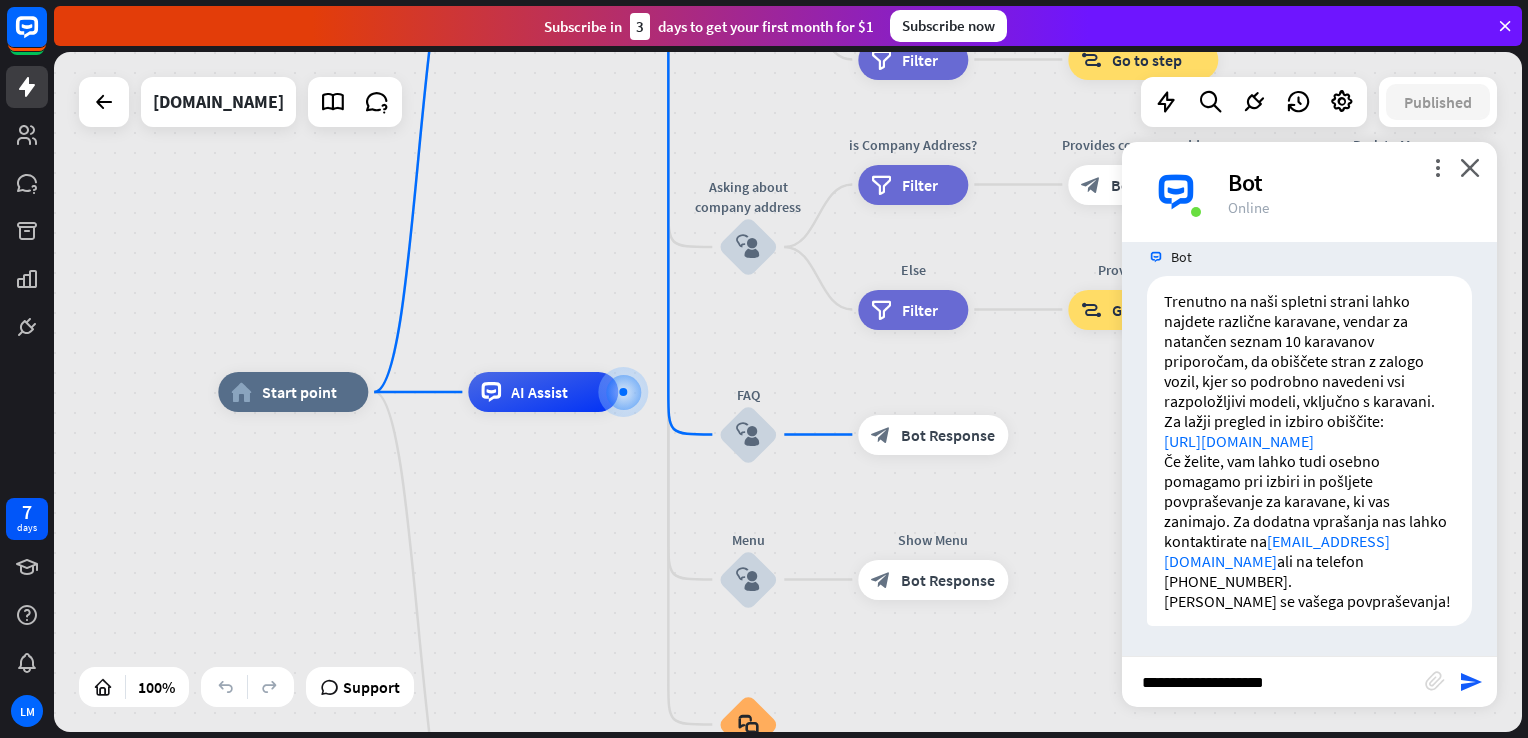 type 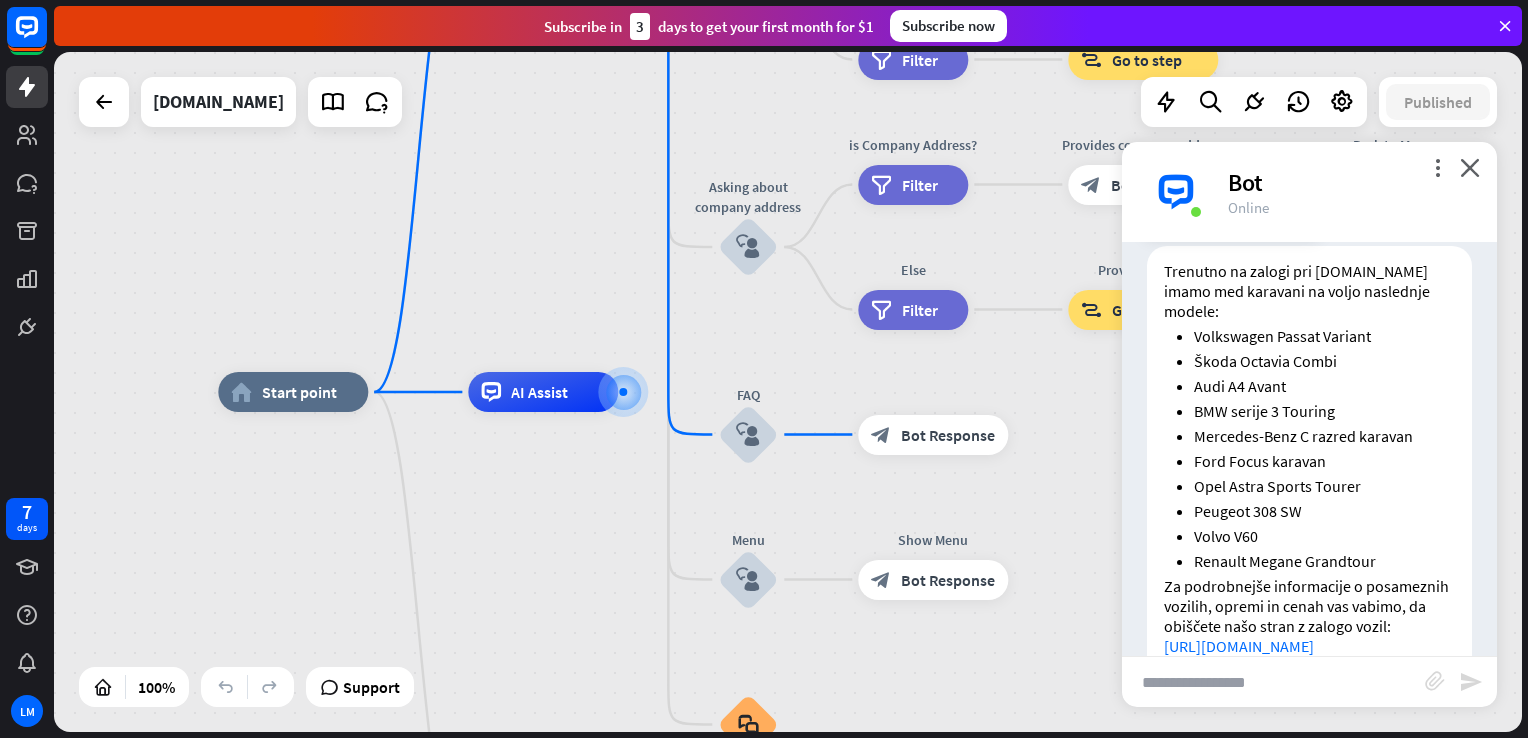 scroll, scrollTop: 2537, scrollLeft: 0, axis: vertical 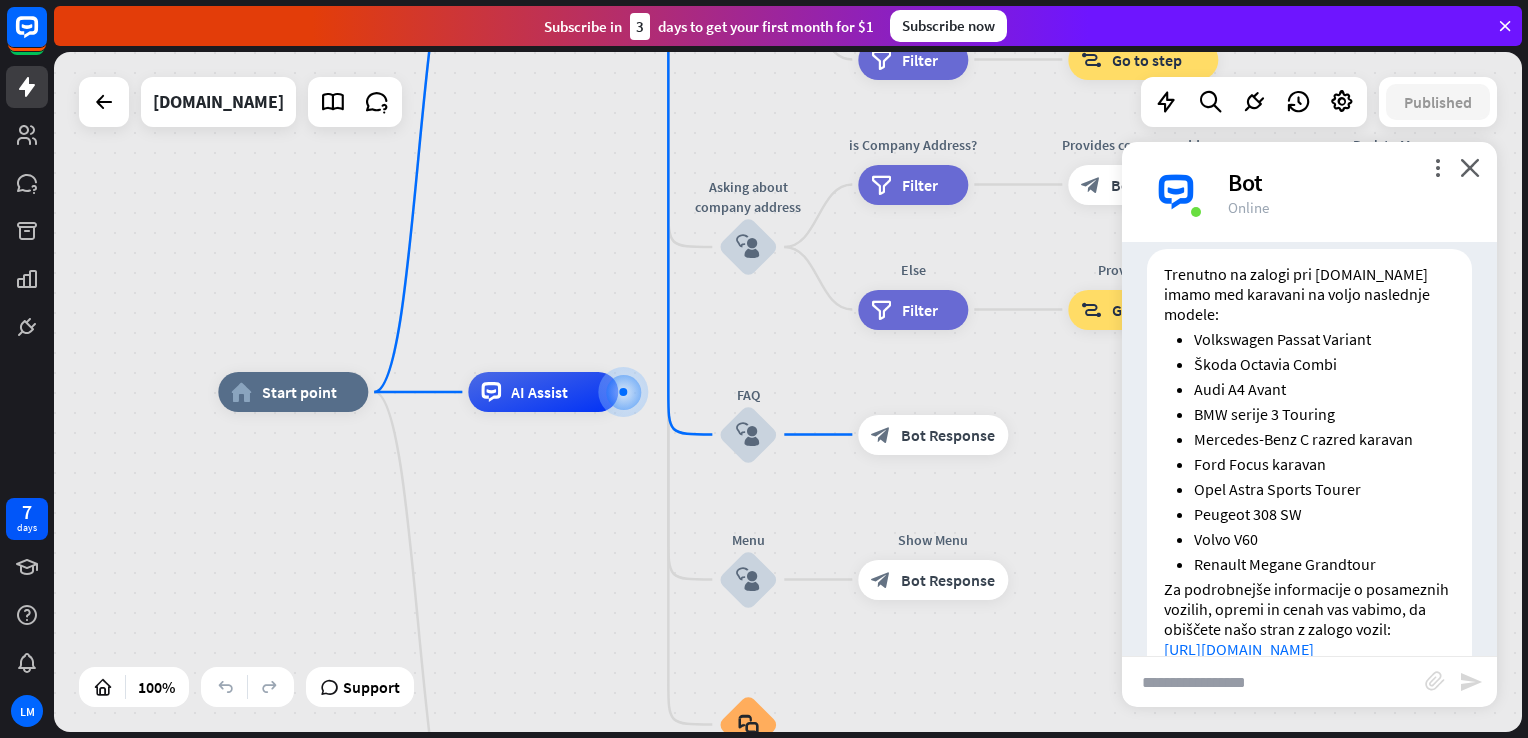 click on "Bot" at bounding box center (1350, 182) 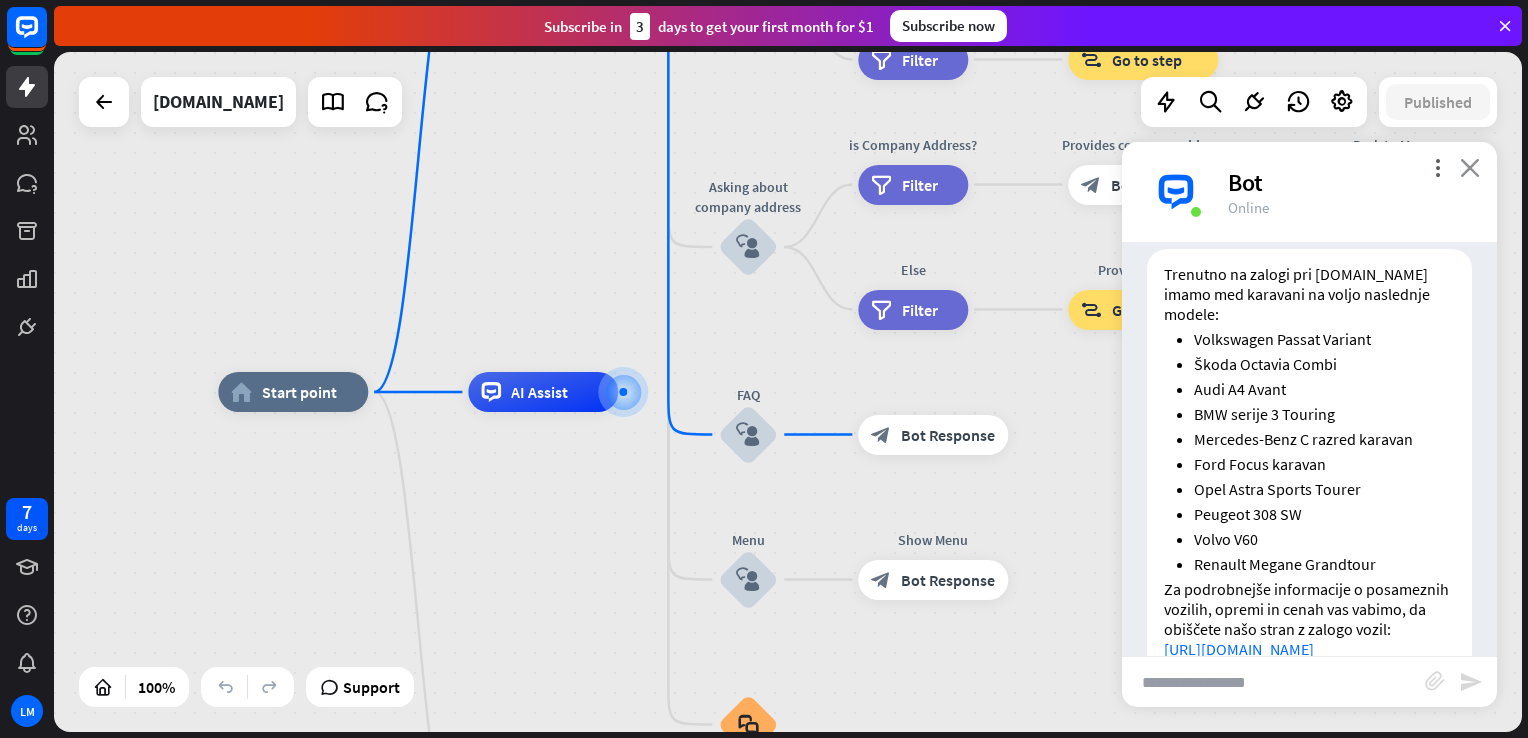 click on "close" at bounding box center [1470, 167] 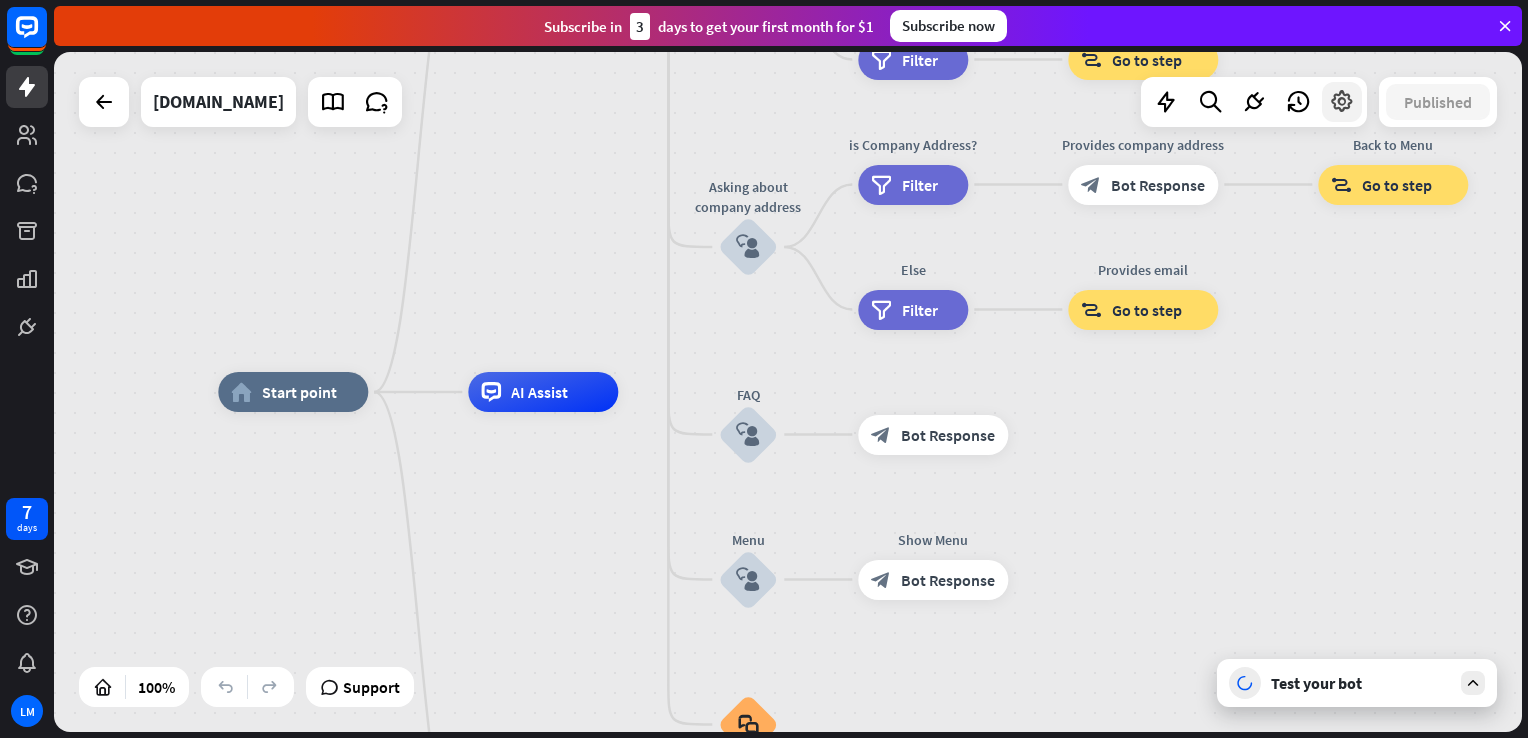 click at bounding box center (1342, 102) 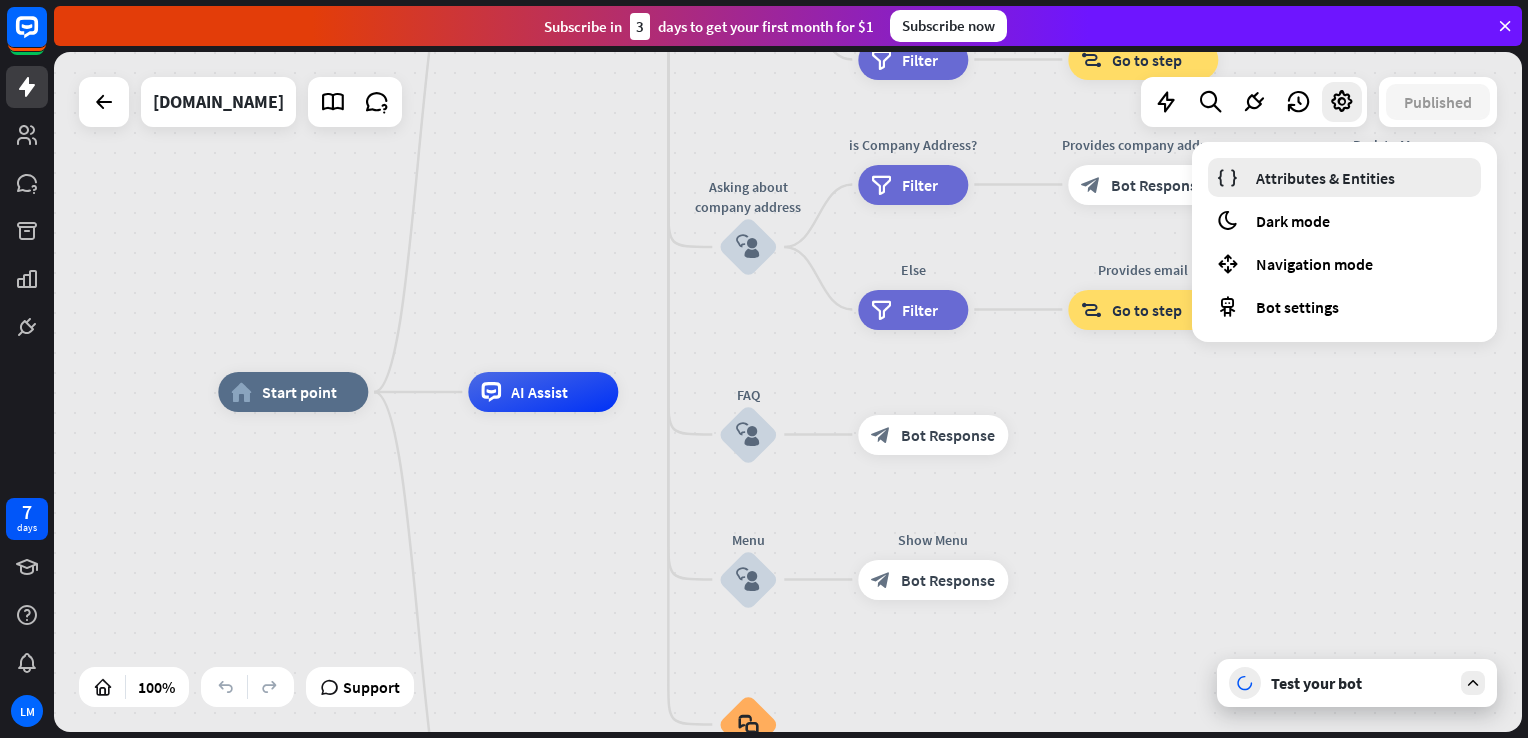 click on "Attributes & Entities" at bounding box center (1325, 178) 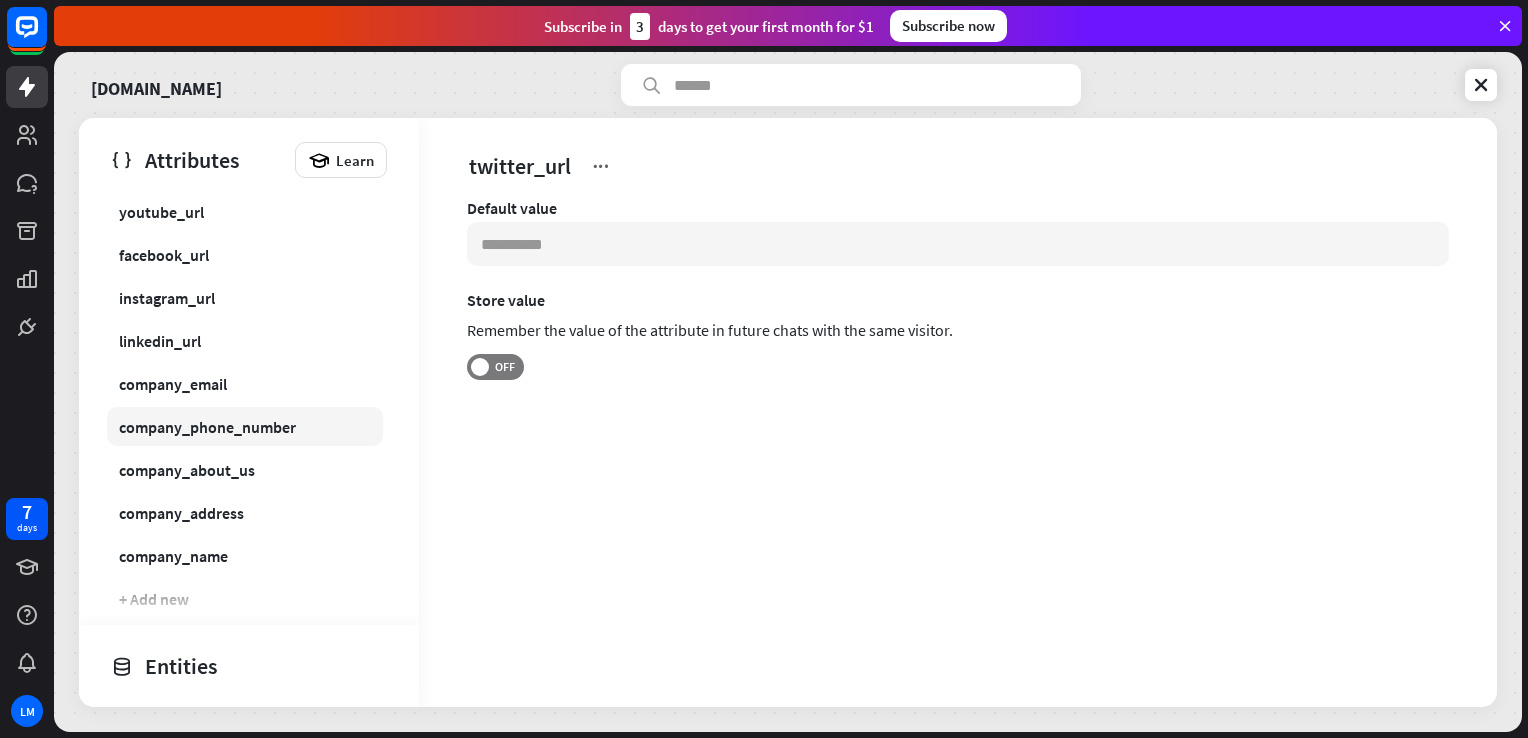 scroll, scrollTop: 140, scrollLeft: 0, axis: vertical 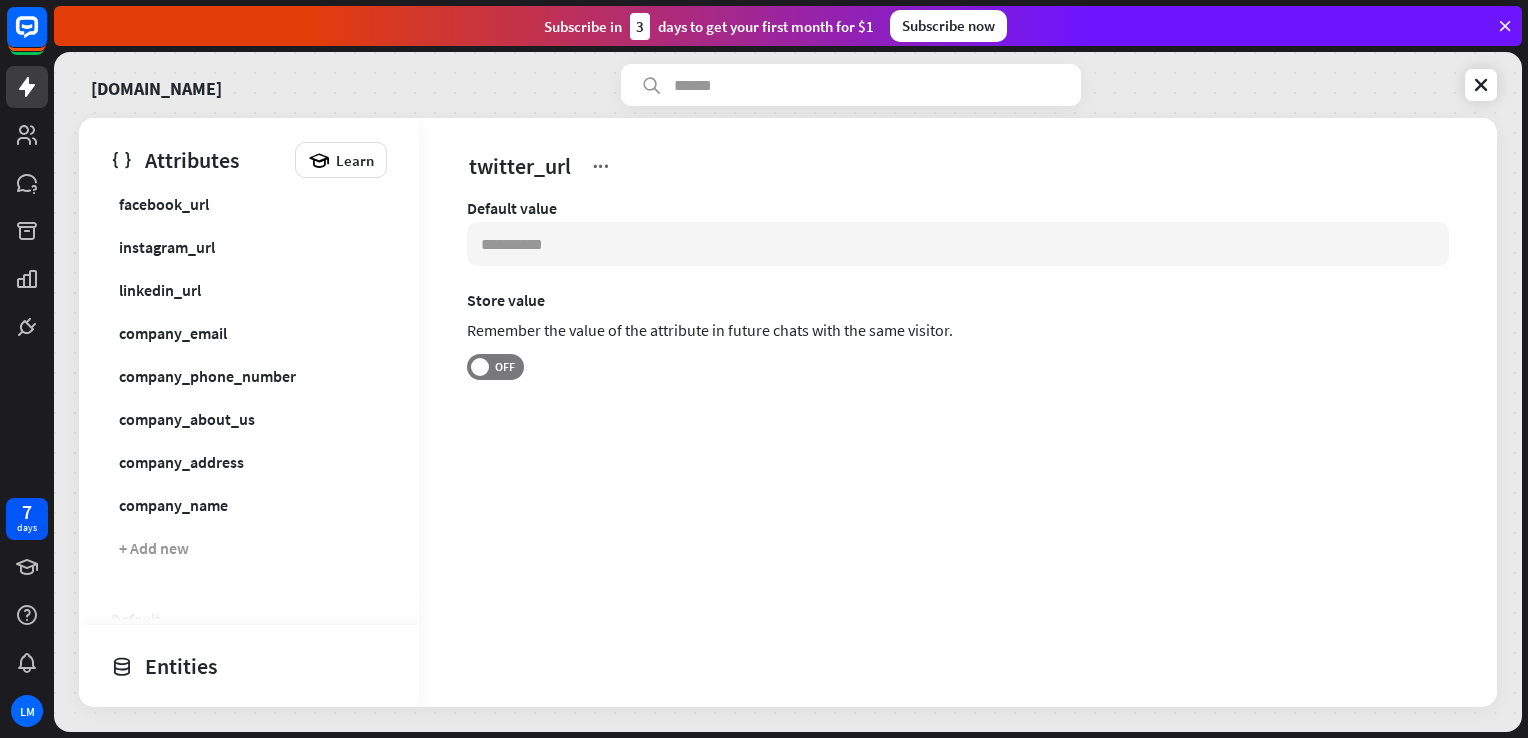 click on "Entities" at bounding box center (244, 666) 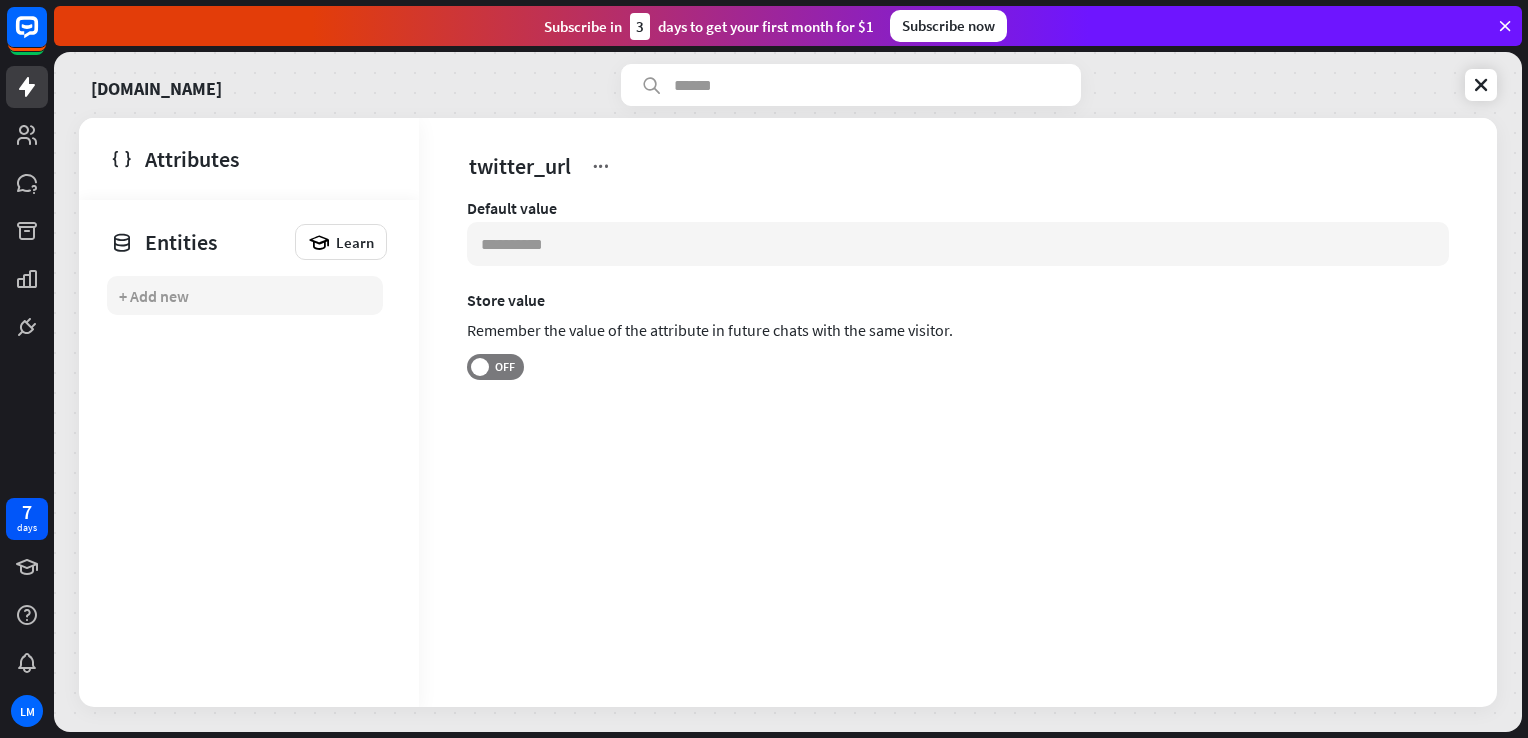click on "+ Add new" at bounding box center (245, 295) 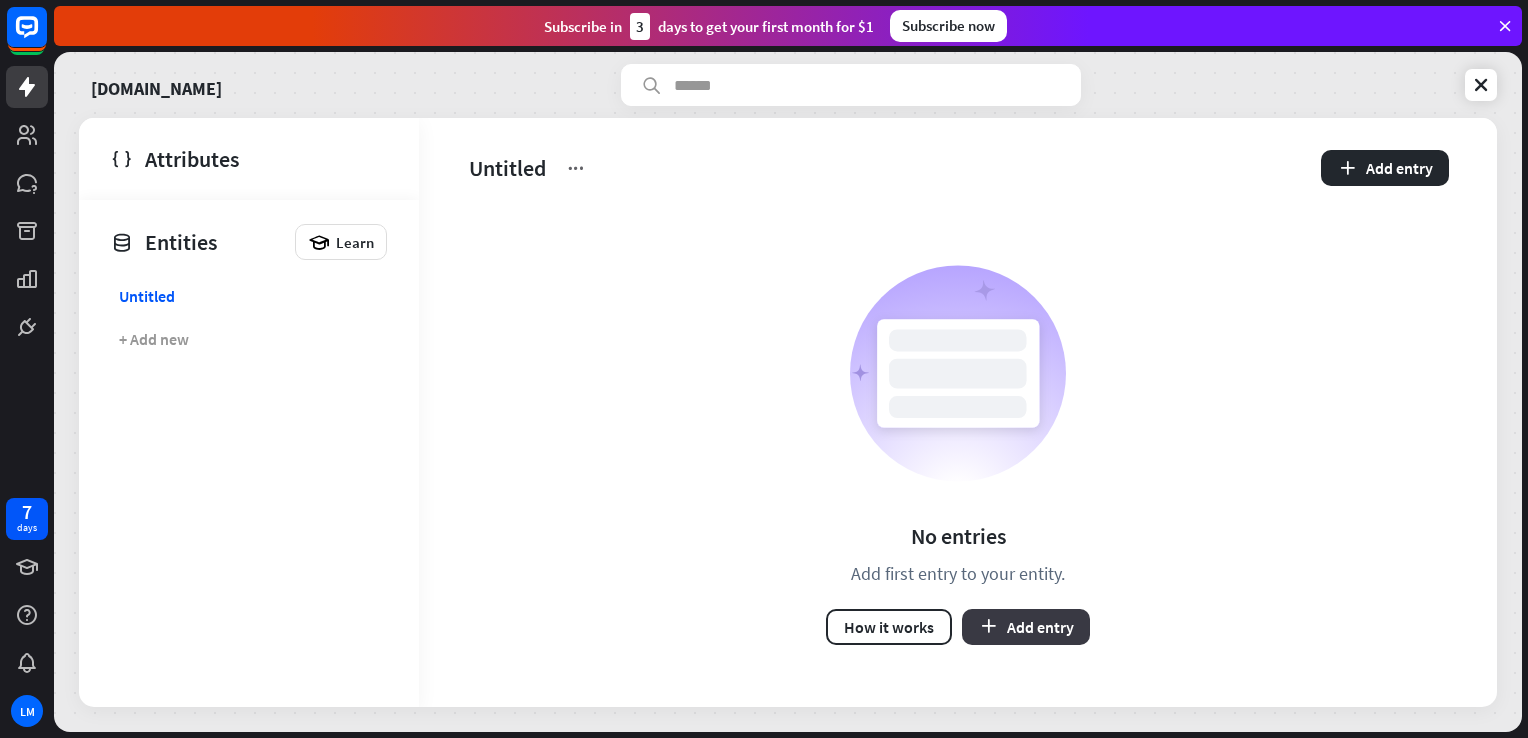 click at bounding box center (988, 626) 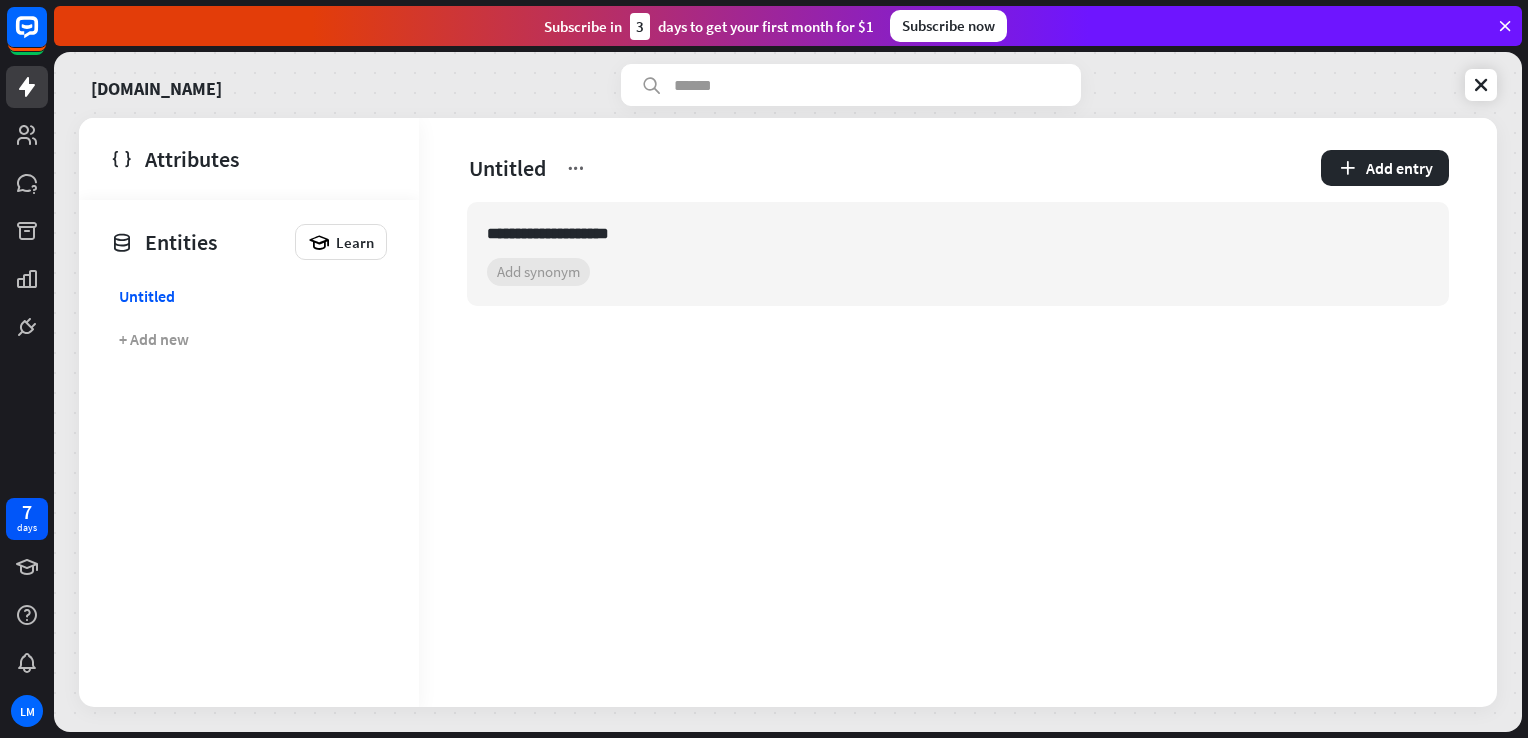 type on "**********" 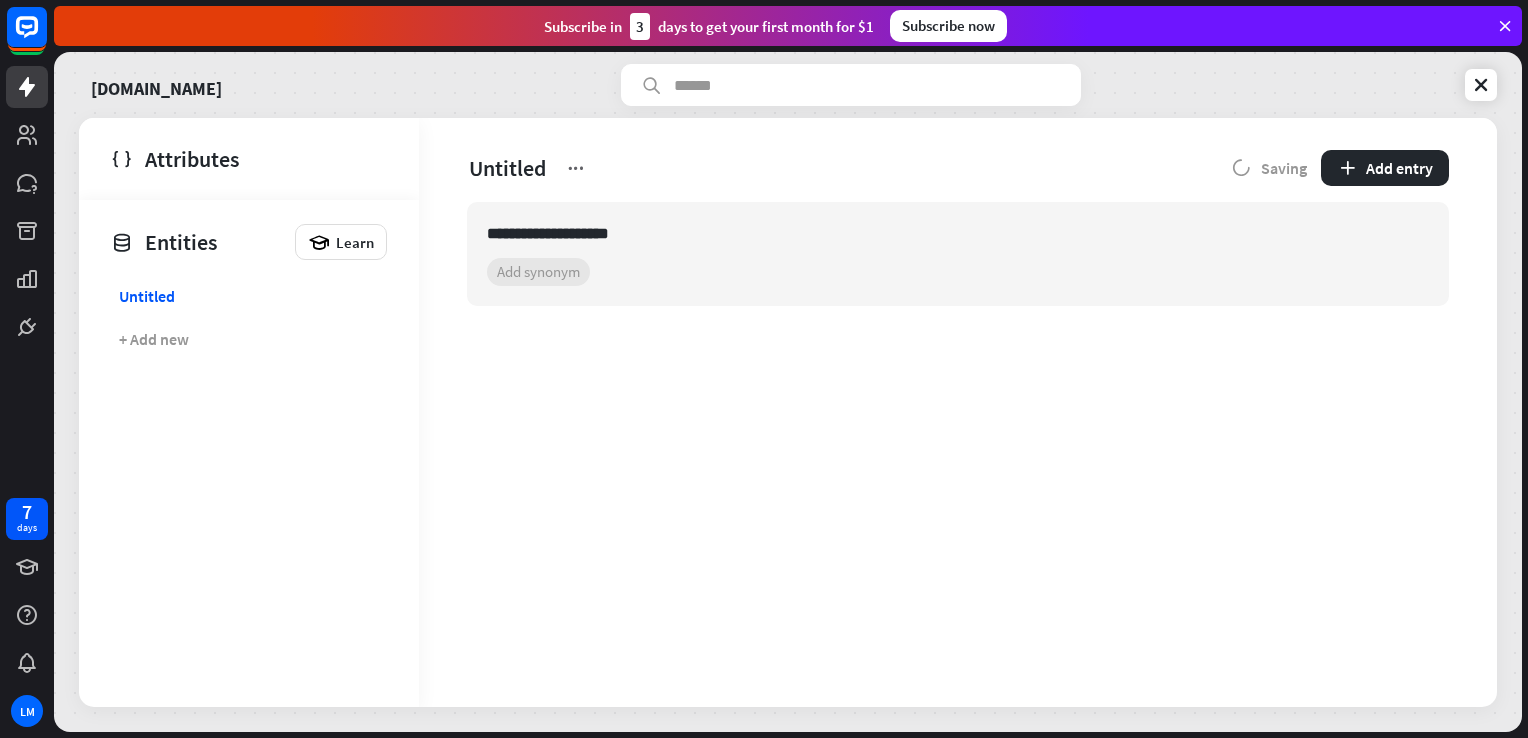 click on "**********" at bounding box center (958, 412) 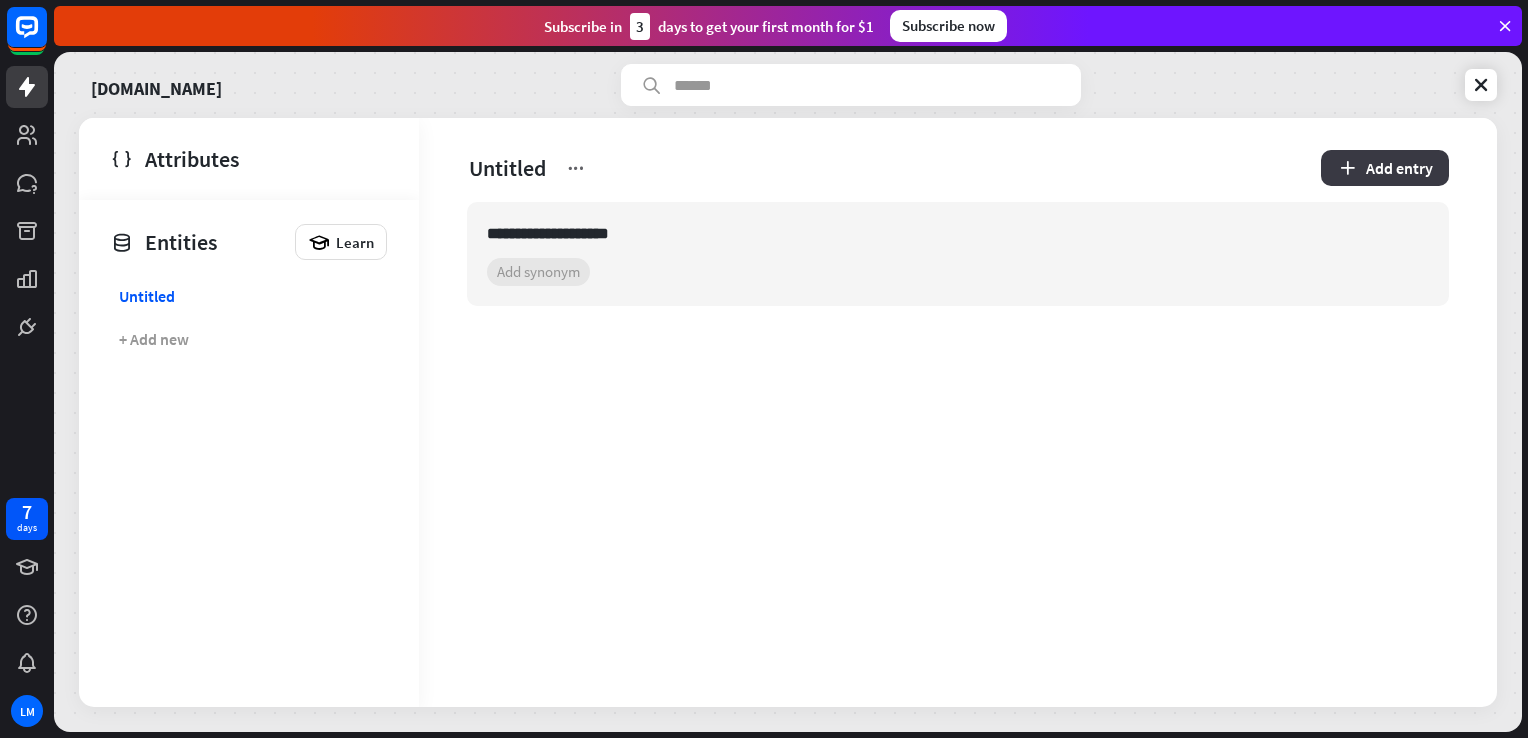 click on "Add entry" at bounding box center [1385, 168] 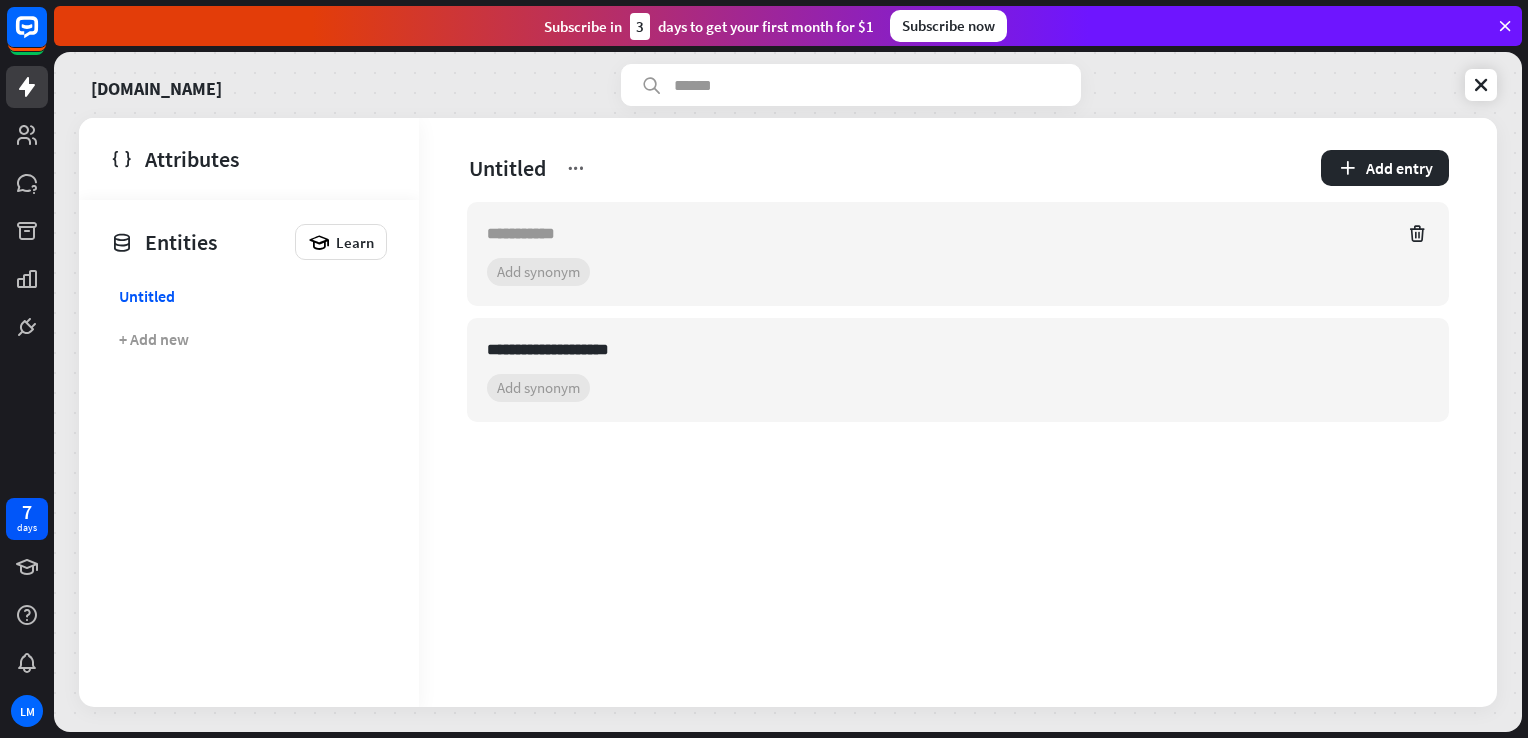 paste on "**********" 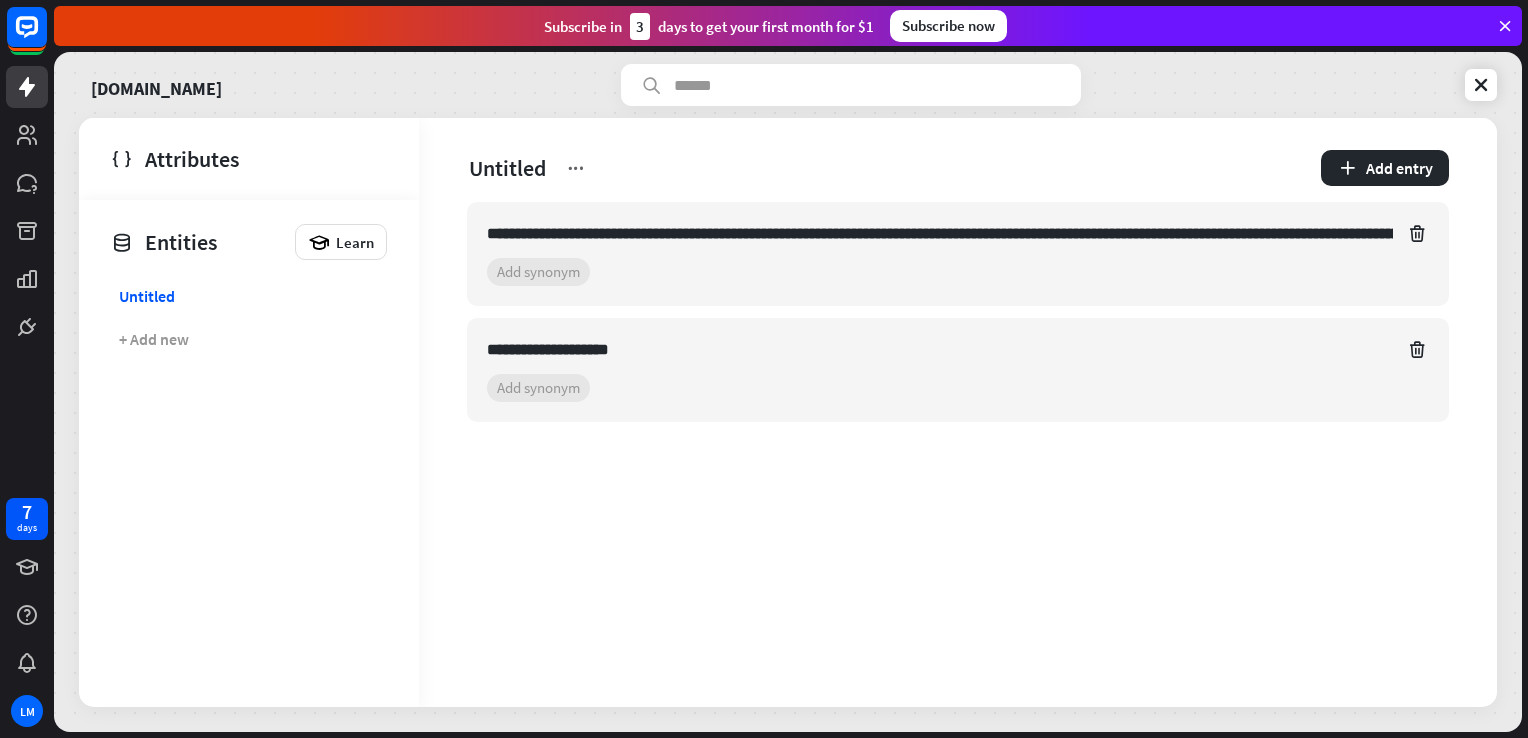 scroll, scrollTop: 0, scrollLeft: 1226, axis: horizontal 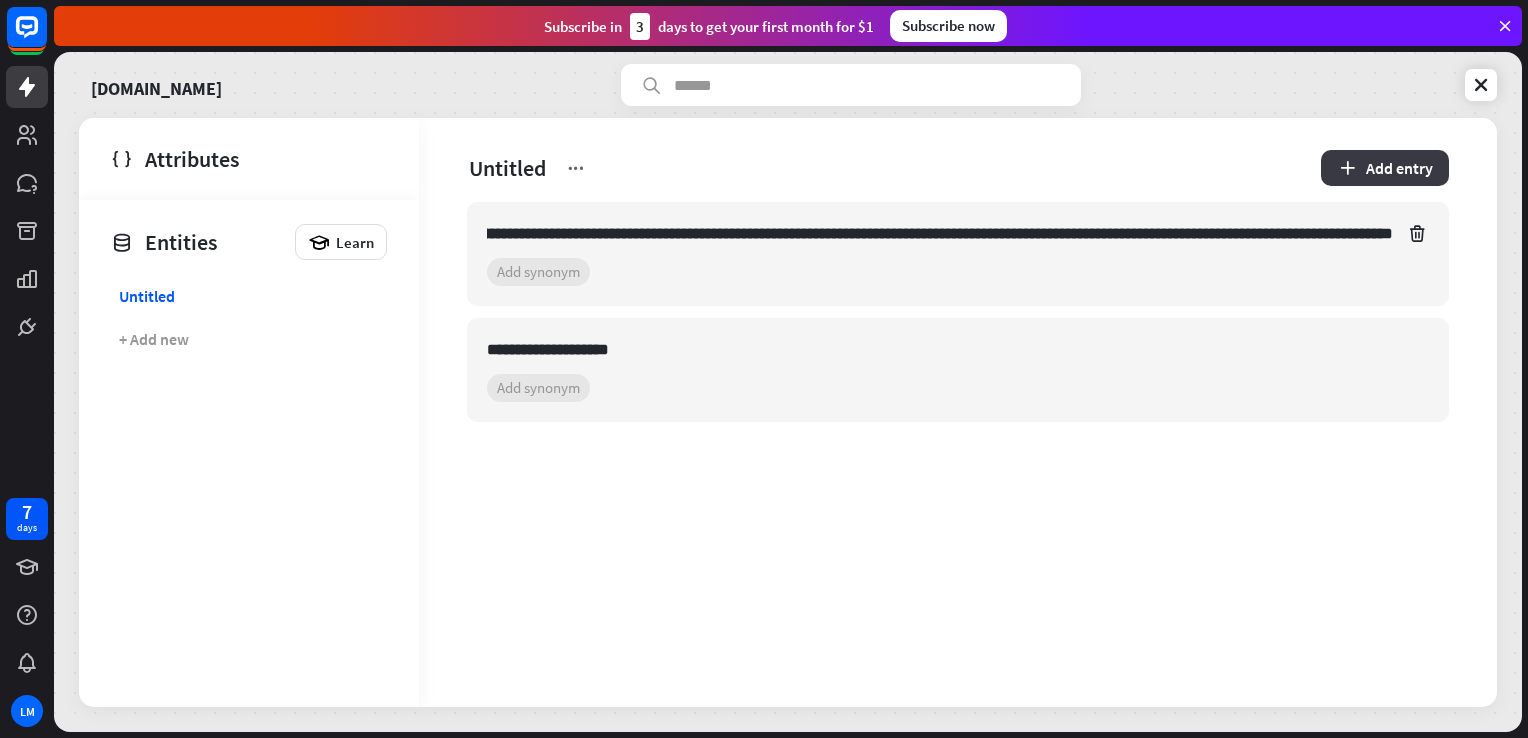 type on "**********" 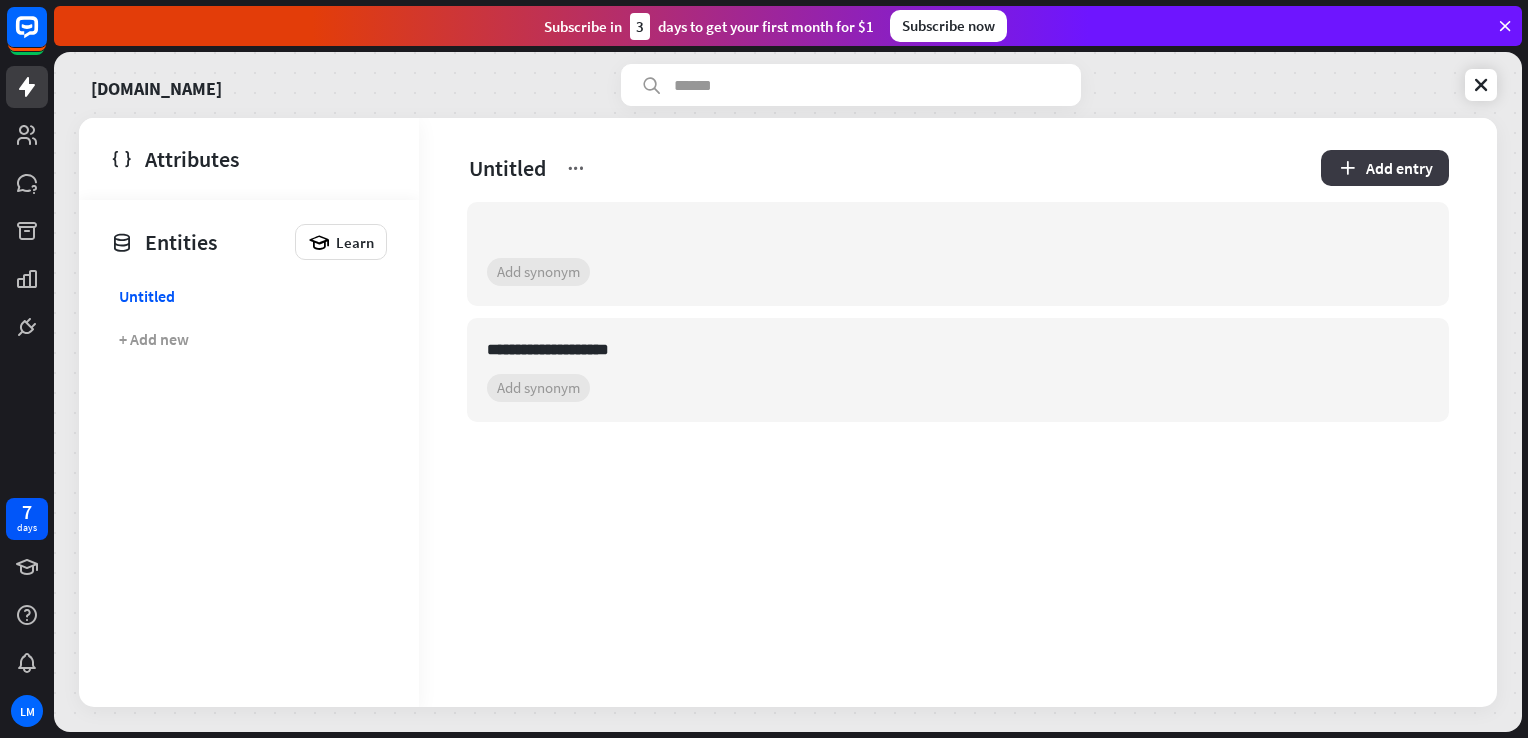 scroll, scrollTop: 0, scrollLeft: 0, axis: both 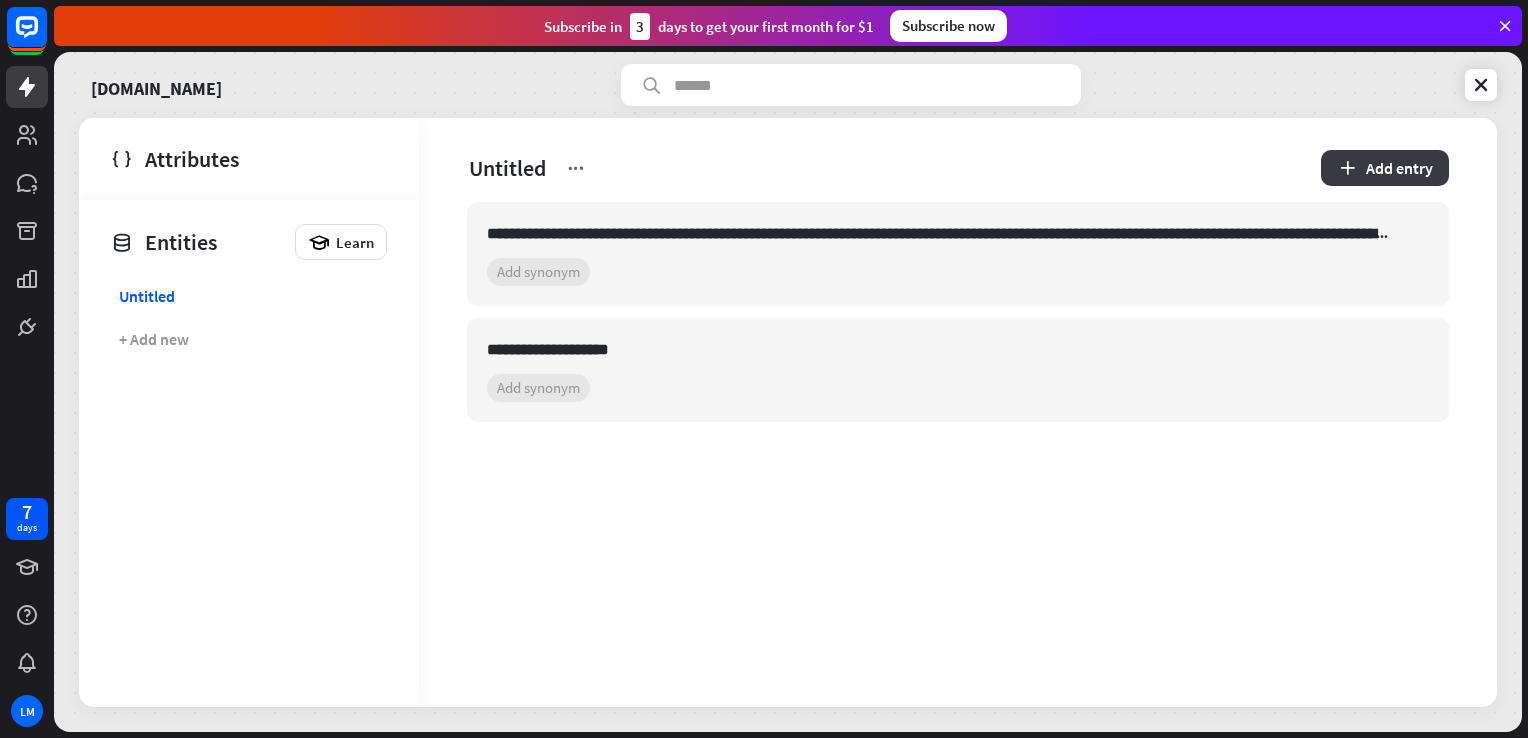 click on "Add entry" at bounding box center [1385, 168] 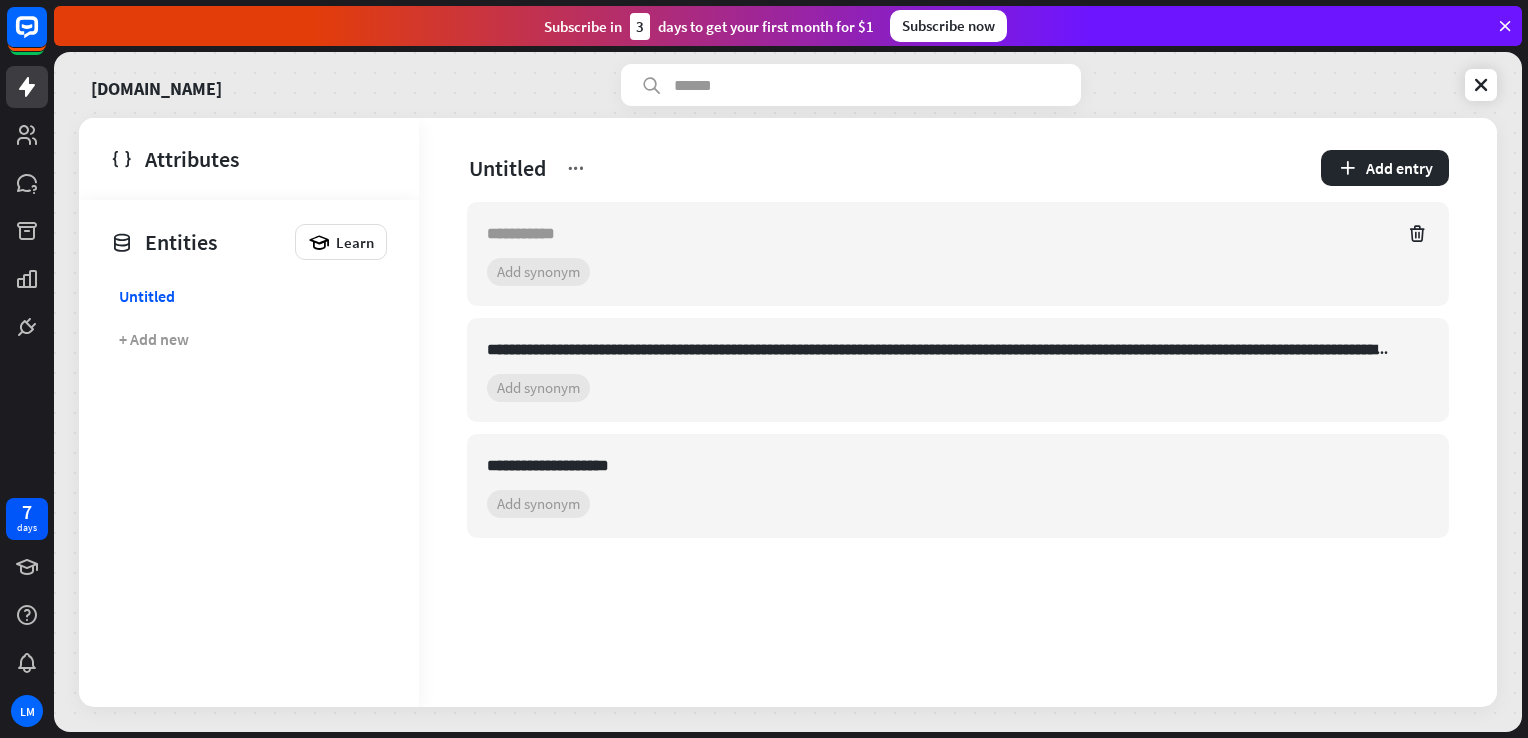 click at bounding box center (940, 234) 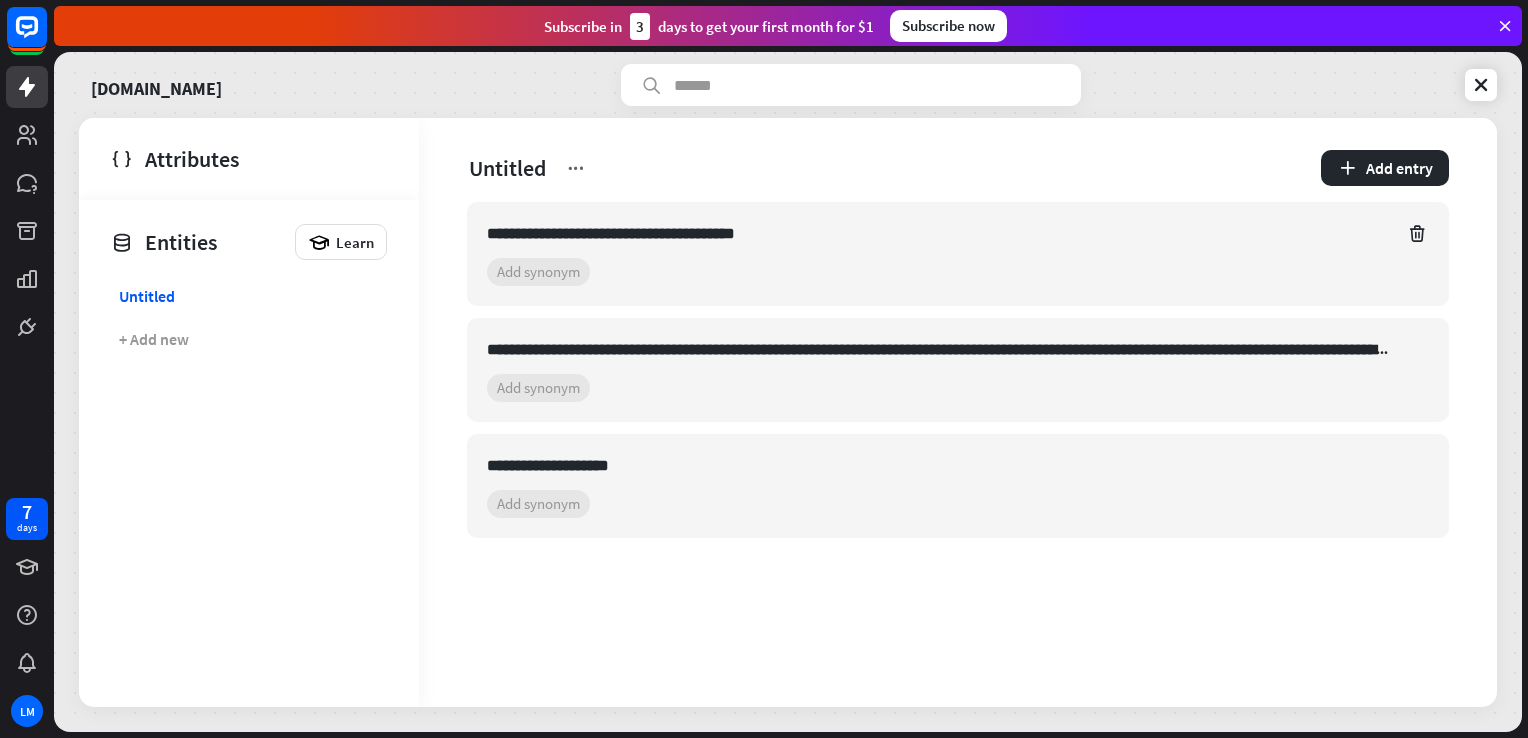type on "**********" 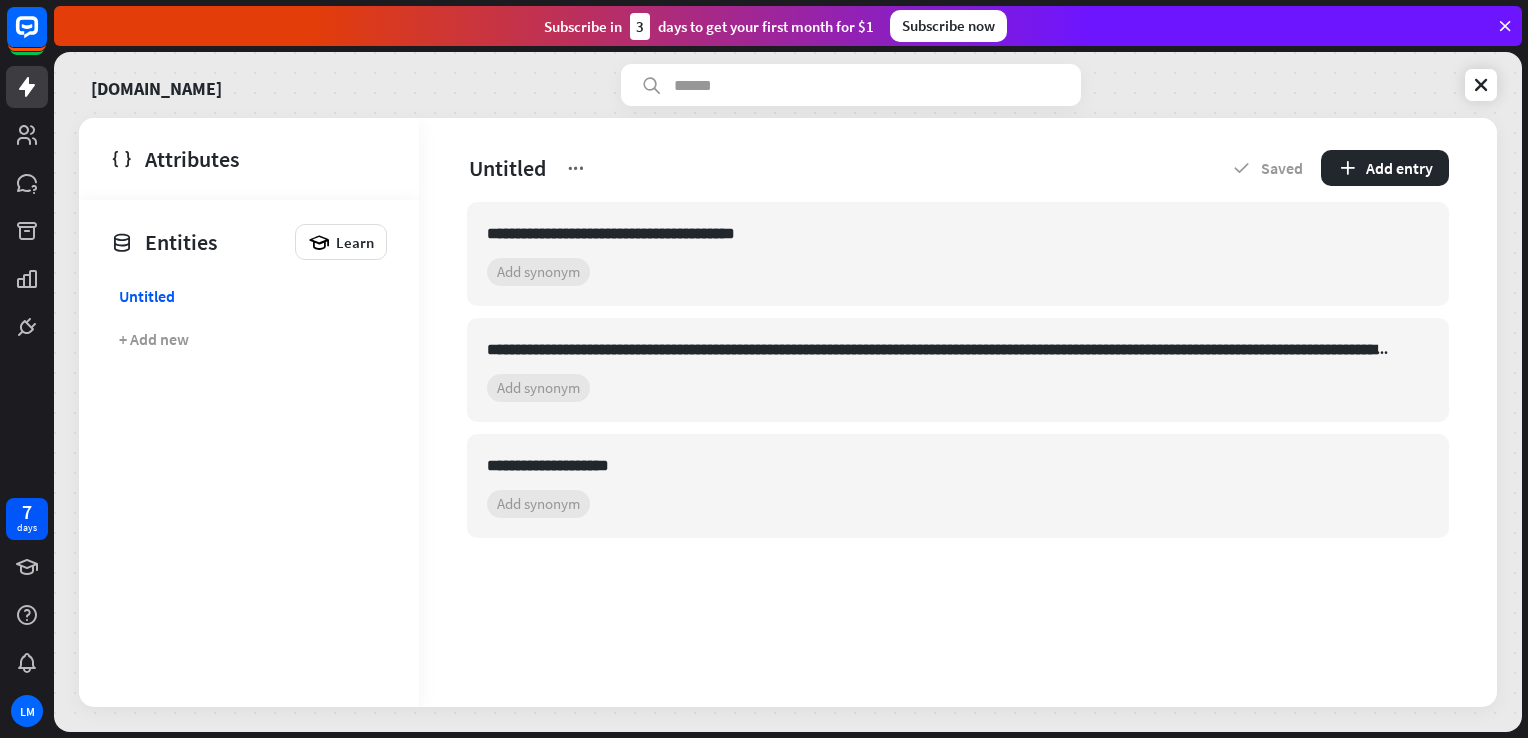 click on "Untitled" at bounding box center [844, 168] 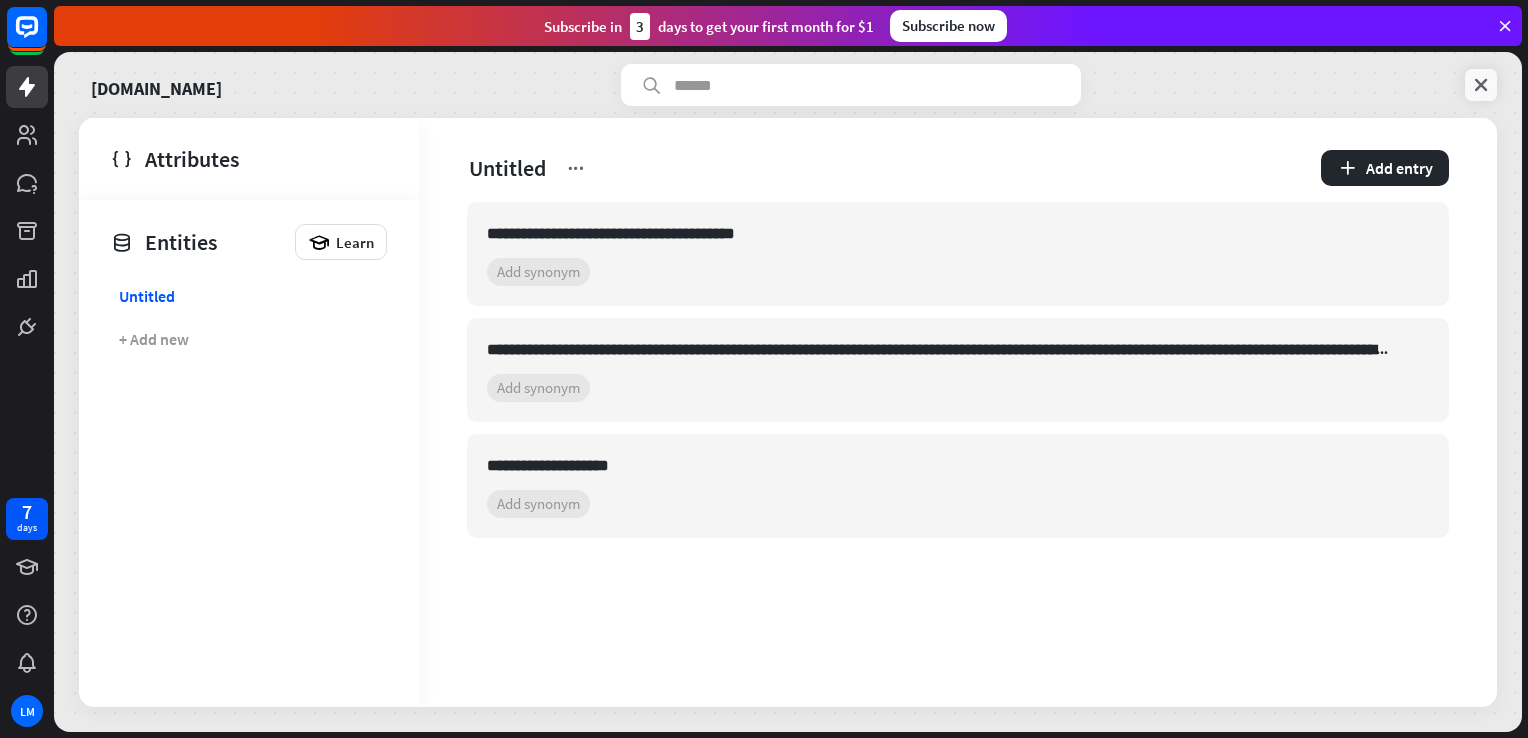 click at bounding box center (1481, 85) 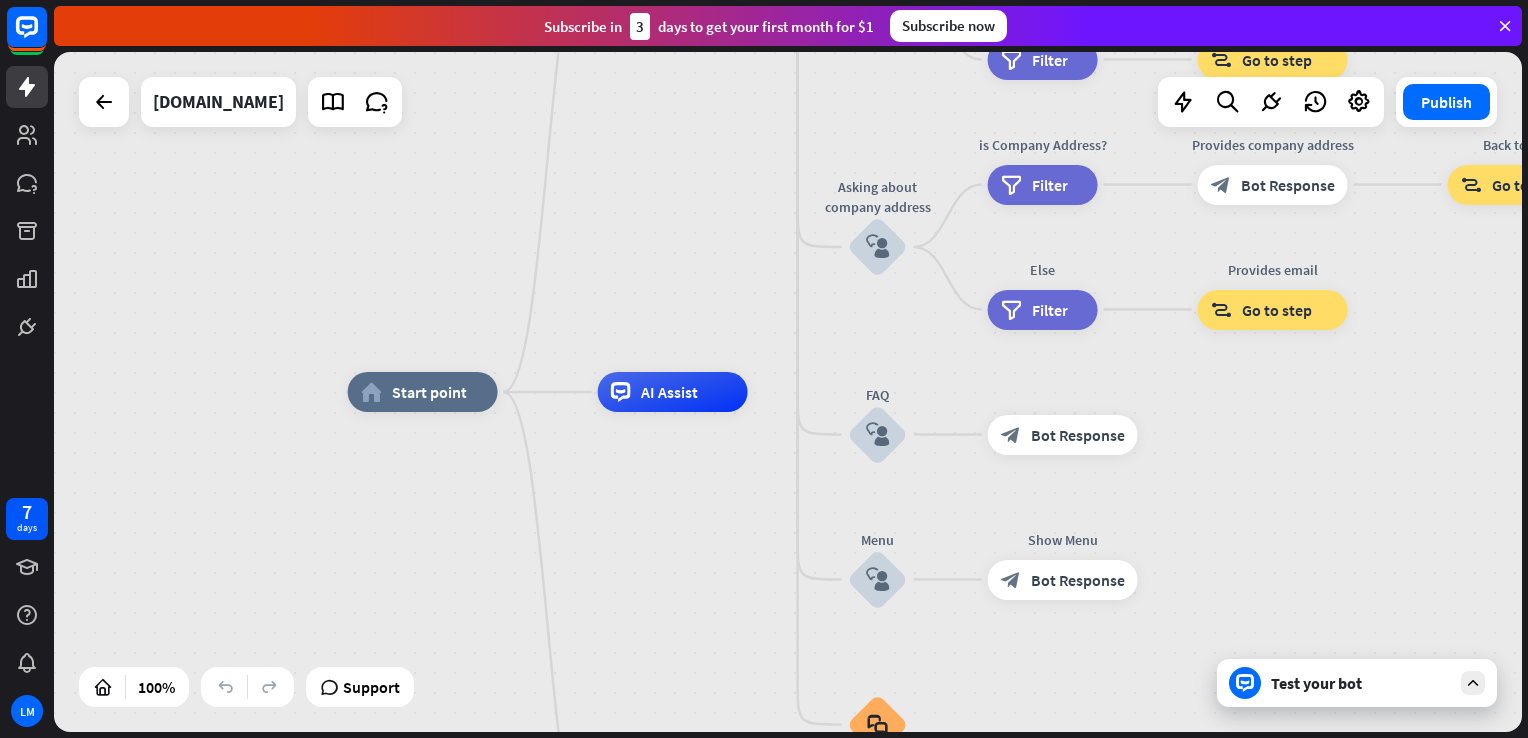 click on "Test your bot" at bounding box center (1361, 683) 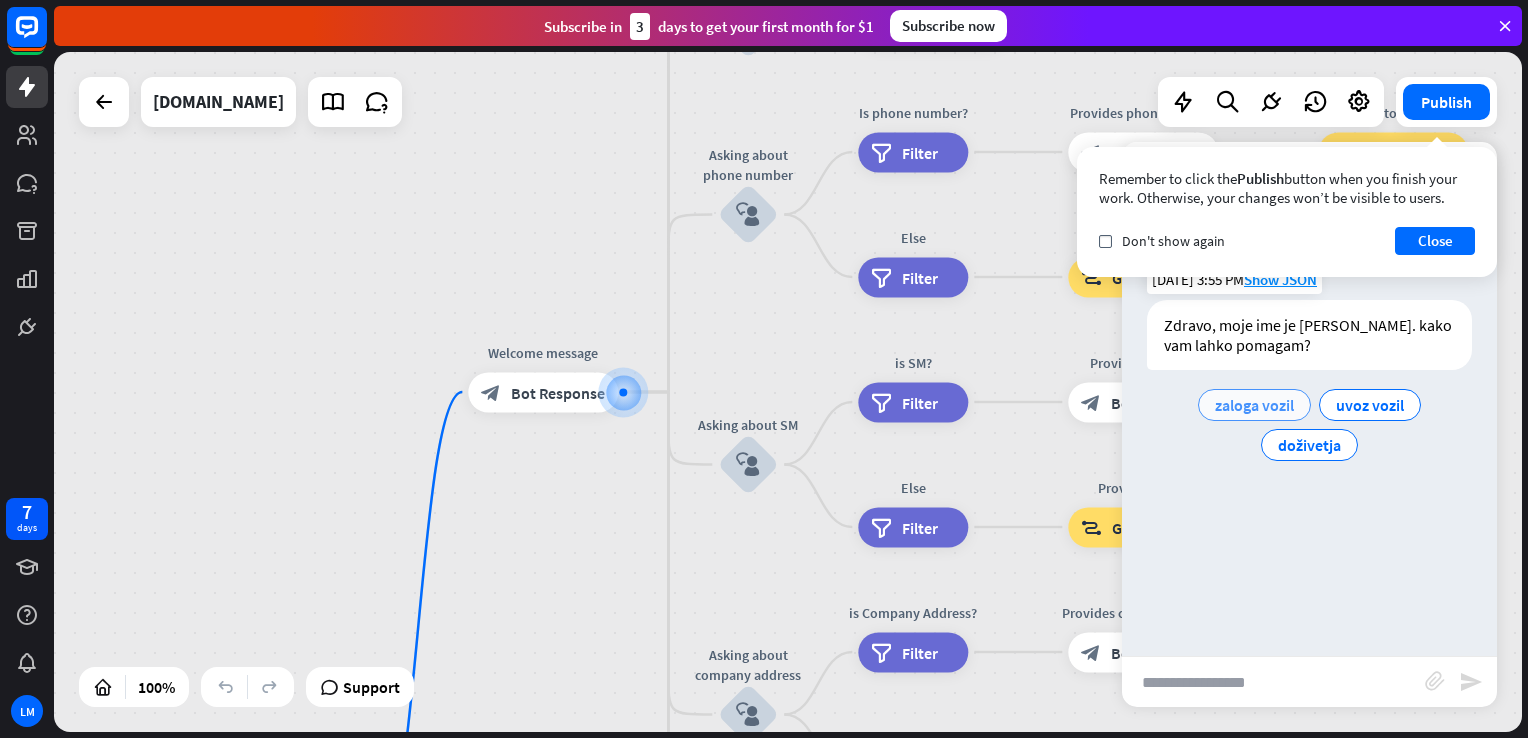 click on "zaloga vozil" at bounding box center [1254, 405] 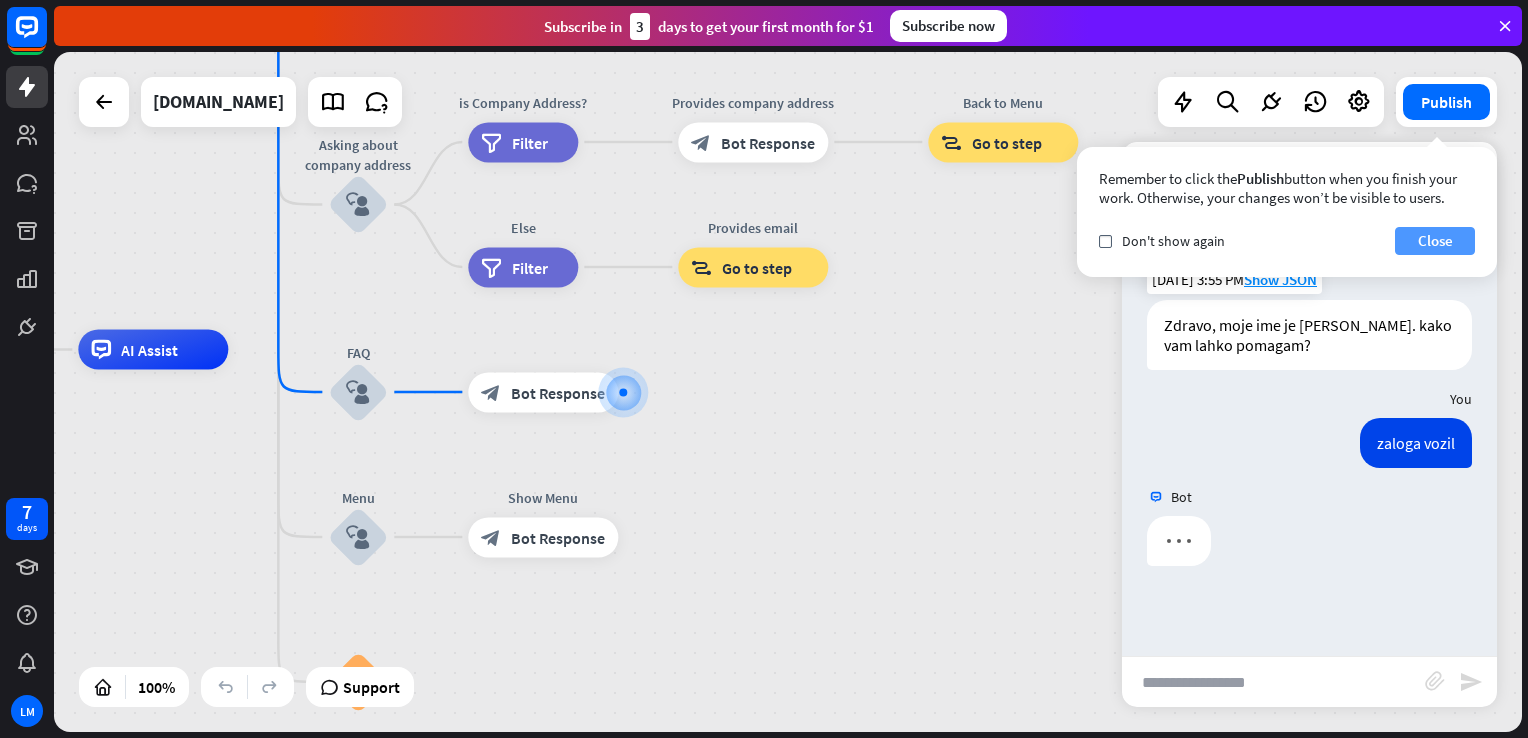 click on "Close" at bounding box center [1435, 241] 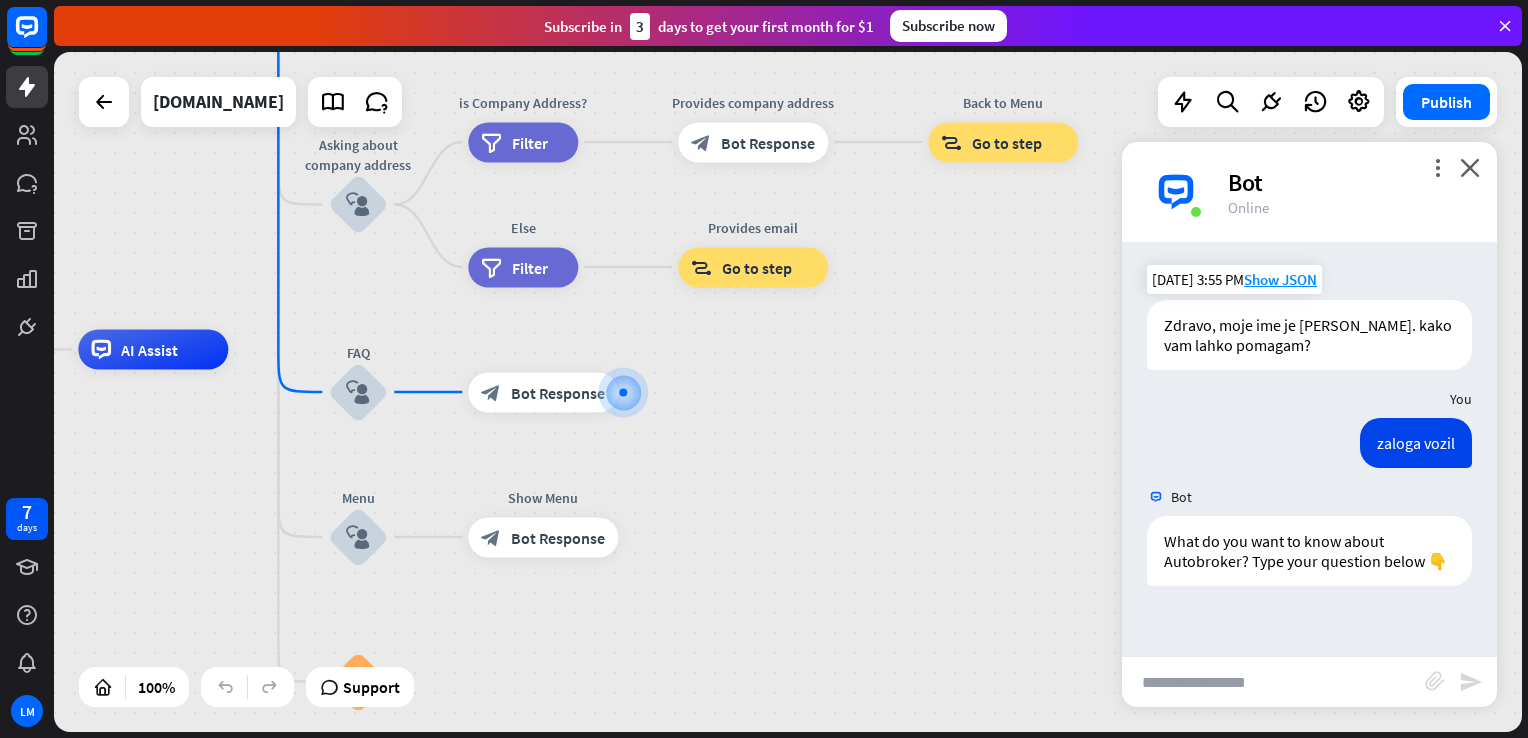 click at bounding box center (1273, 682) 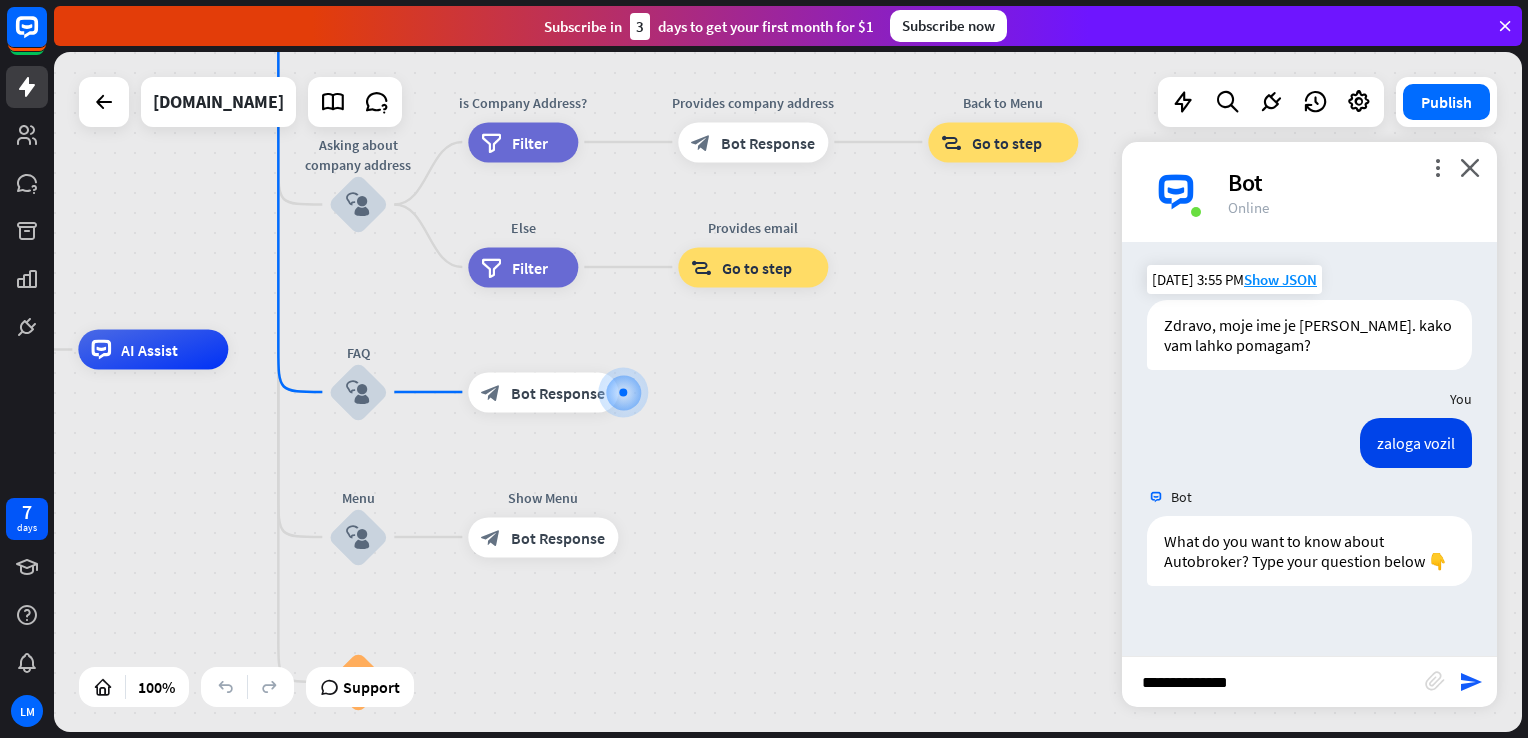 type on "**********" 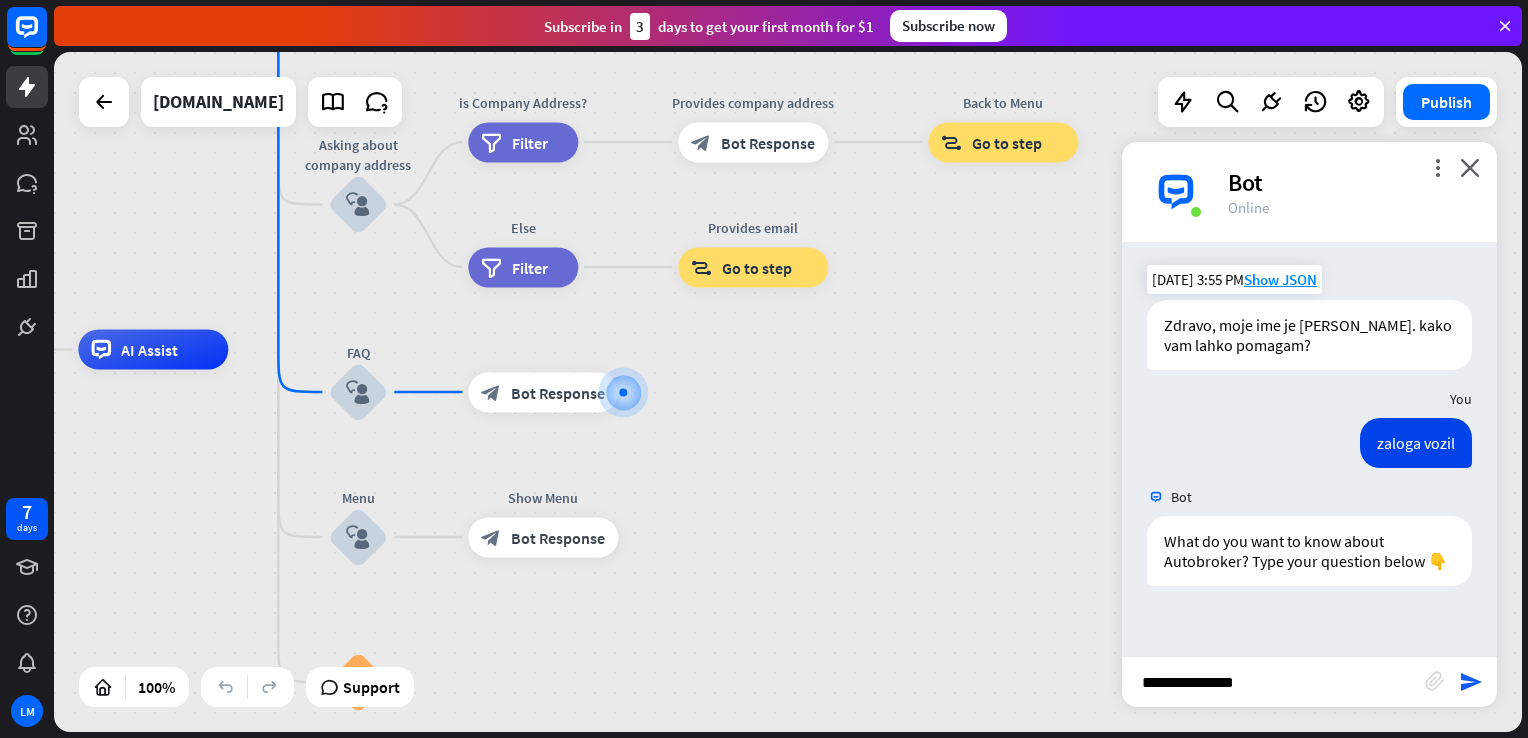 type 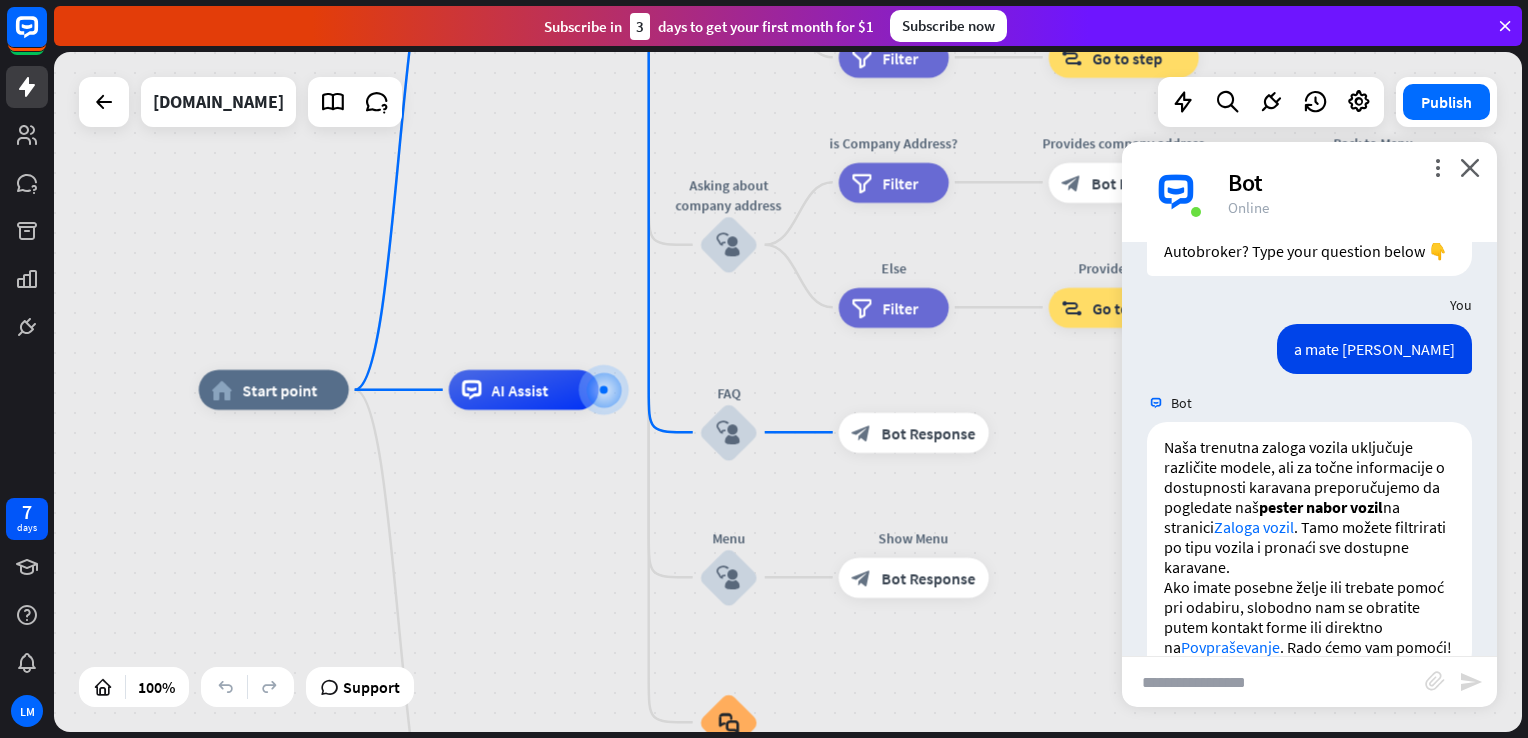 scroll, scrollTop: 395, scrollLeft: 0, axis: vertical 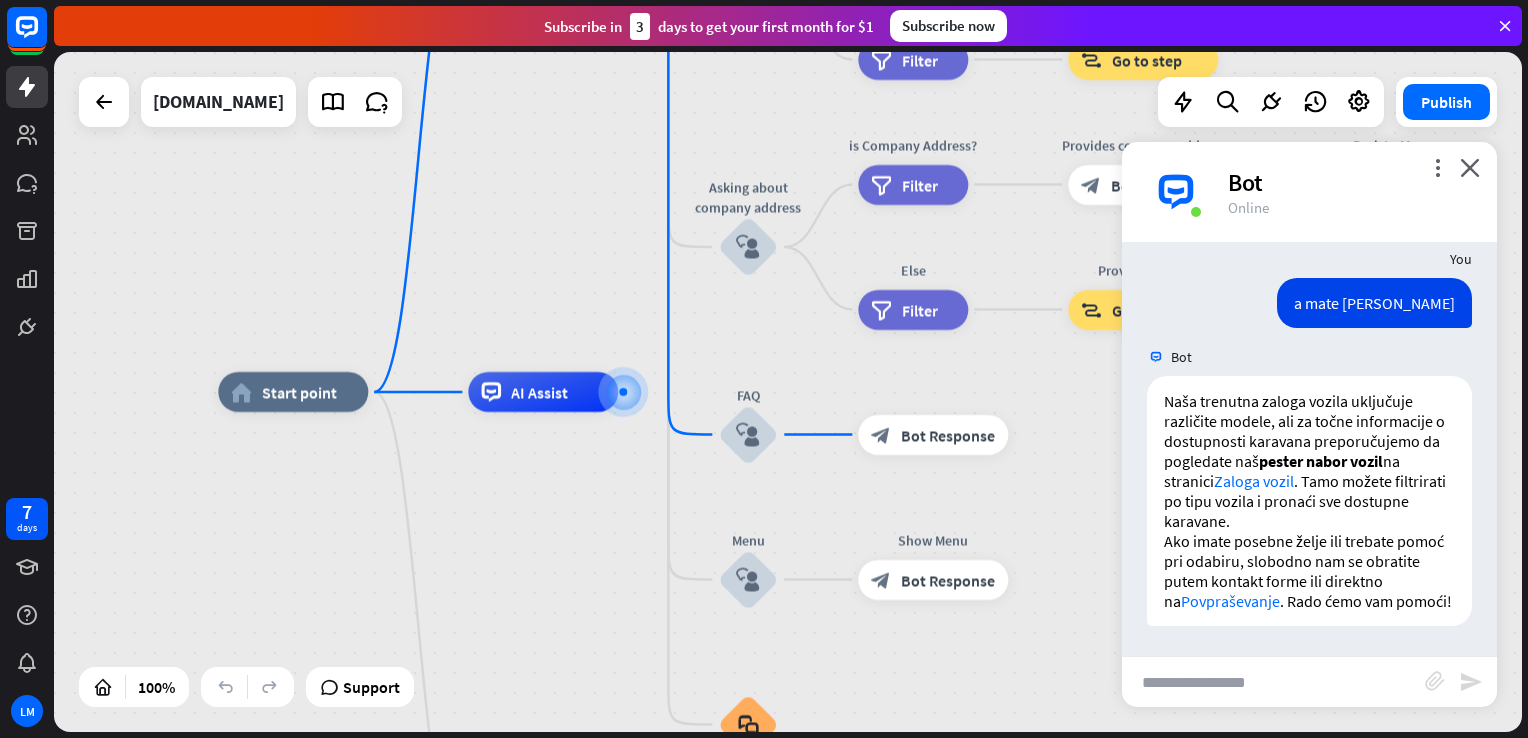 click on "more_vert
close
Bot
Online" at bounding box center [1309, 192] 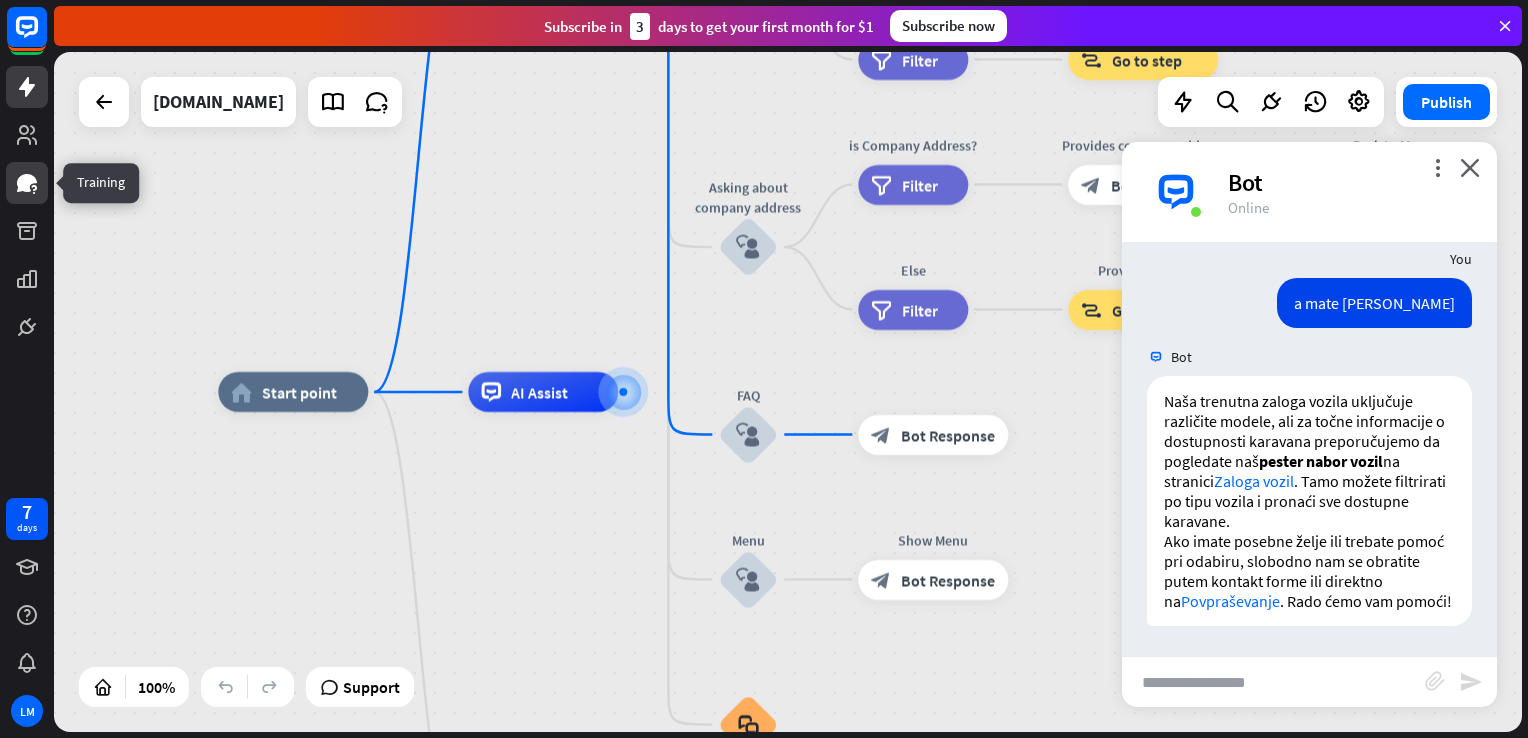 click 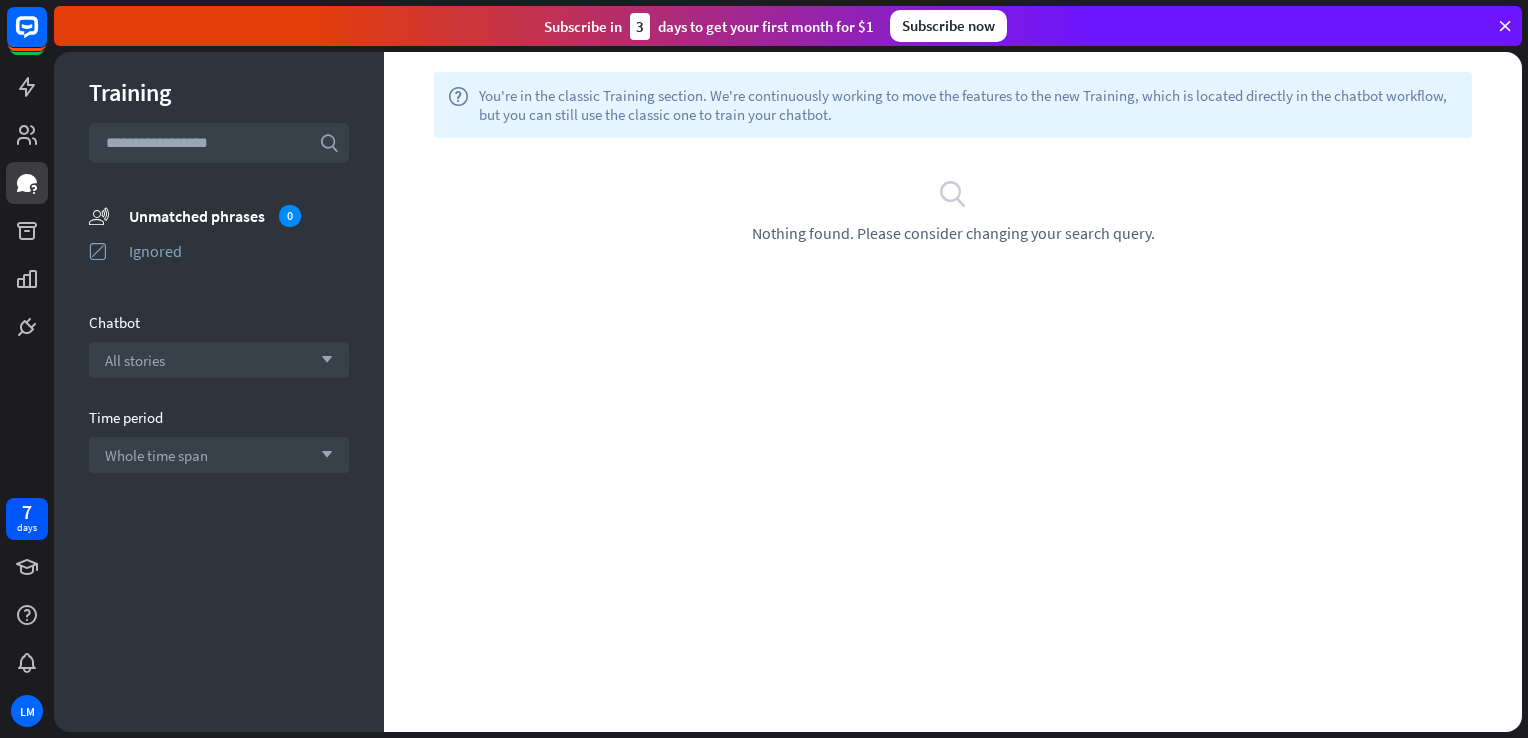 click at bounding box center [219, 143] 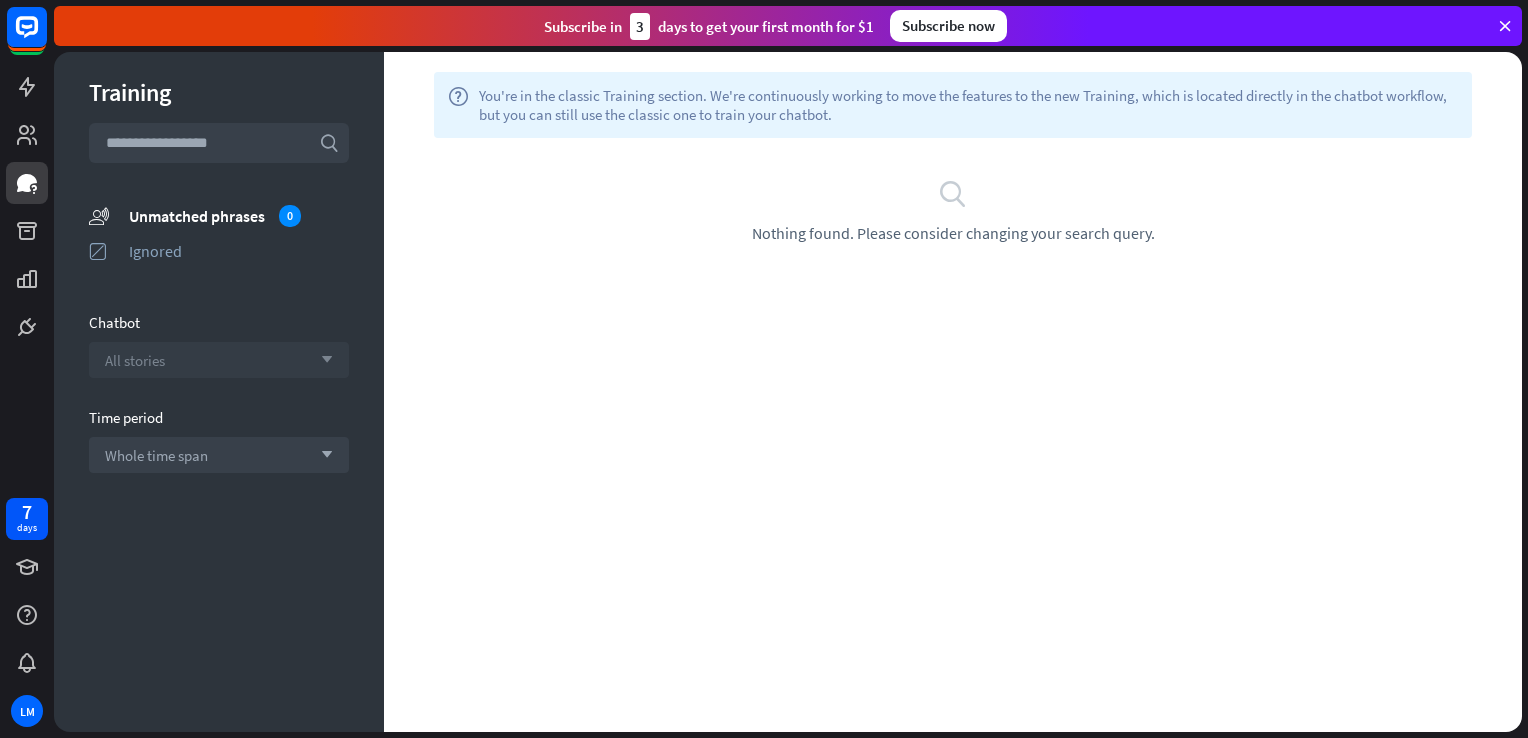 click on "All stories" at bounding box center (135, 360) 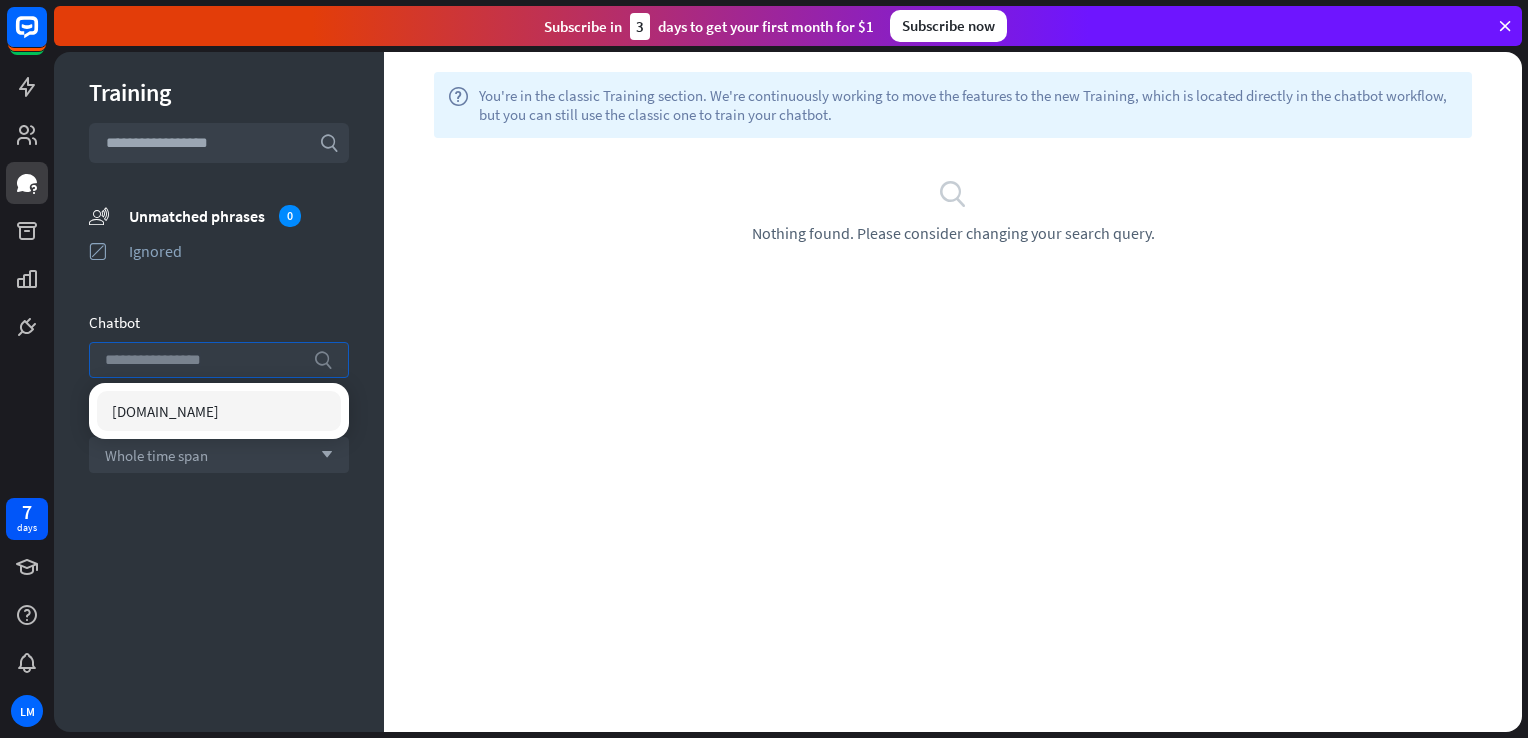 click on "Chatbot
search" at bounding box center (219, 345) 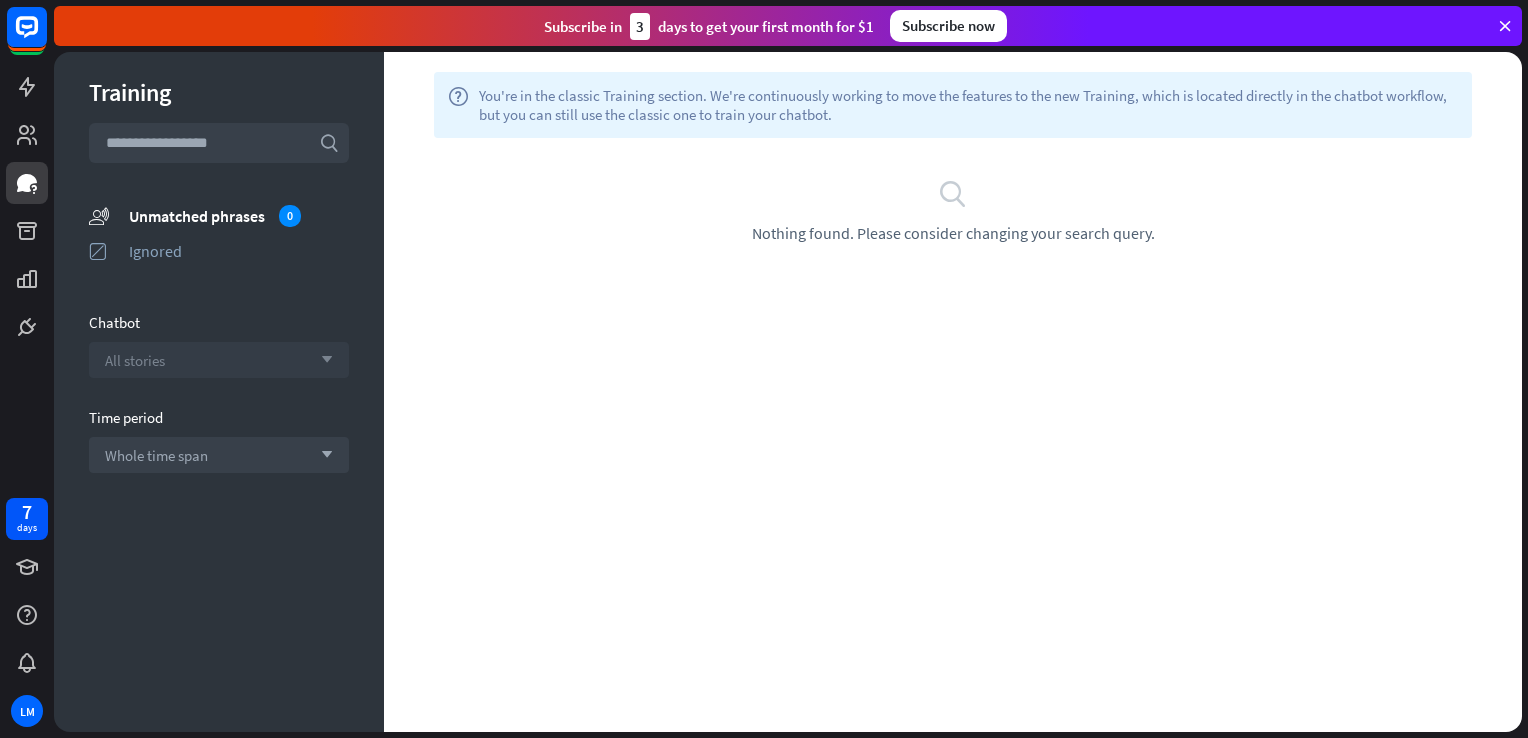 click on "Nothing found. Please consider changing your search query." at bounding box center [953, 233] 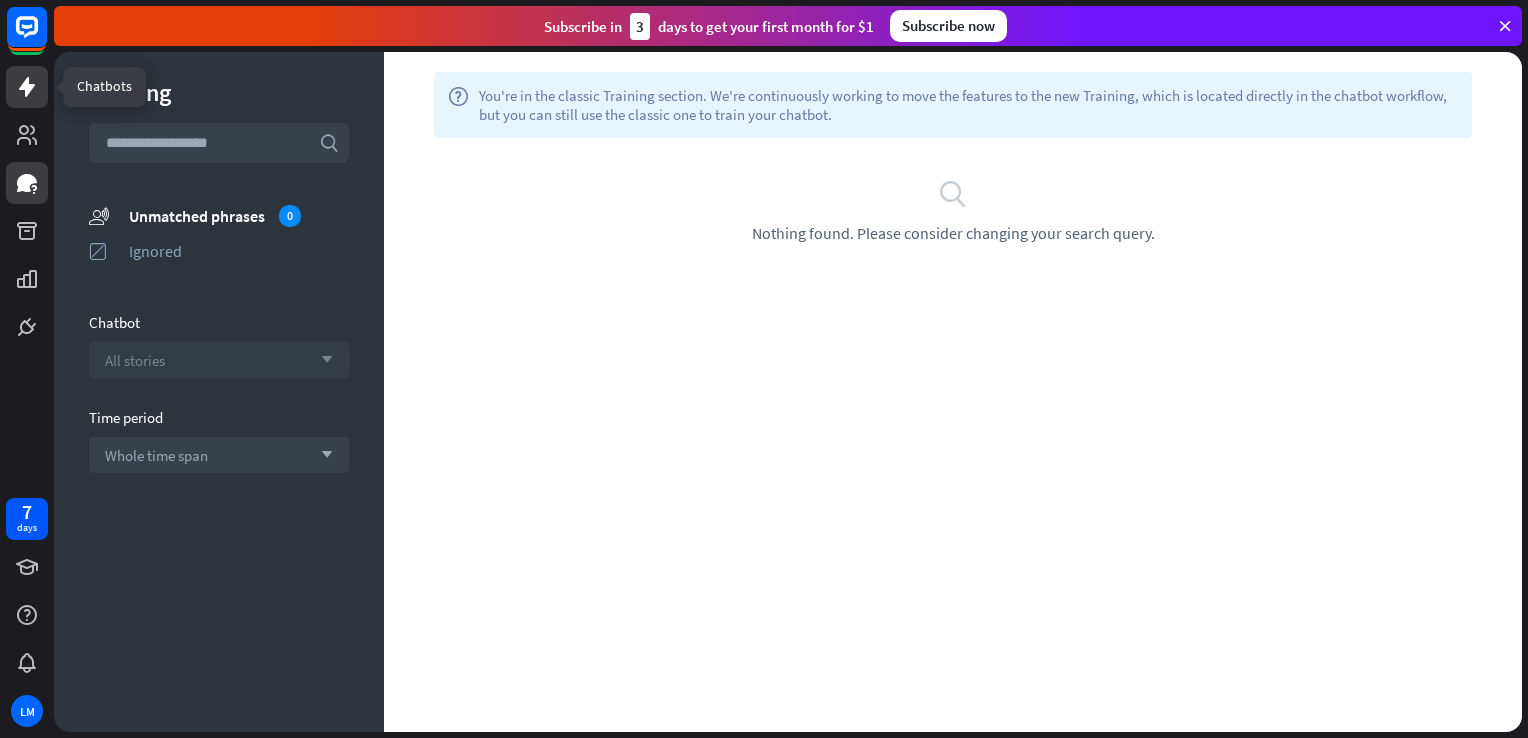 click 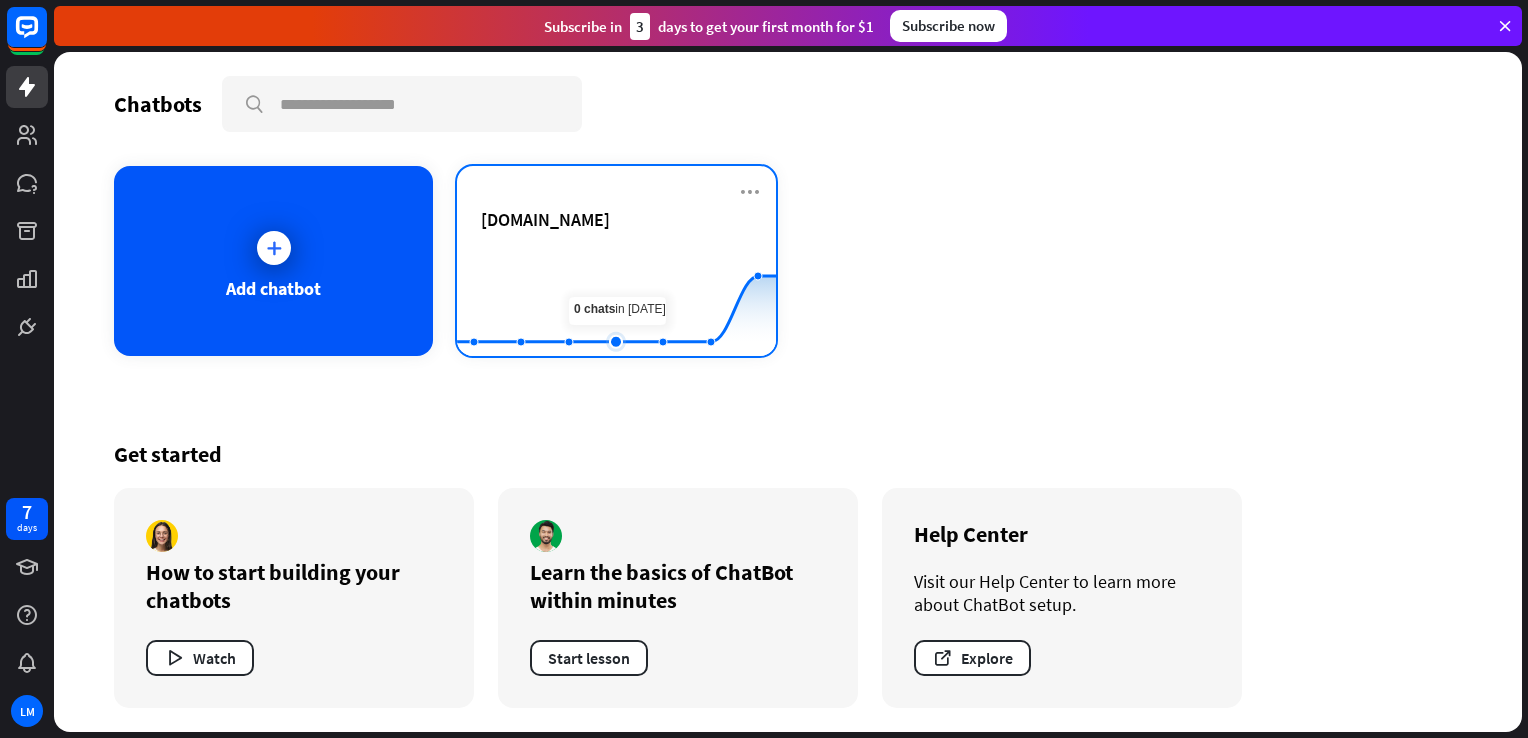 click 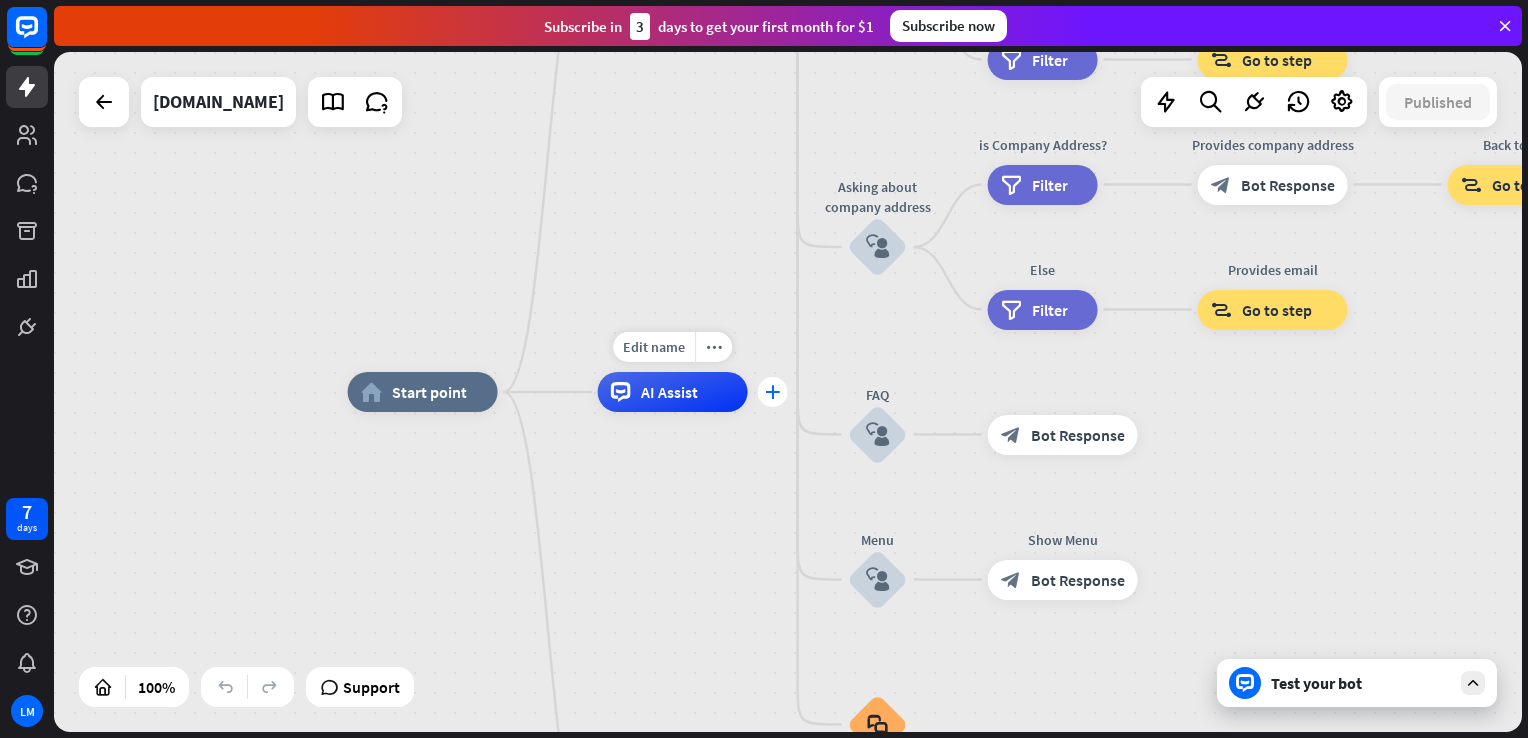 click on "plus" at bounding box center [772, 392] 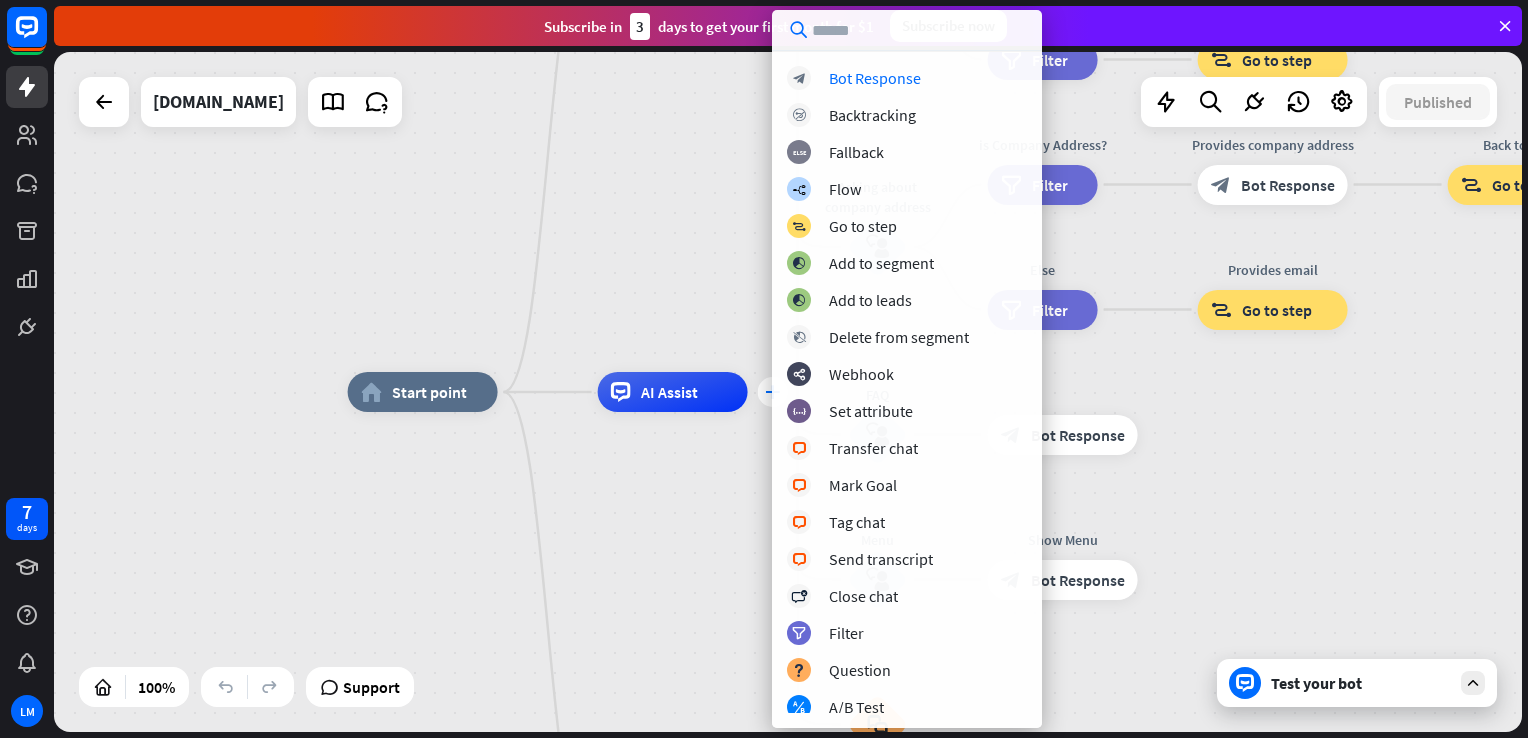 click on "block_bot_response
Bot Response
block_backtracking
Backtracking
block_fallback
Fallback
builder_tree
Flow
block_goto
Go to step
block_add_to_segment
Add to segment
block_add_to_segment
Add to leads
block_delete_from_segment
Delete from segment
webhooks
Webhook
block_set_attribute
Set attribute
block_livechat
Transfer chat
block_livechat
Mark Goal
block_livechat
Tag chat
block_livechat
Send transcript
block_close_chat
Close chat
filter
Filter
block_question
Question
block_ab_testing
A/B Test
Create ticket
Add contact" at bounding box center [907, 389] 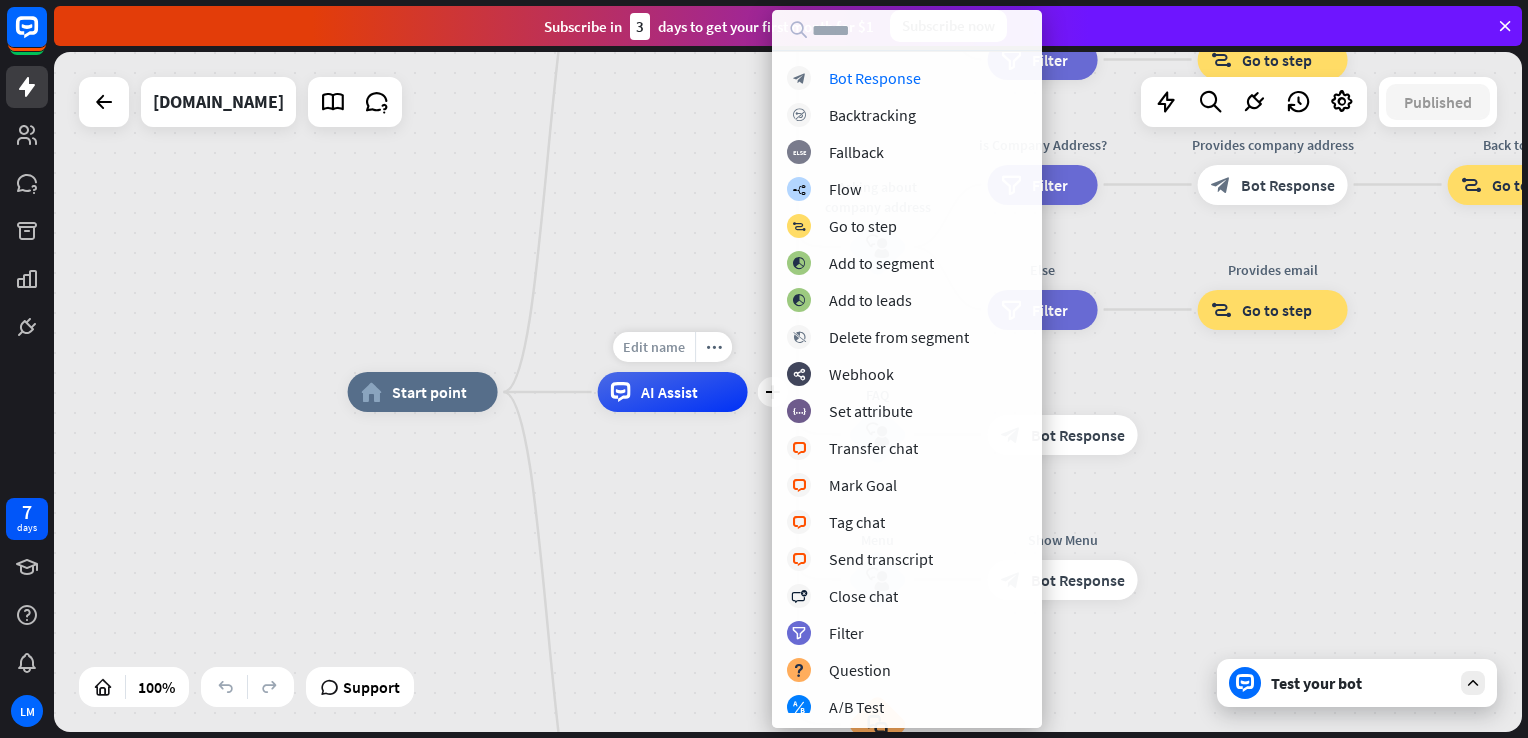 click on "Edit name" at bounding box center (654, 347) 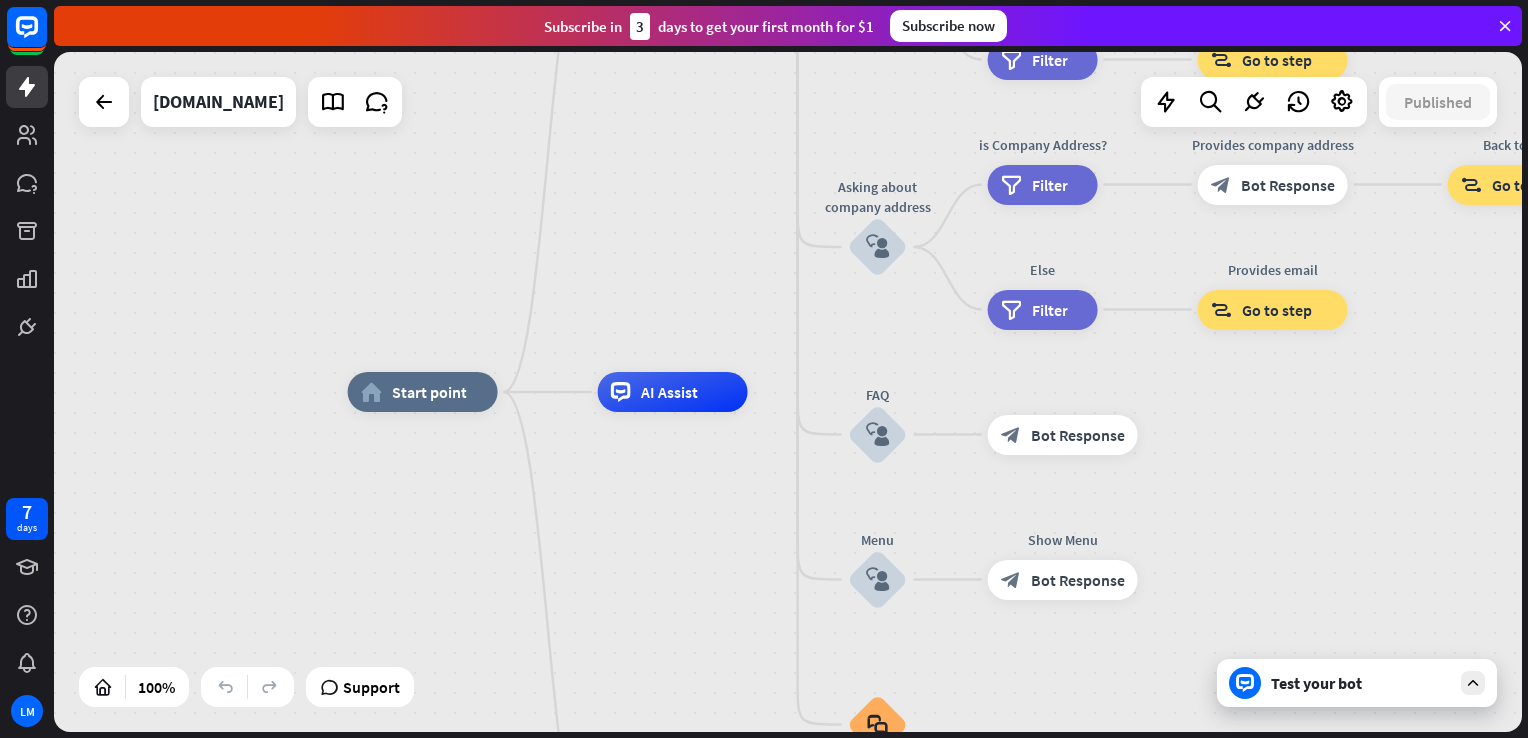 click on "home_2   Start point                 Welcome message   block_bot_response   Bot Response                 About us   block_user_input                 Provide company information   block_bot_response   Bot Response                 Back to Menu   block_user_input                 Was it helpful?   block_bot_response   Bot Response                 Yes   block_user_input                 Thank you!   block_bot_response   Bot Response                 No   block_user_input                 Back to Menu   block_goto   Go to step                 Contact us   block_user_input                 Contact flow   builder_tree   Flow                 Asking about email   block_user_input                   block_goto   Go to step                 Asking about phone number   block_user_input                 Is phone number?   filter   Filter                 Provides phone number   block_bot_response   Bot Response                 Back to Menu   block_goto   Go to step                 Else   filter   Filter" at bounding box center (788, 392) 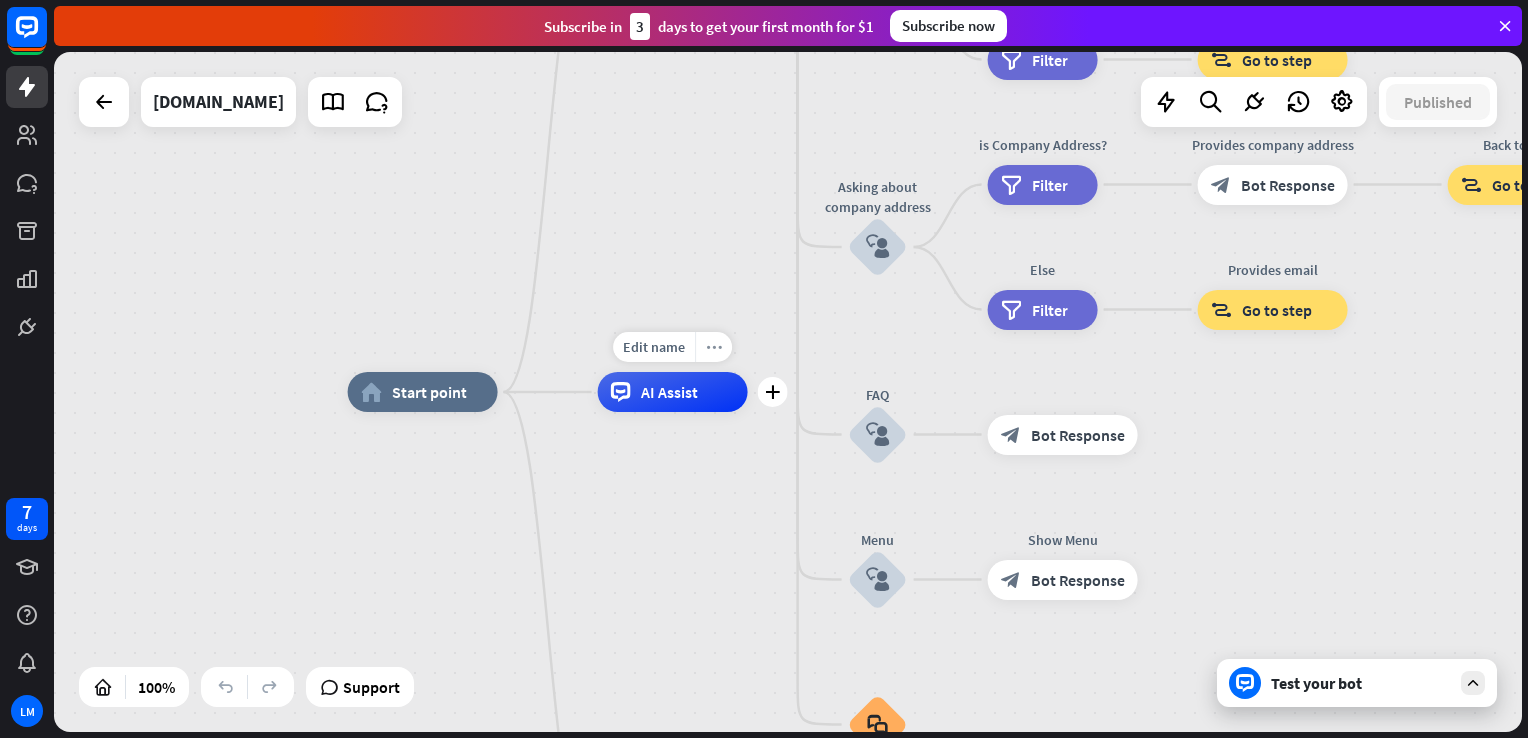 click on "more_horiz" at bounding box center [714, 347] 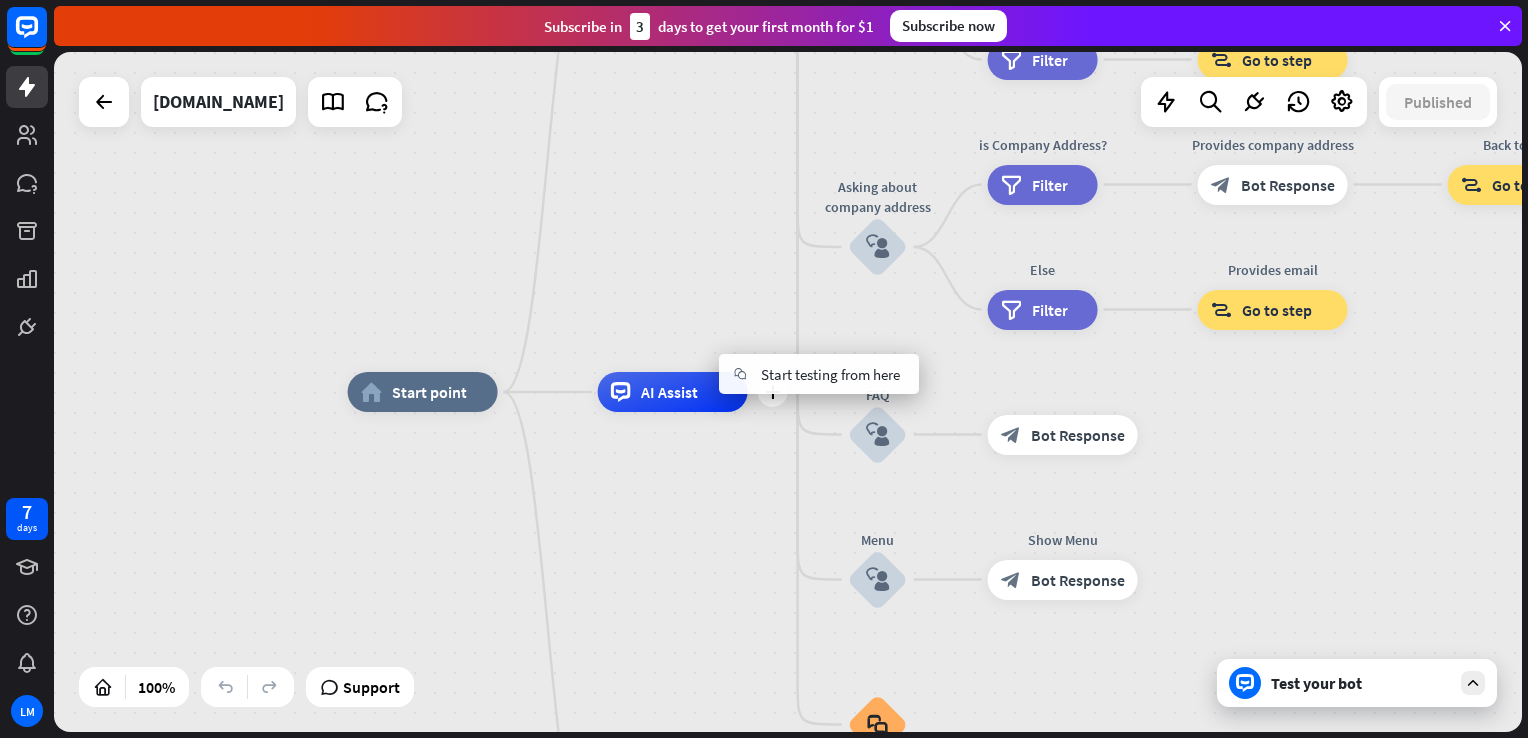 click on "plus       AI Assist" at bounding box center (673, 392) 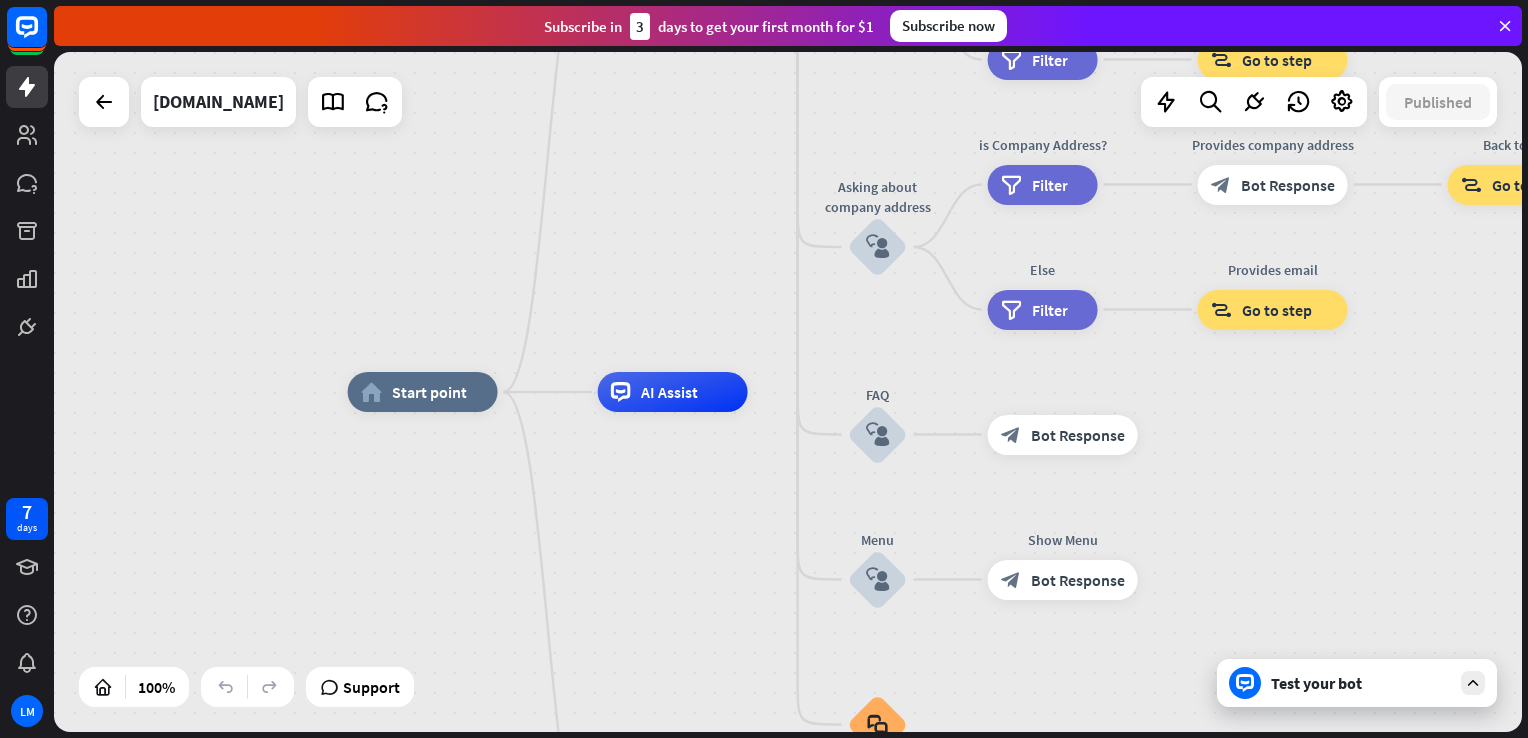 drag, startPoint x: 867, startPoint y: 366, endPoint x: 867, endPoint y: 322, distance: 44 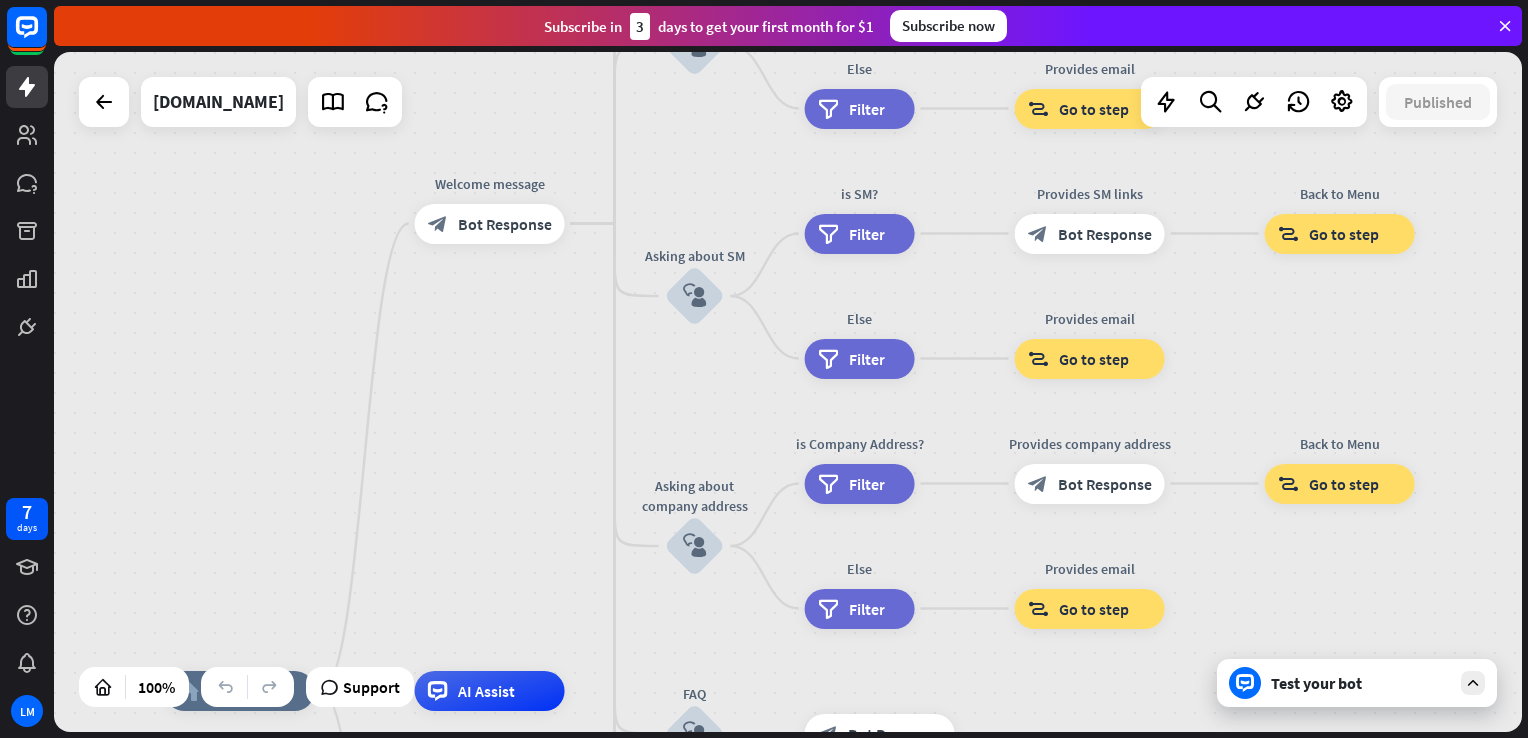 drag, startPoint x: 867, startPoint y: 322, endPoint x: 684, endPoint y: 618, distance: 348.00143 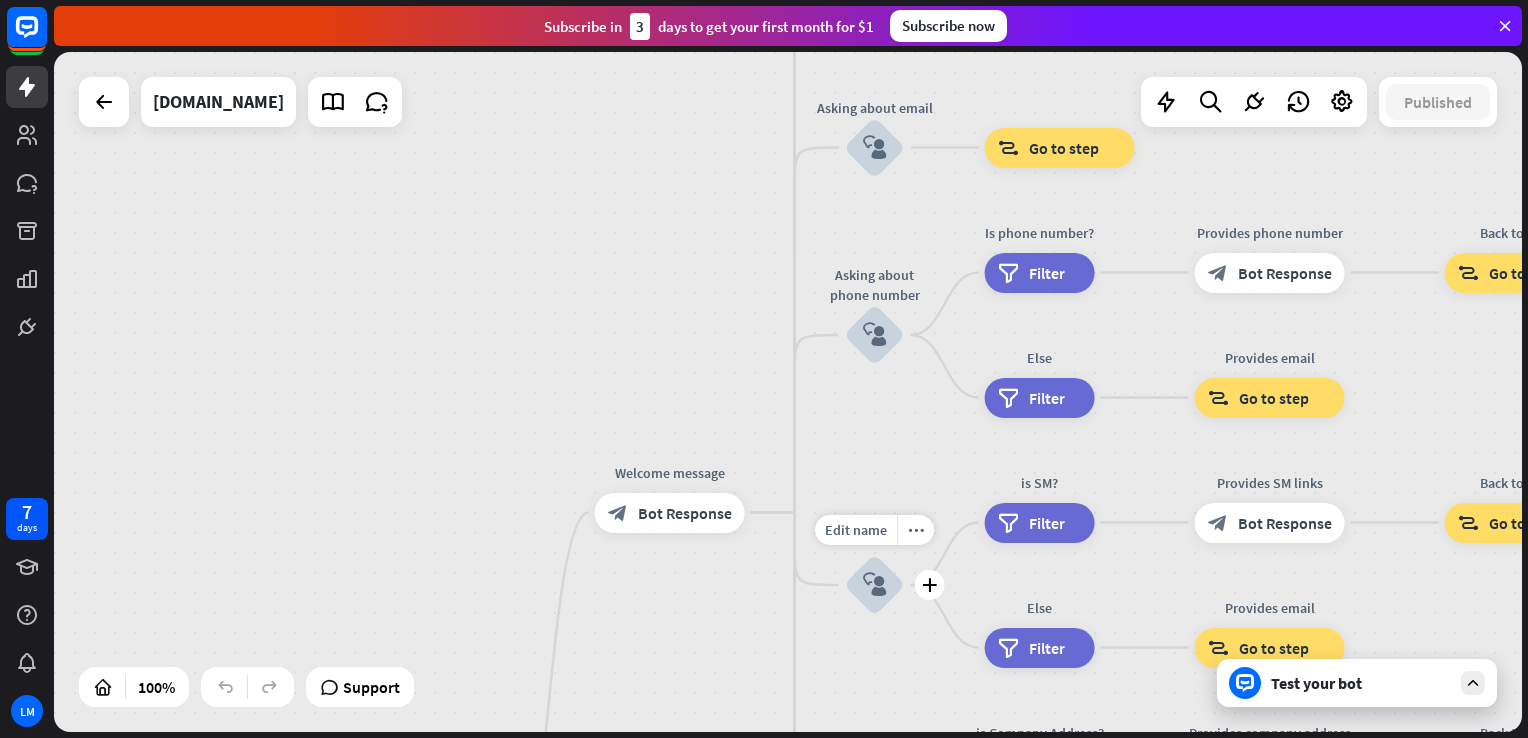 drag, startPoint x: 681, startPoint y: 355, endPoint x: 832, endPoint y: 789, distance: 459.51822 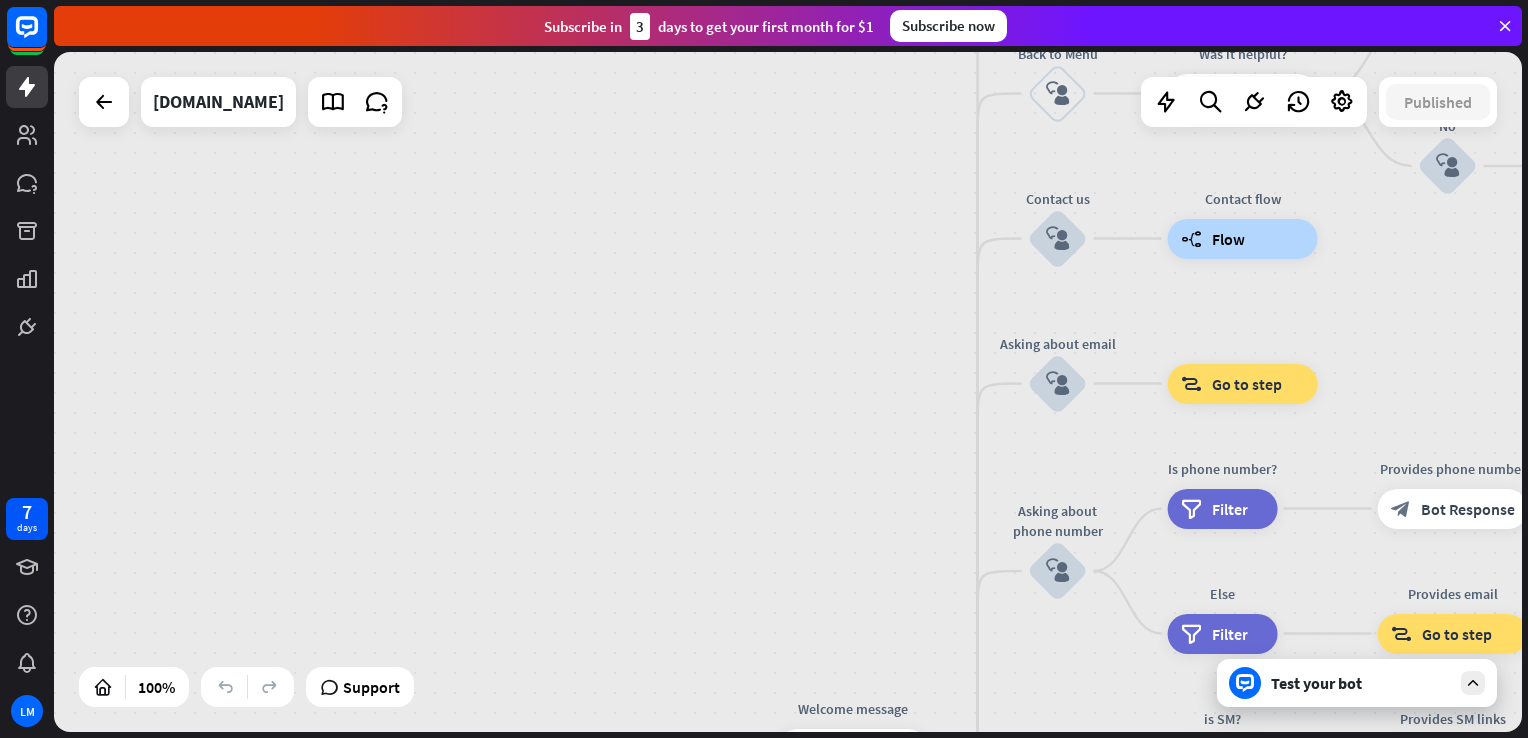 drag, startPoint x: 728, startPoint y: 469, endPoint x: 858, endPoint y: -12, distance: 498.25797 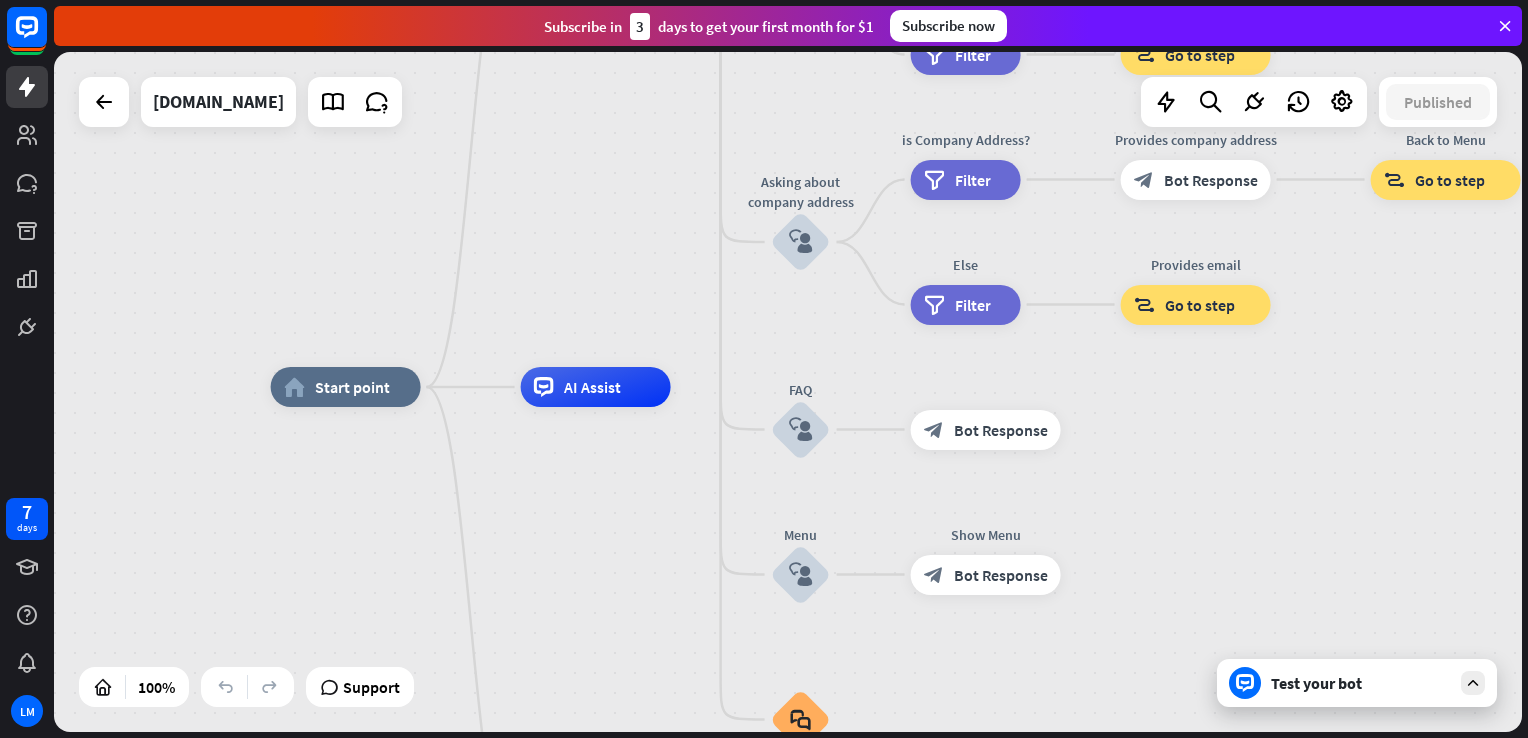 drag, startPoint x: 807, startPoint y: 324, endPoint x: 632, endPoint y: 70, distance: 308.44934 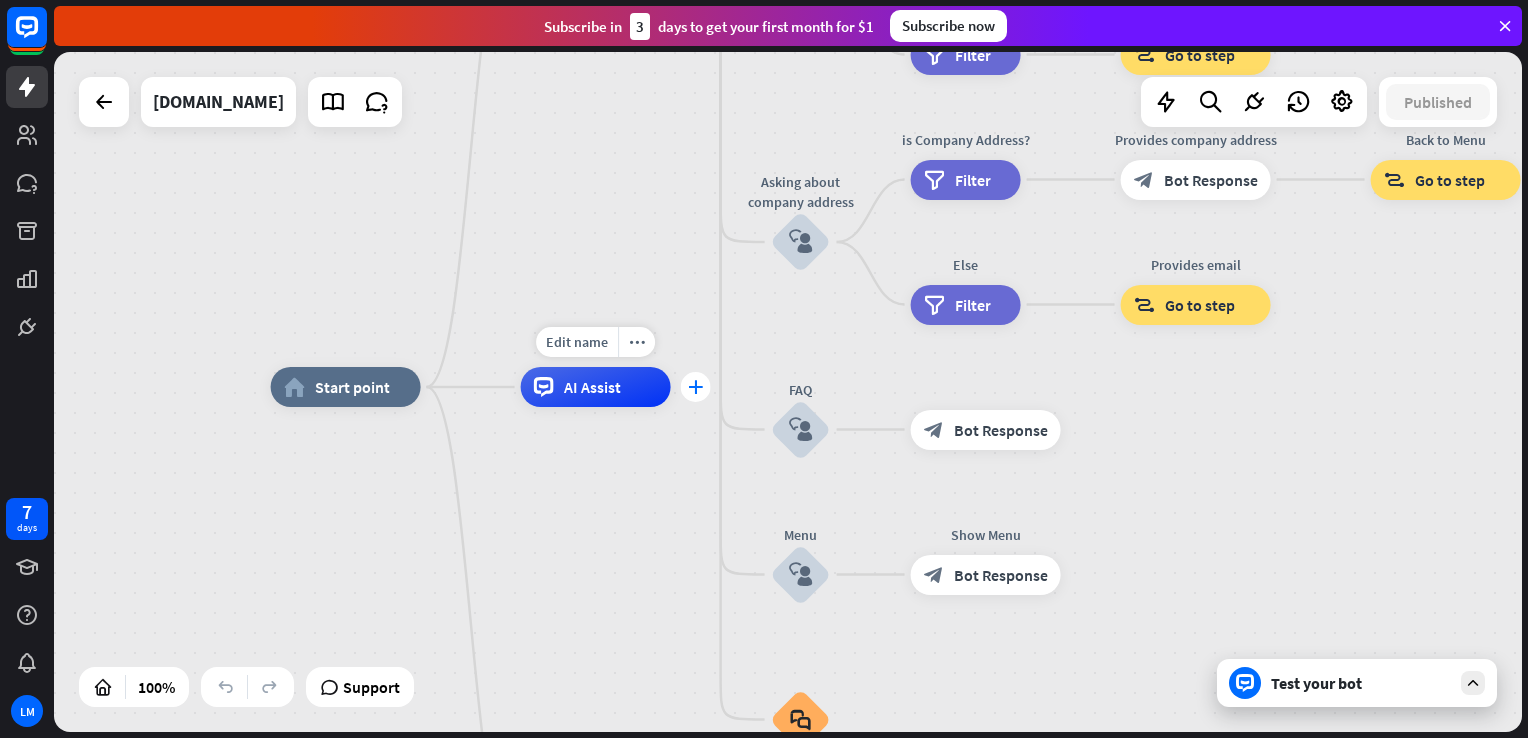click on "plus" at bounding box center (696, 387) 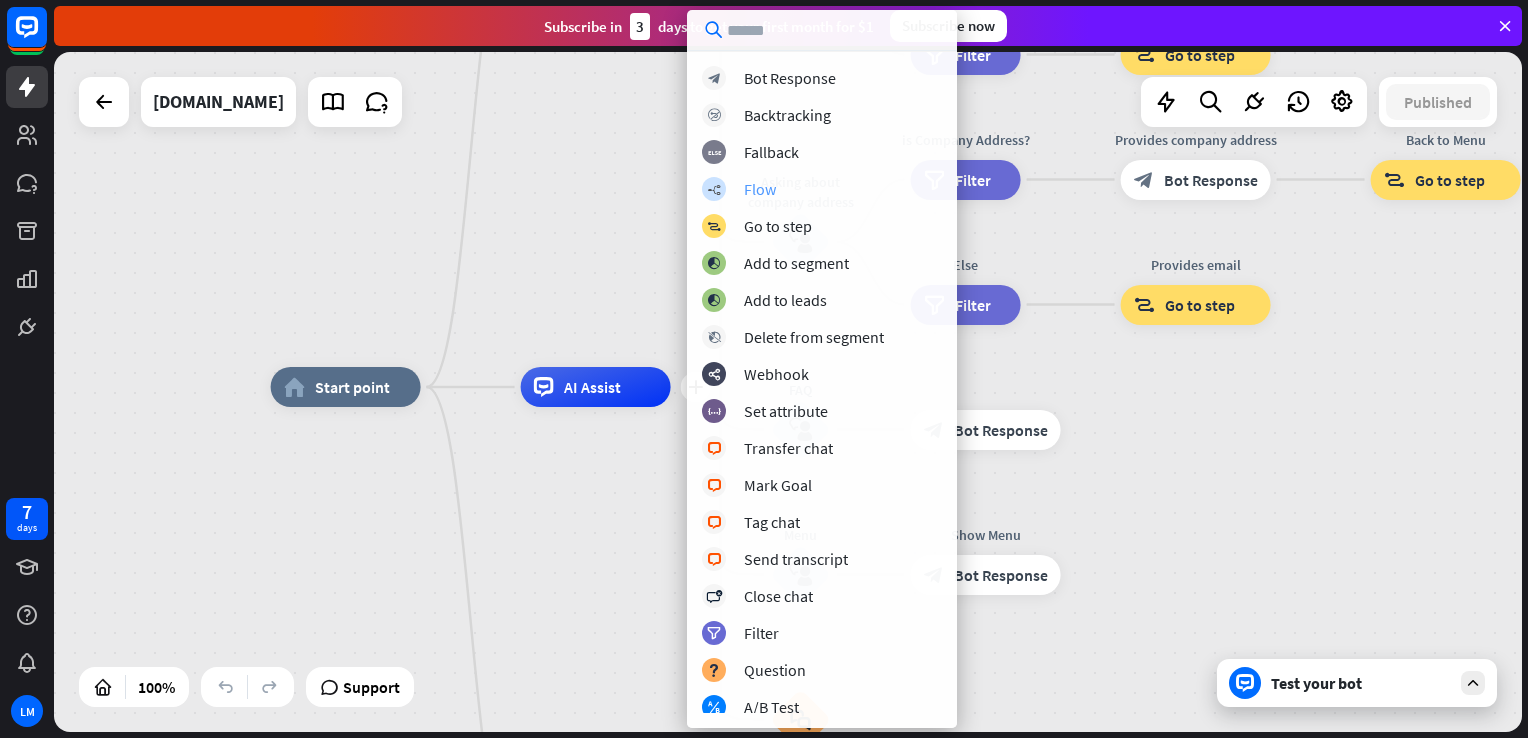 click on "builder_tree
Flow" at bounding box center (822, 189) 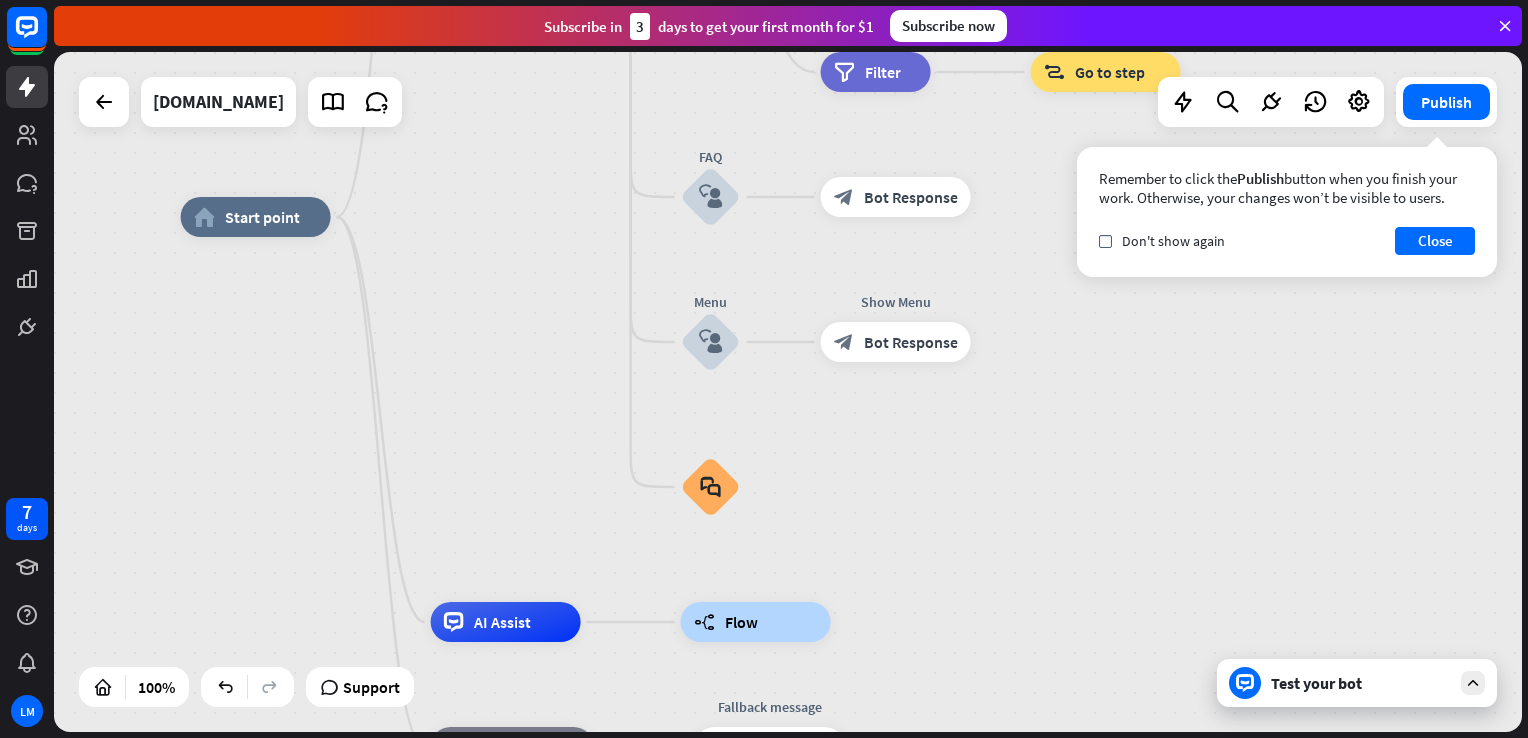 drag, startPoint x: 552, startPoint y: 505, endPoint x: 462, endPoint y: 335, distance: 192.35384 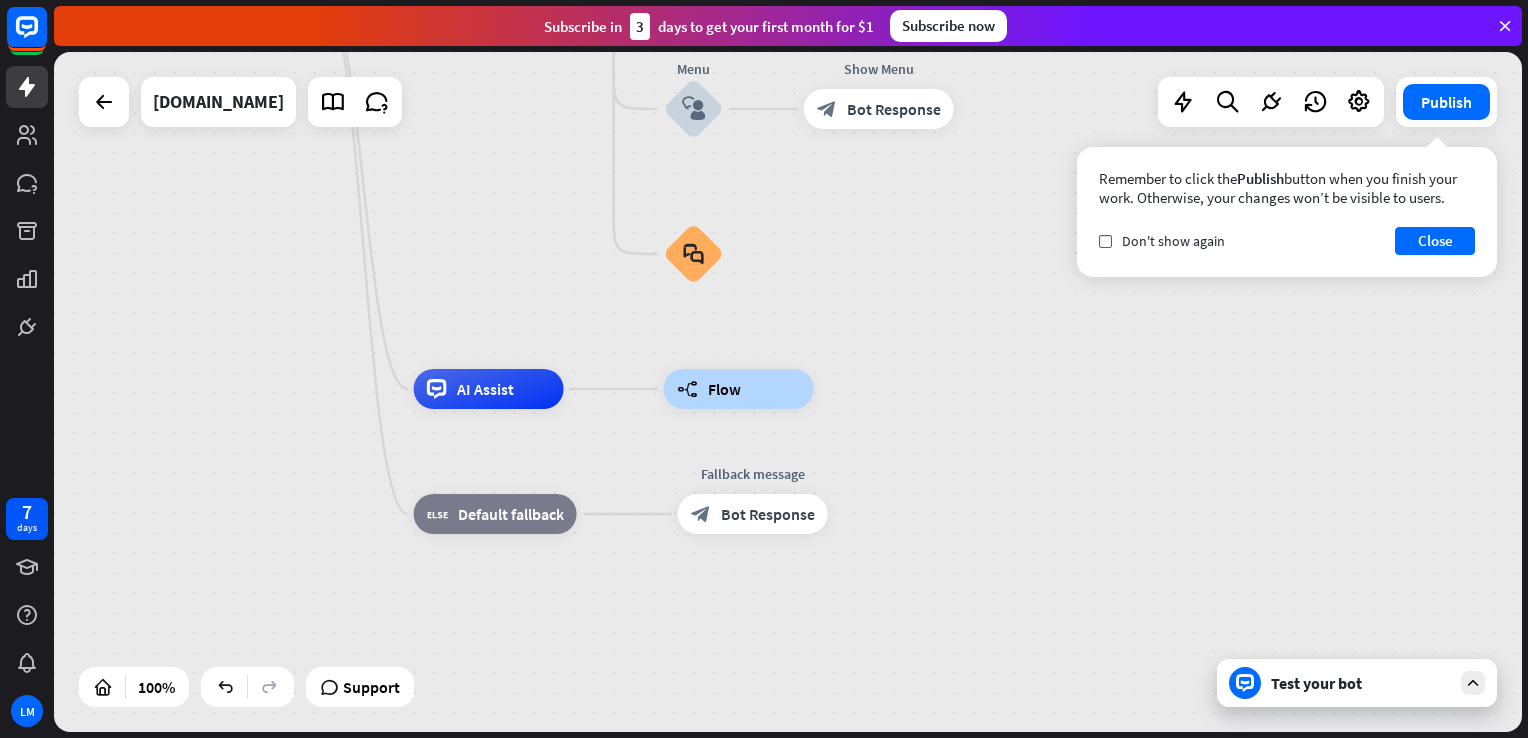 drag, startPoint x: 519, startPoint y: 505, endPoint x: 502, endPoint y: 272, distance: 233.61935 